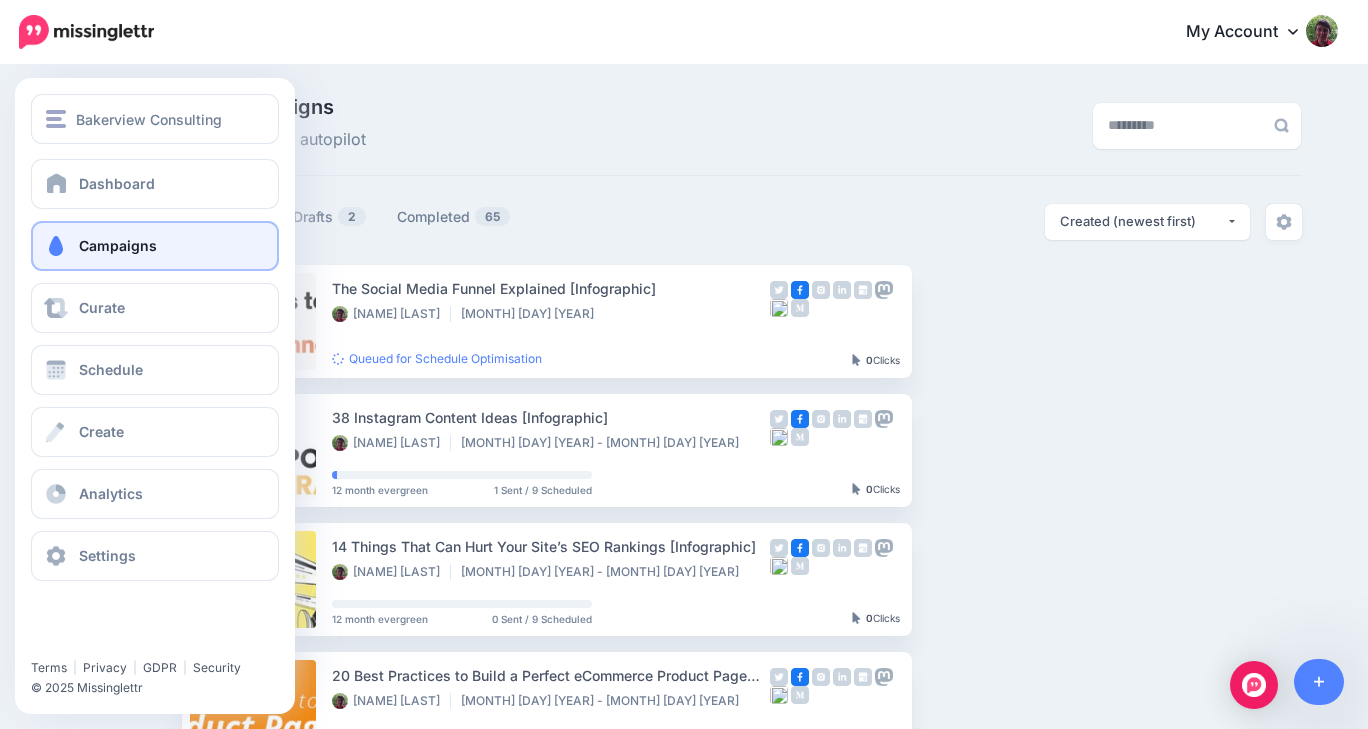 scroll, scrollTop: 0, scrollLeft: 0, axis: both 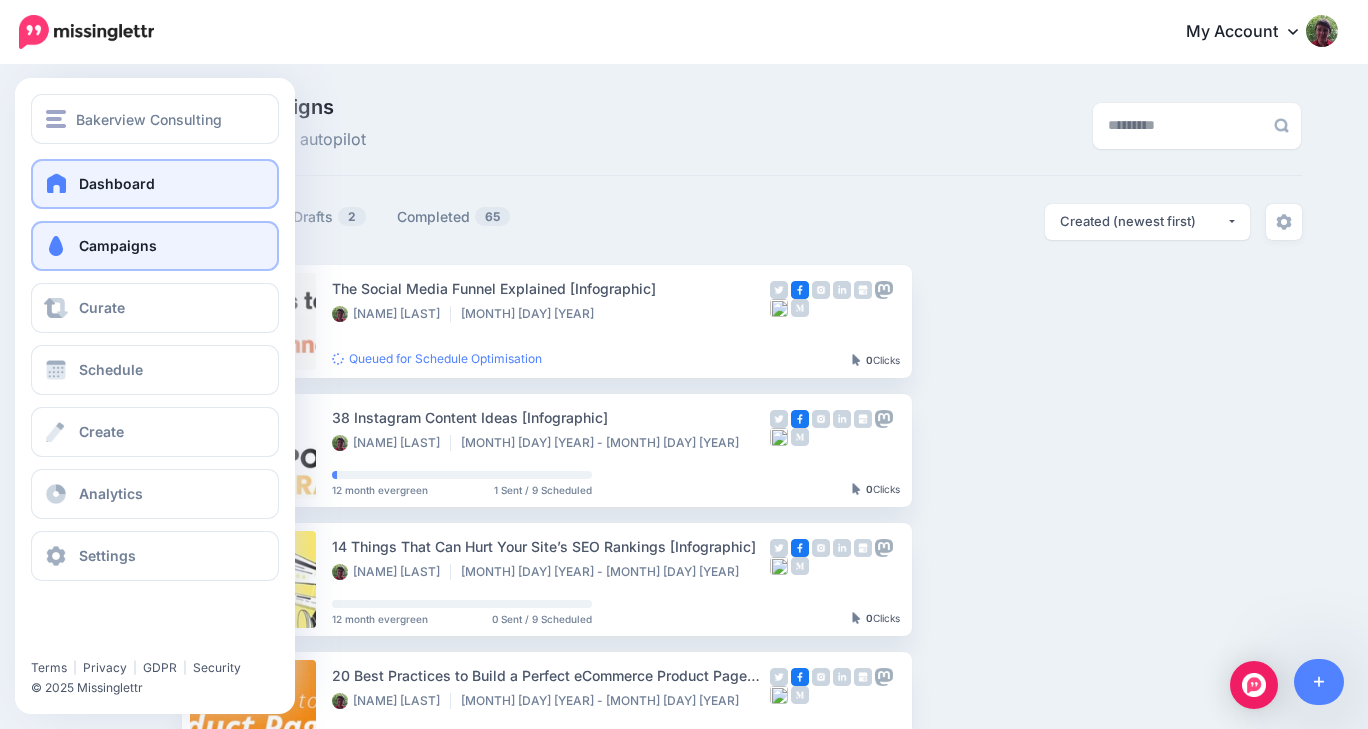 click at bounding box center [57, 183] 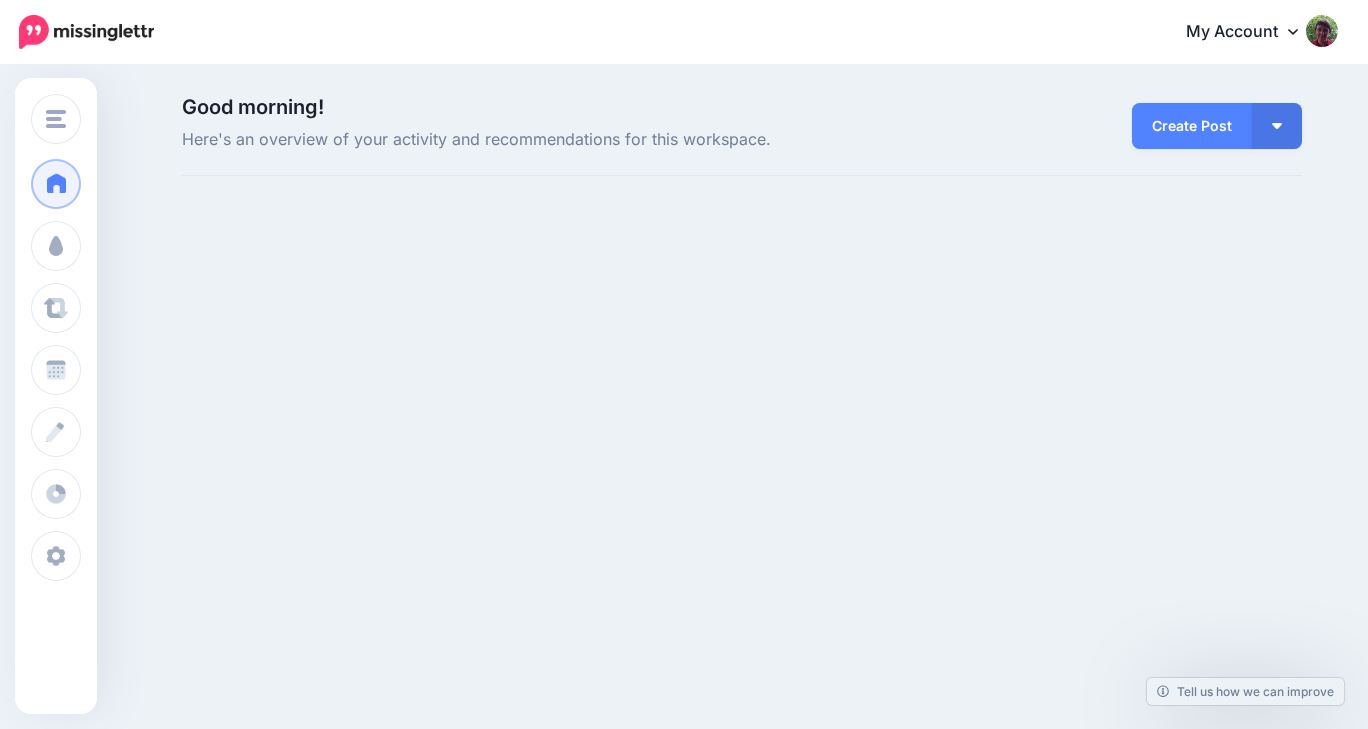 scroll, scrollTop: 0, scrollLeft: 0, axis: both 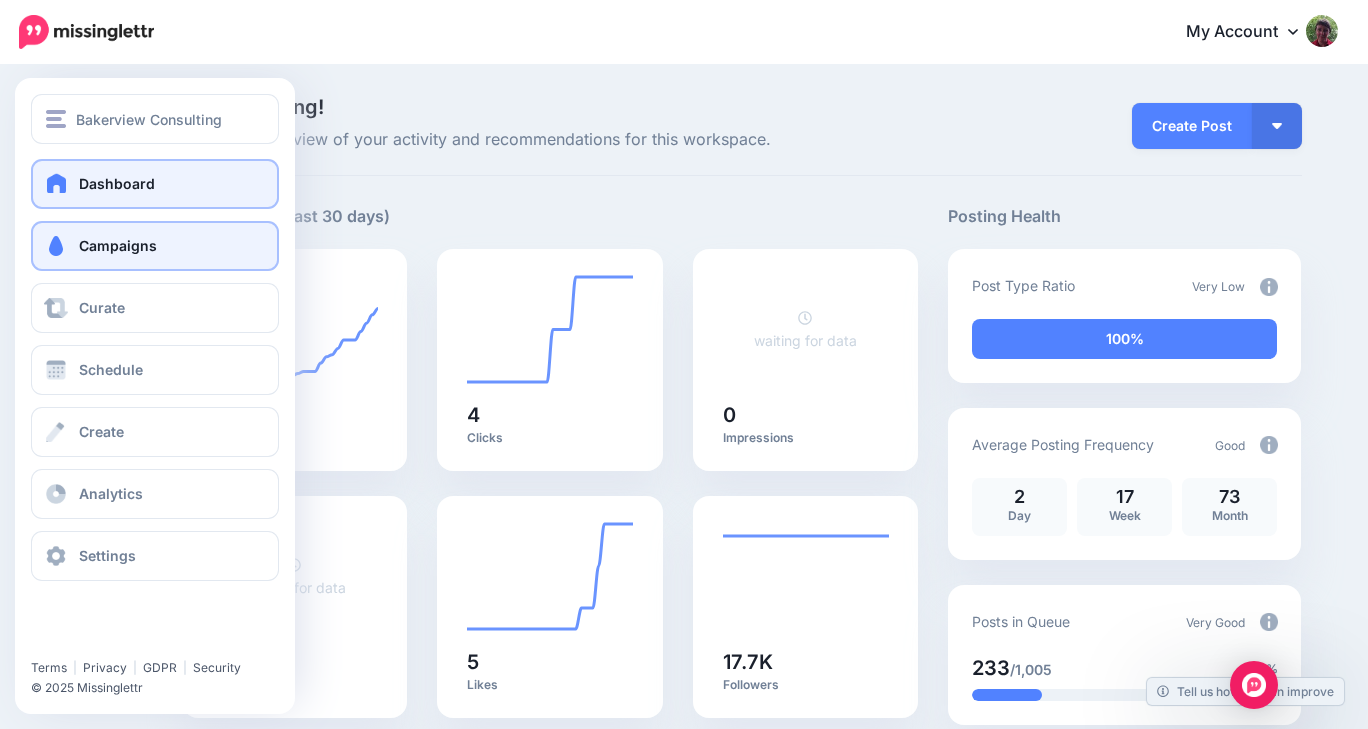 click on "Campaigns" at bounding box center [155, 246] 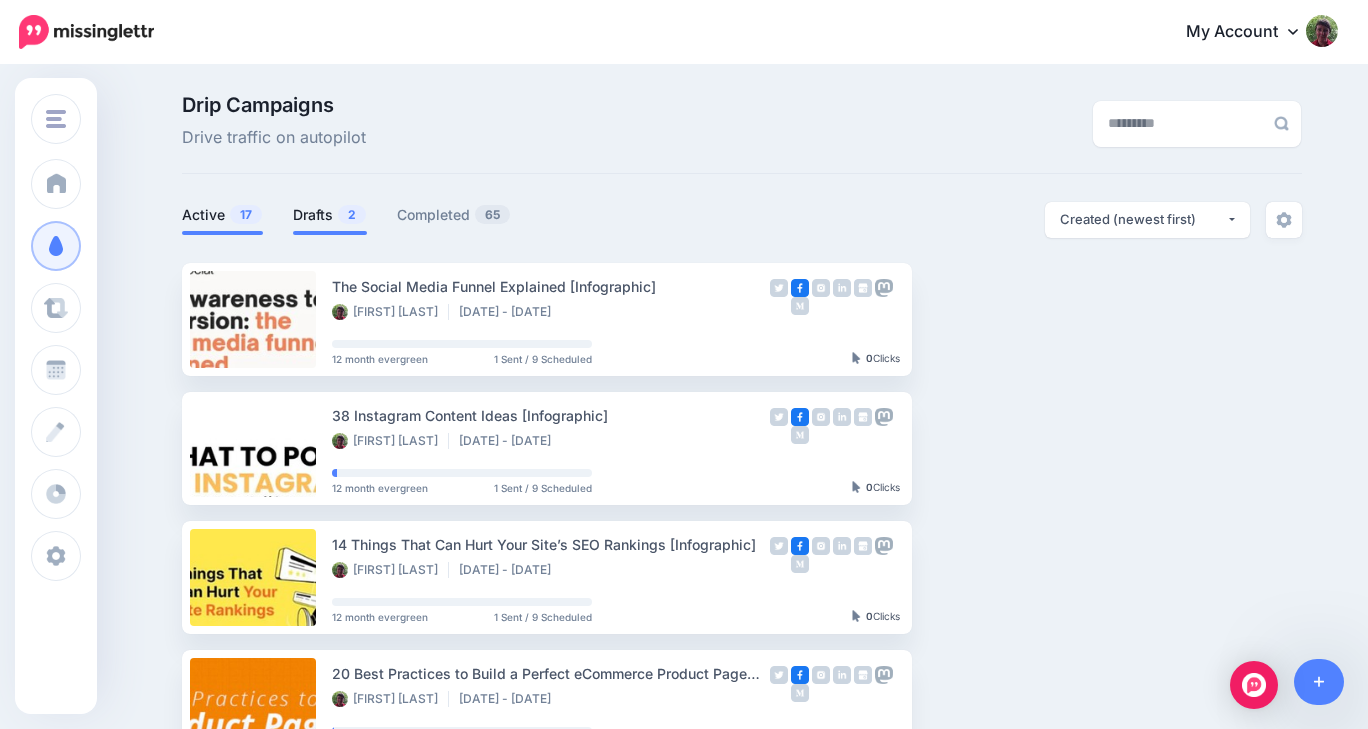 scroll, scrollTop: 12, scrollLeft: 0, axis: vertical 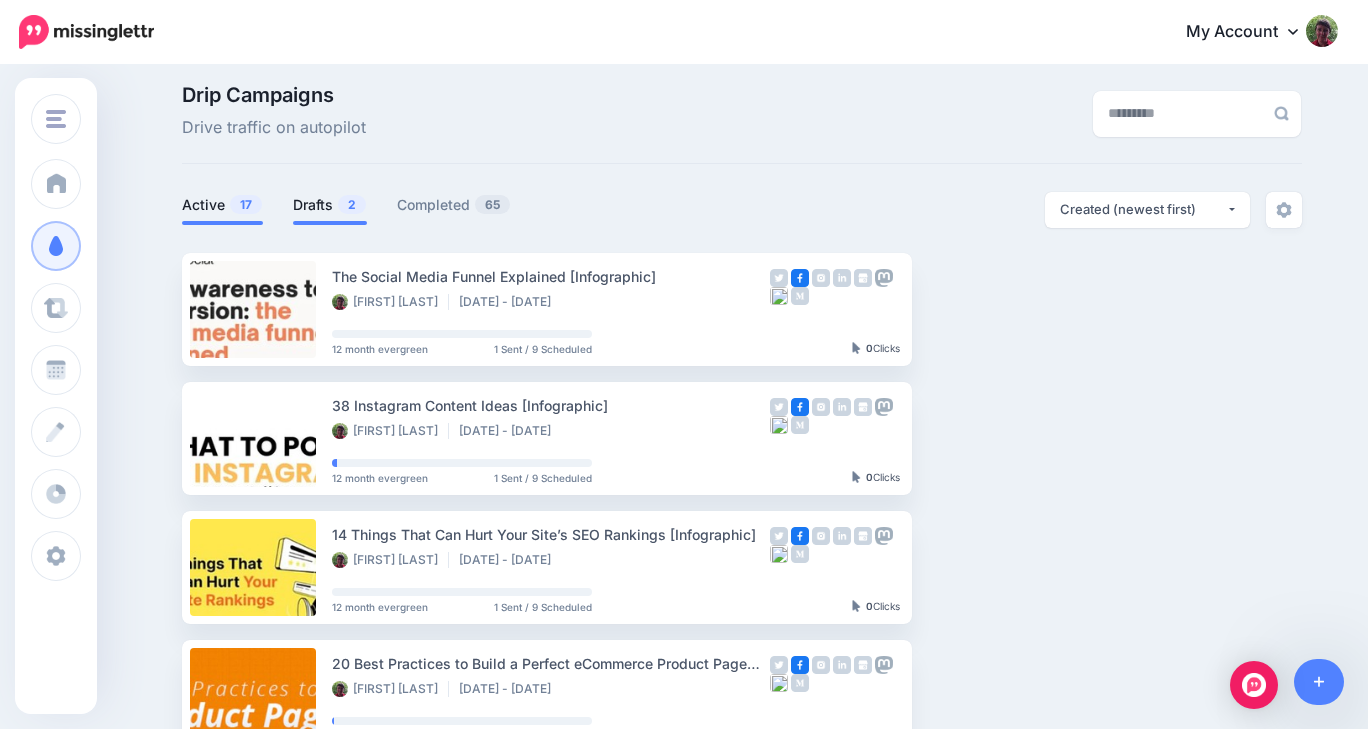 click on "Drafts  2" at bounding box center [330, 205] 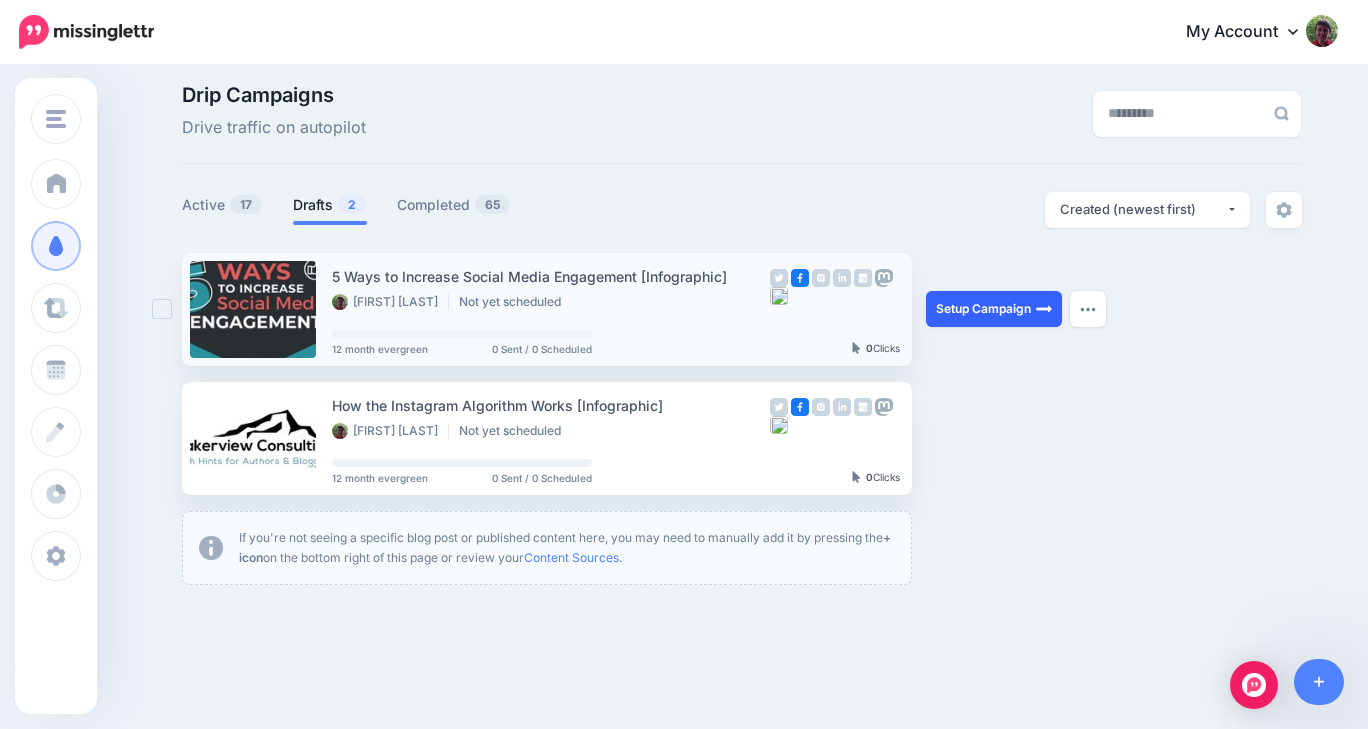 click on "Setup Campaign" at bounding box center (994, 309) 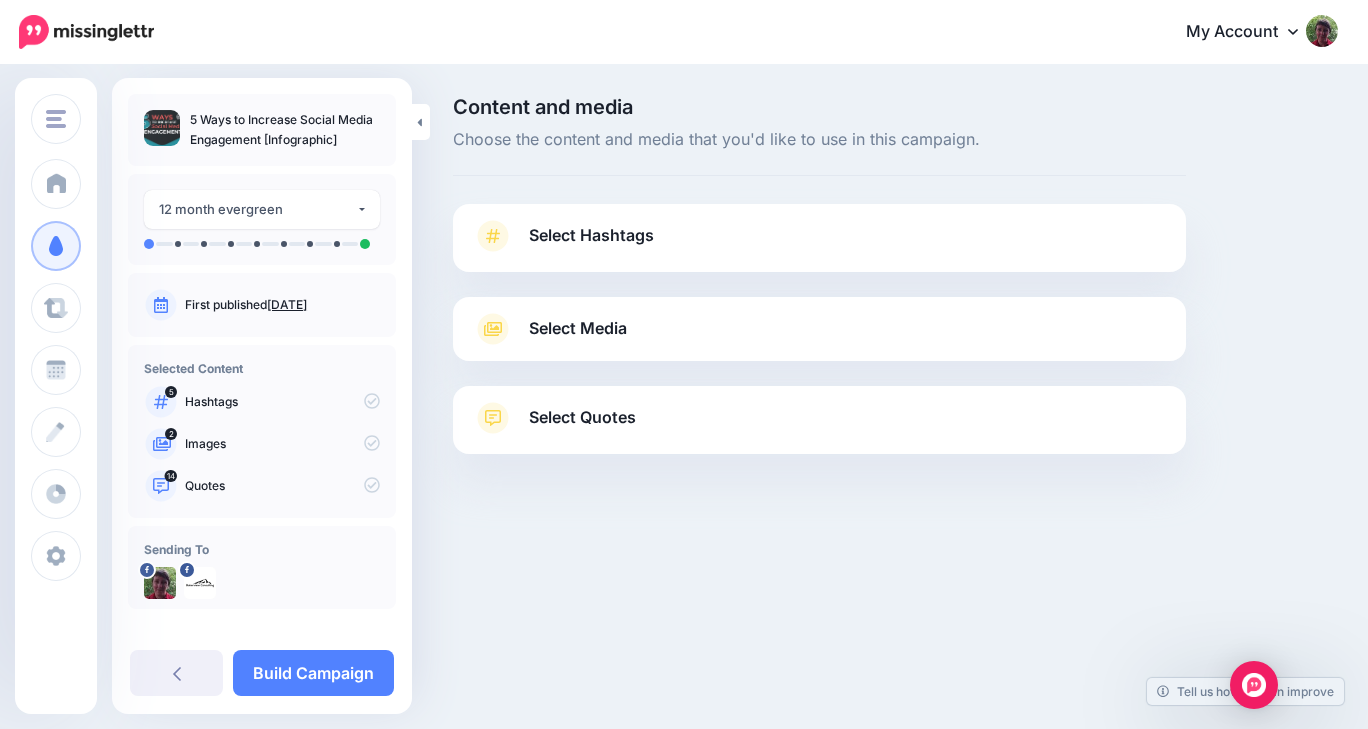 scroll, scrollTop: 0, scrollLeft: 0, axis: both 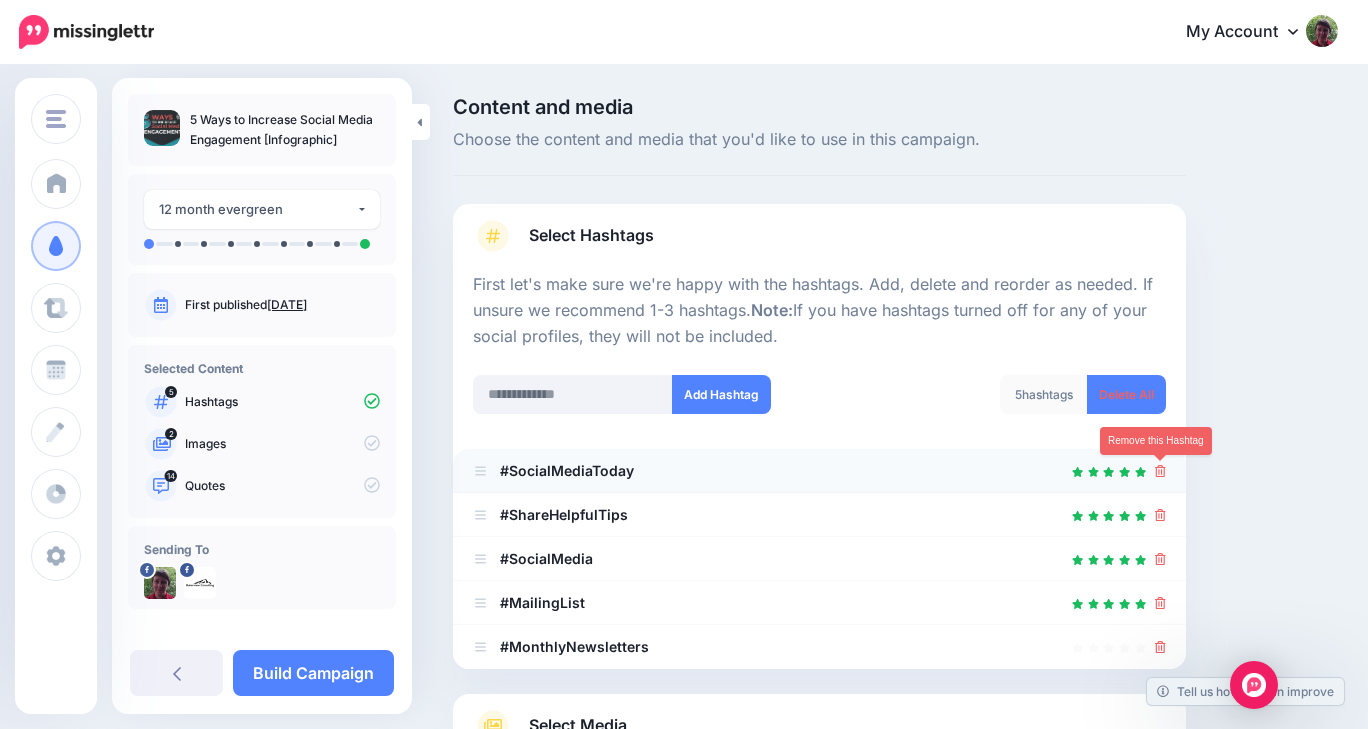 click 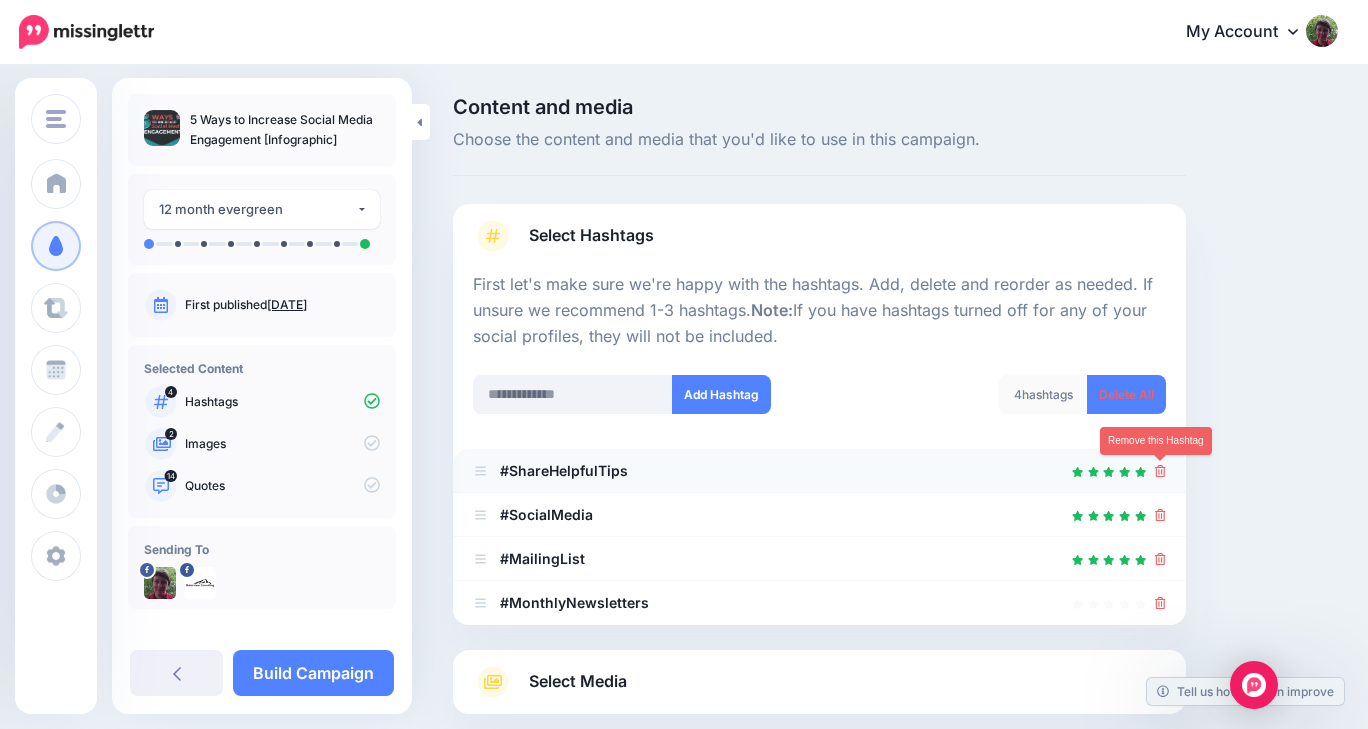 click 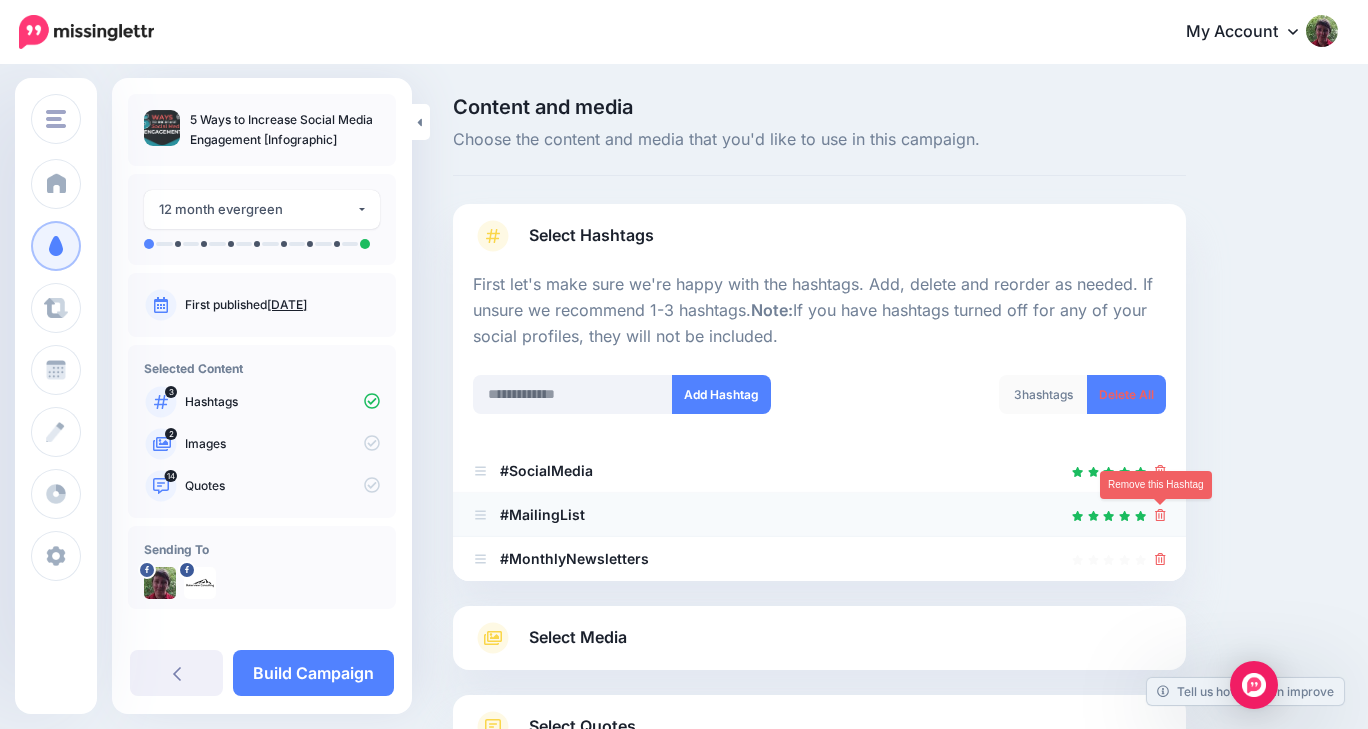 click 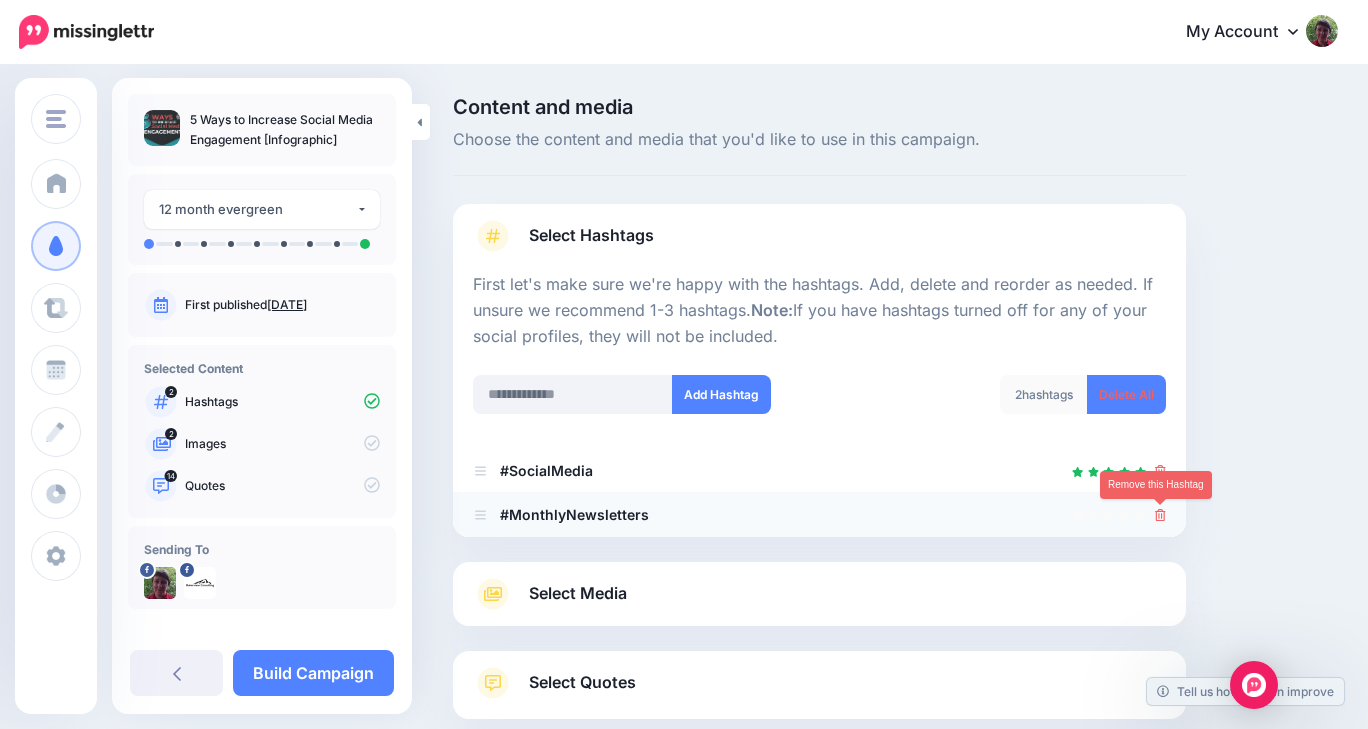 click 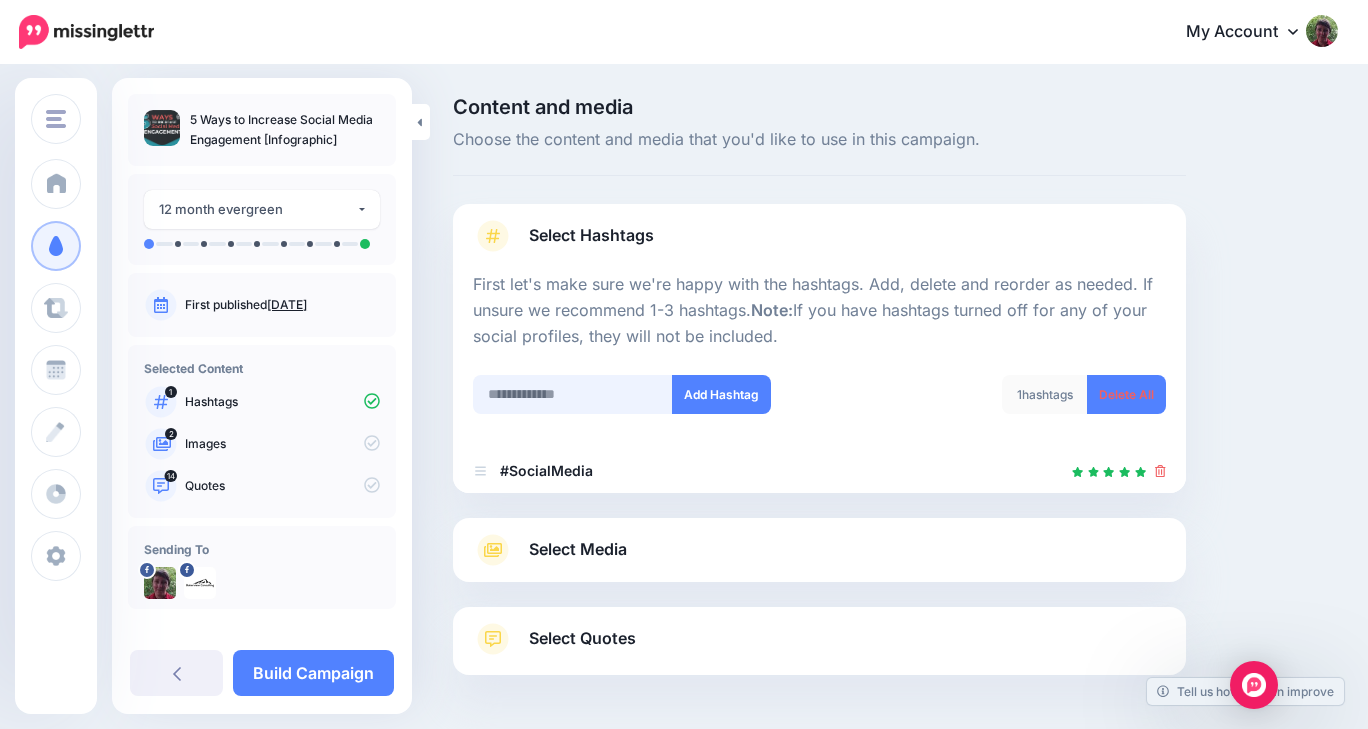 click at bounding box center (573, 394) 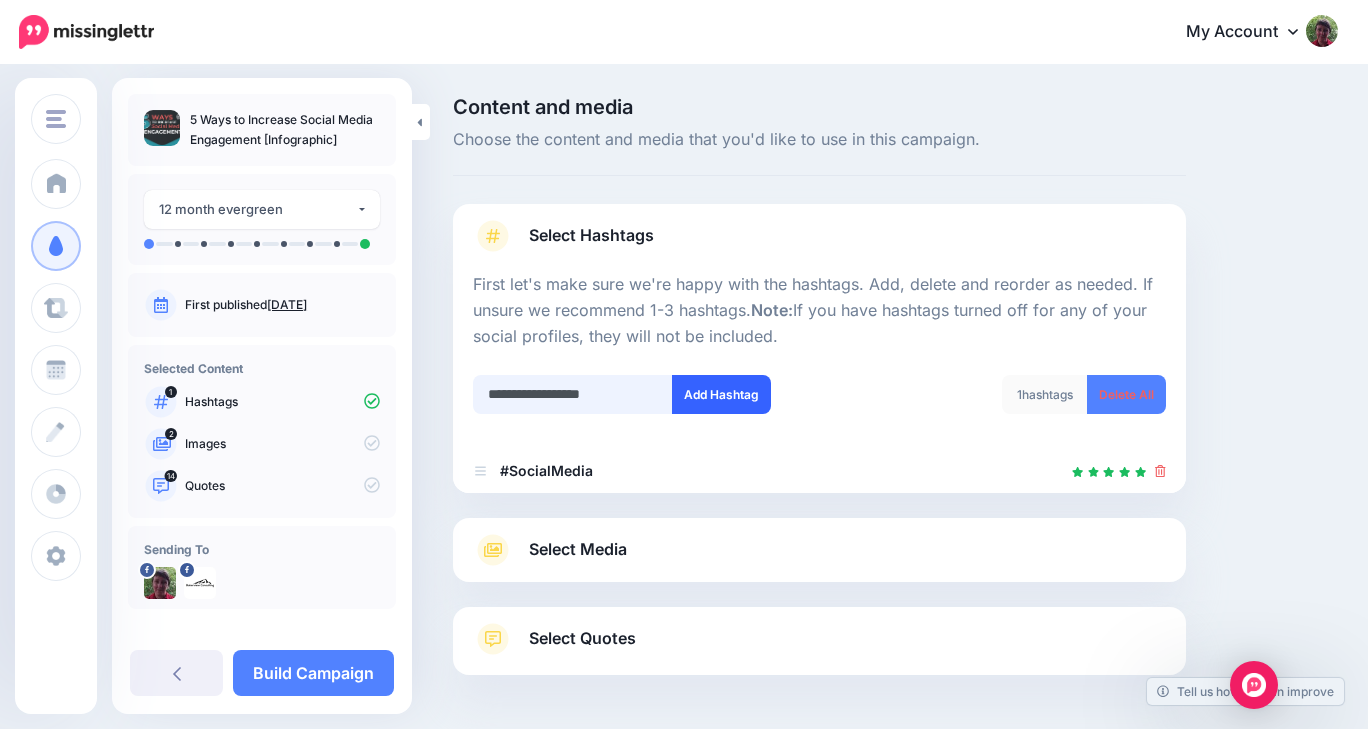 type on "**********" 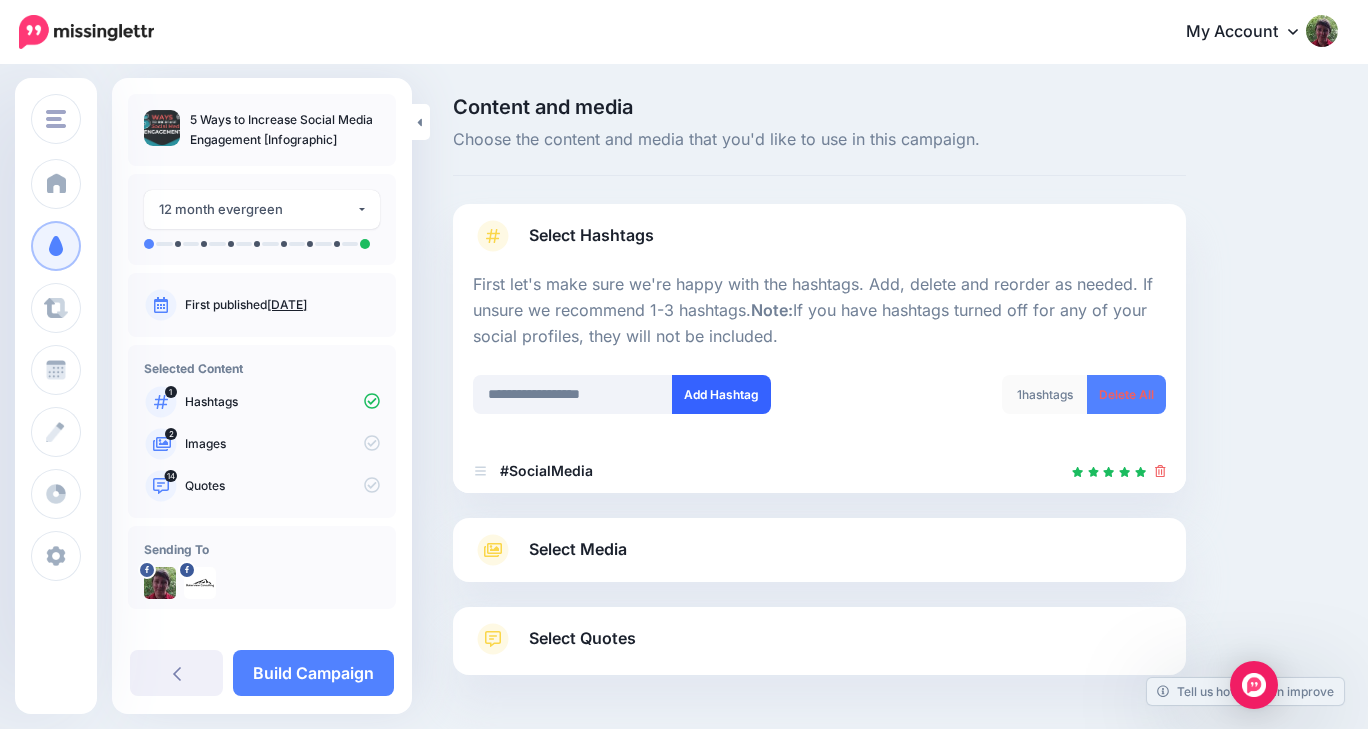 click on "Add Hashtag" at bounding box center (721, 394) 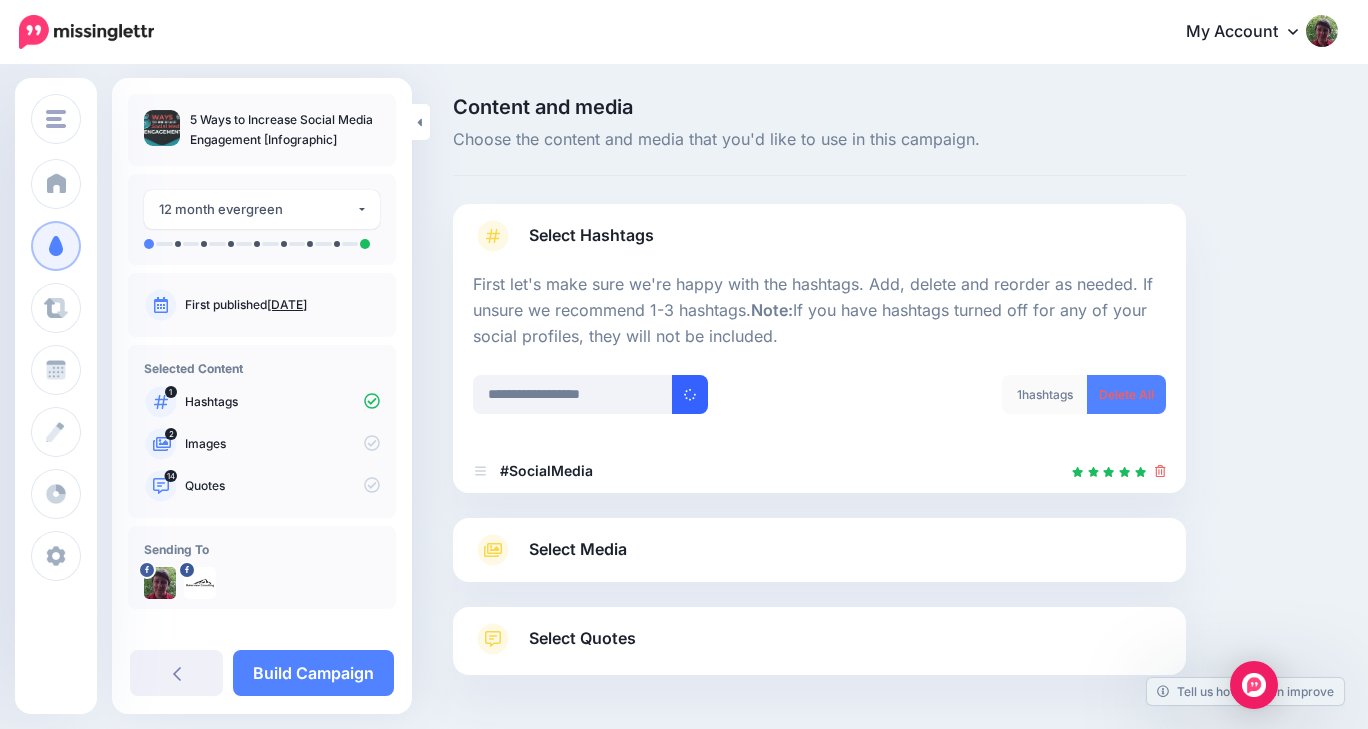 type 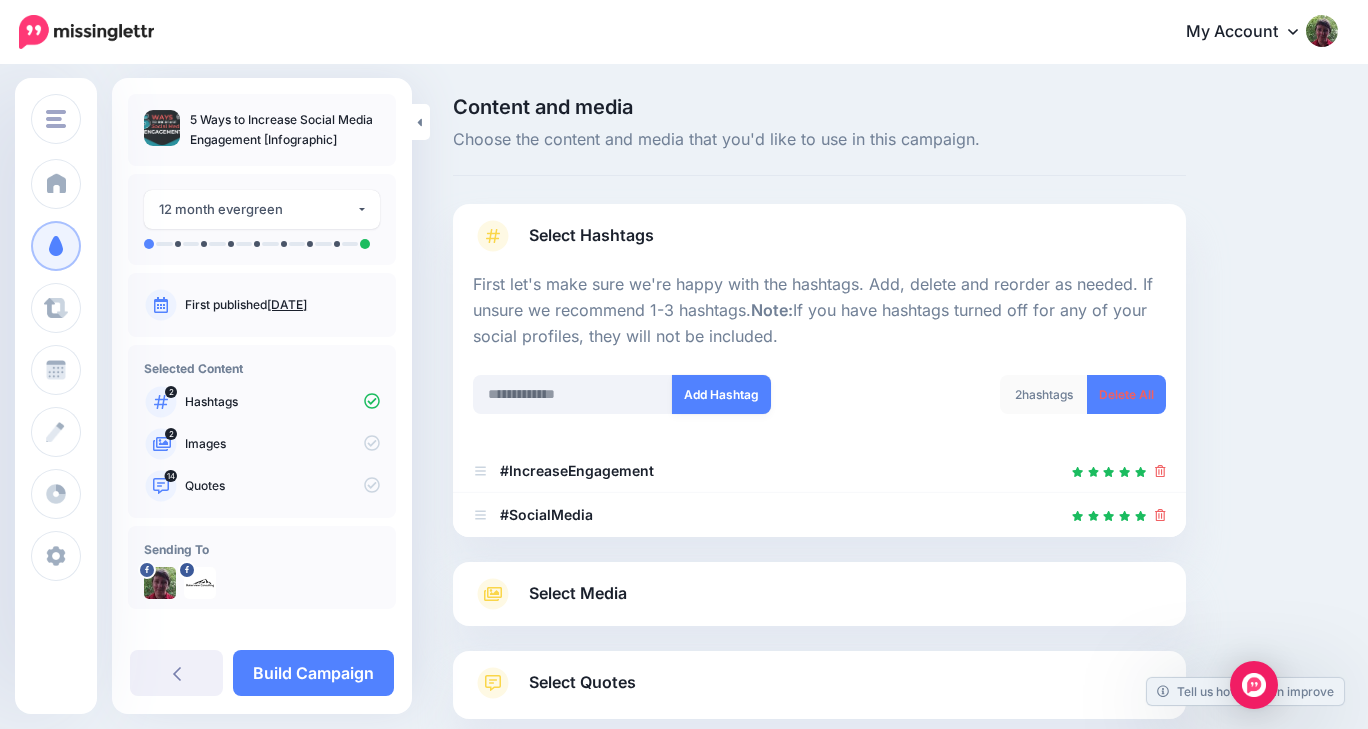 scroll, scrollTop: 147, scrollLeft: 0, axis: vertical 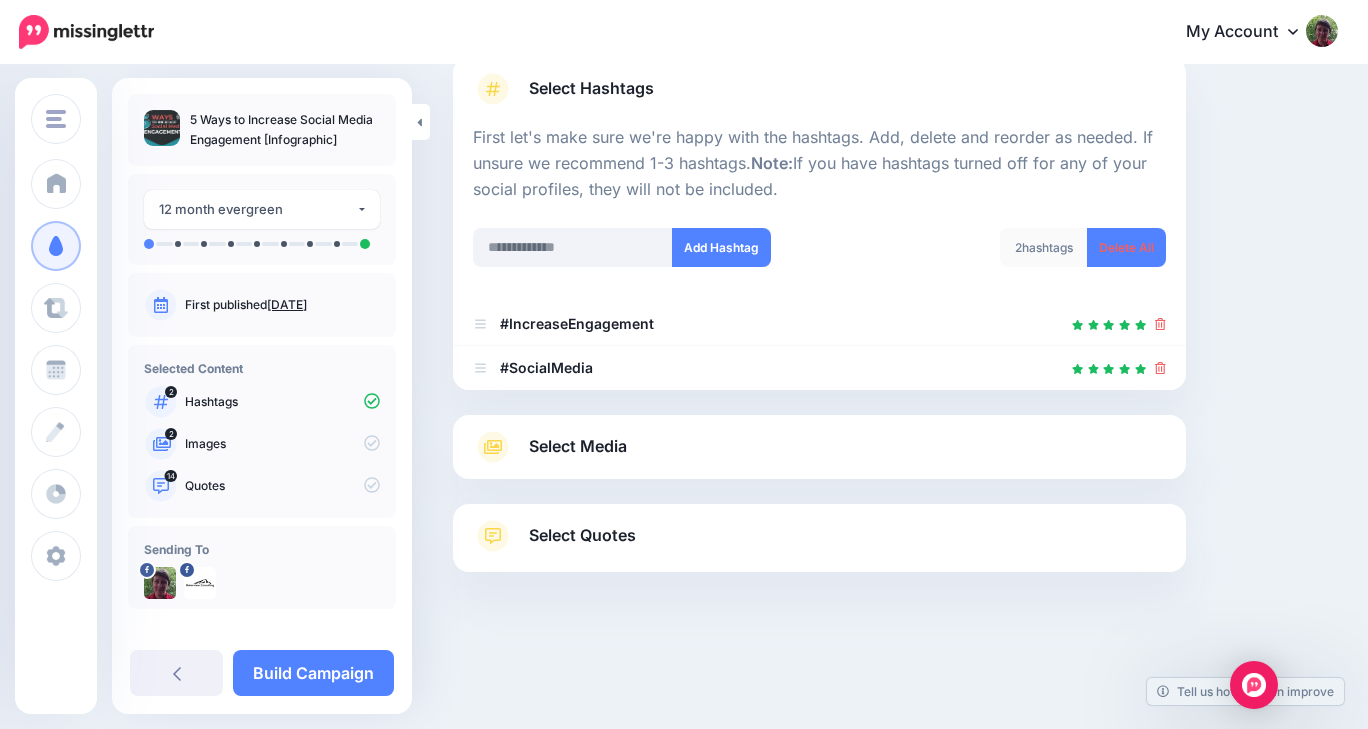click on "Select Media" at bounding box center (819, 447) 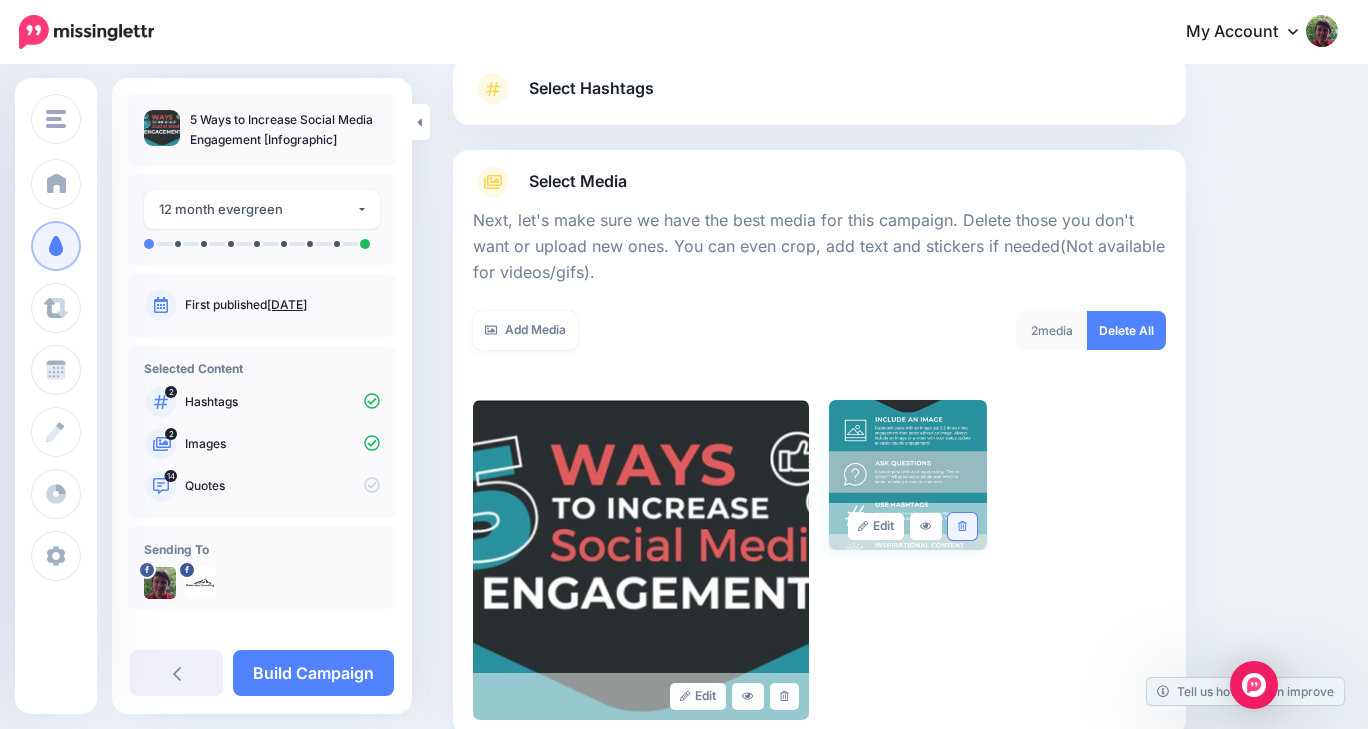 click at bounding box center [962, 526] 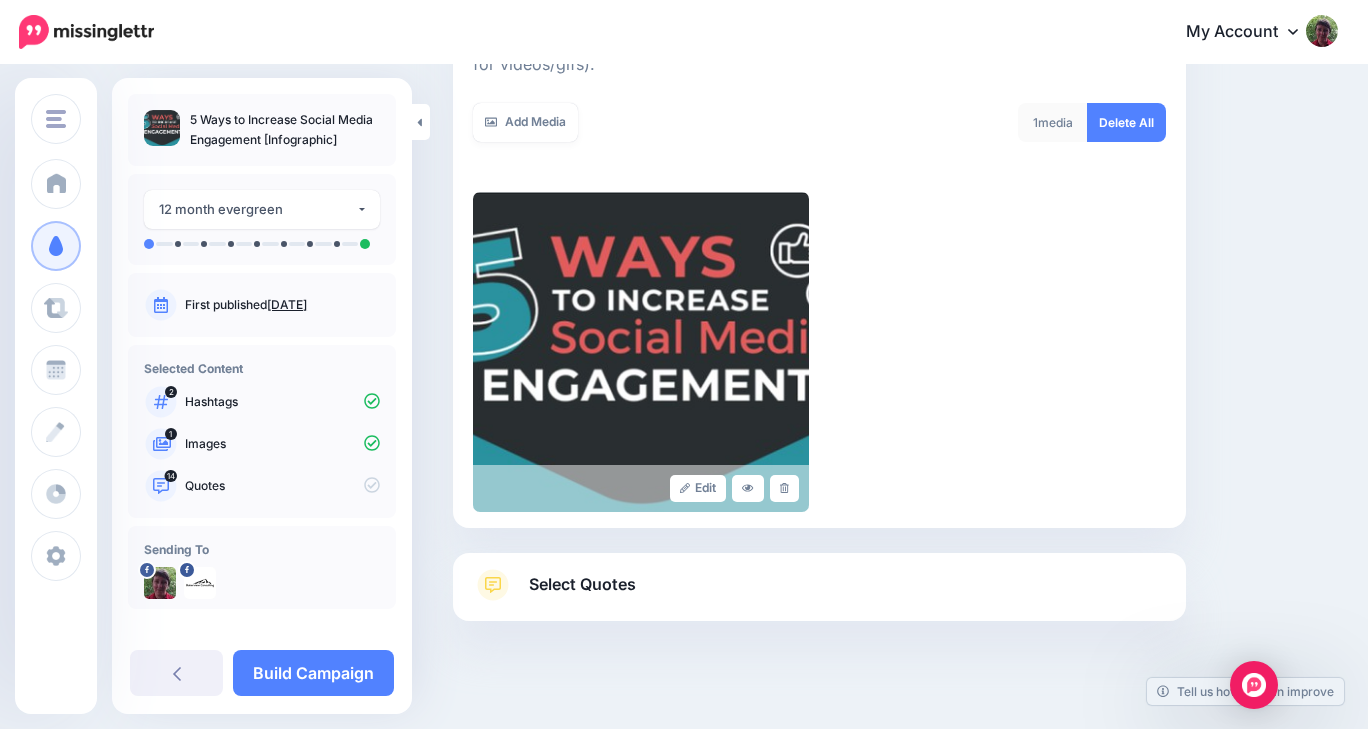 scroll, scrollTop: 359, scrollLeft: 0, axis: vertical 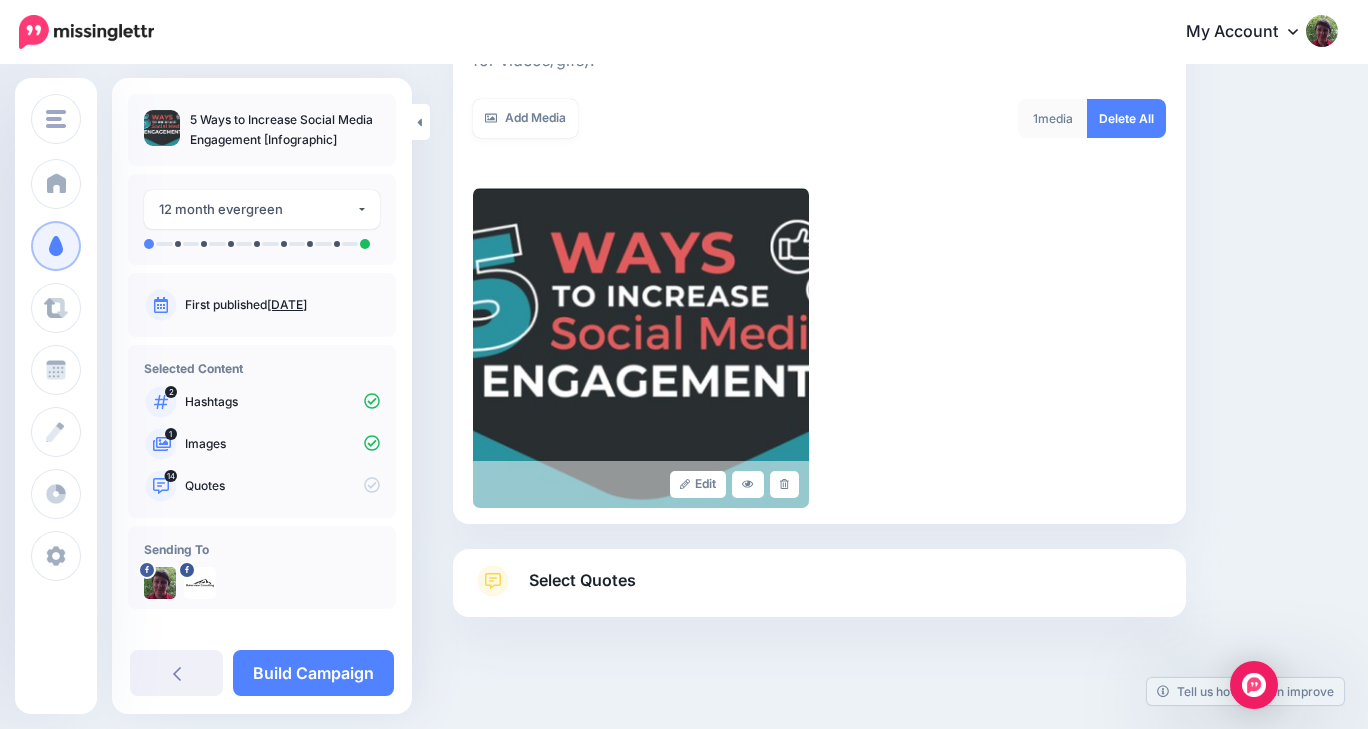 click on "Select Quotes" at bounding box center [819, 591] 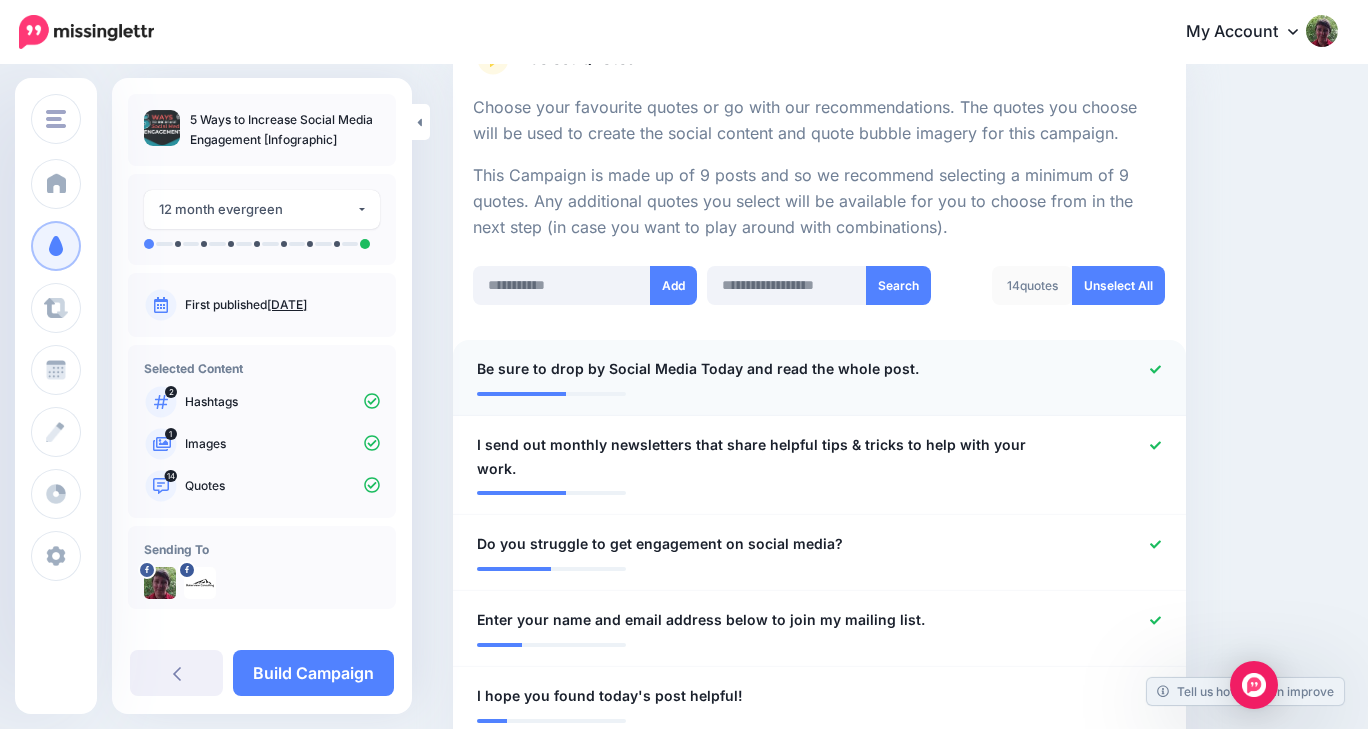 scroll, scrollTop: 365, scrollLeft: 0, axis: vertical 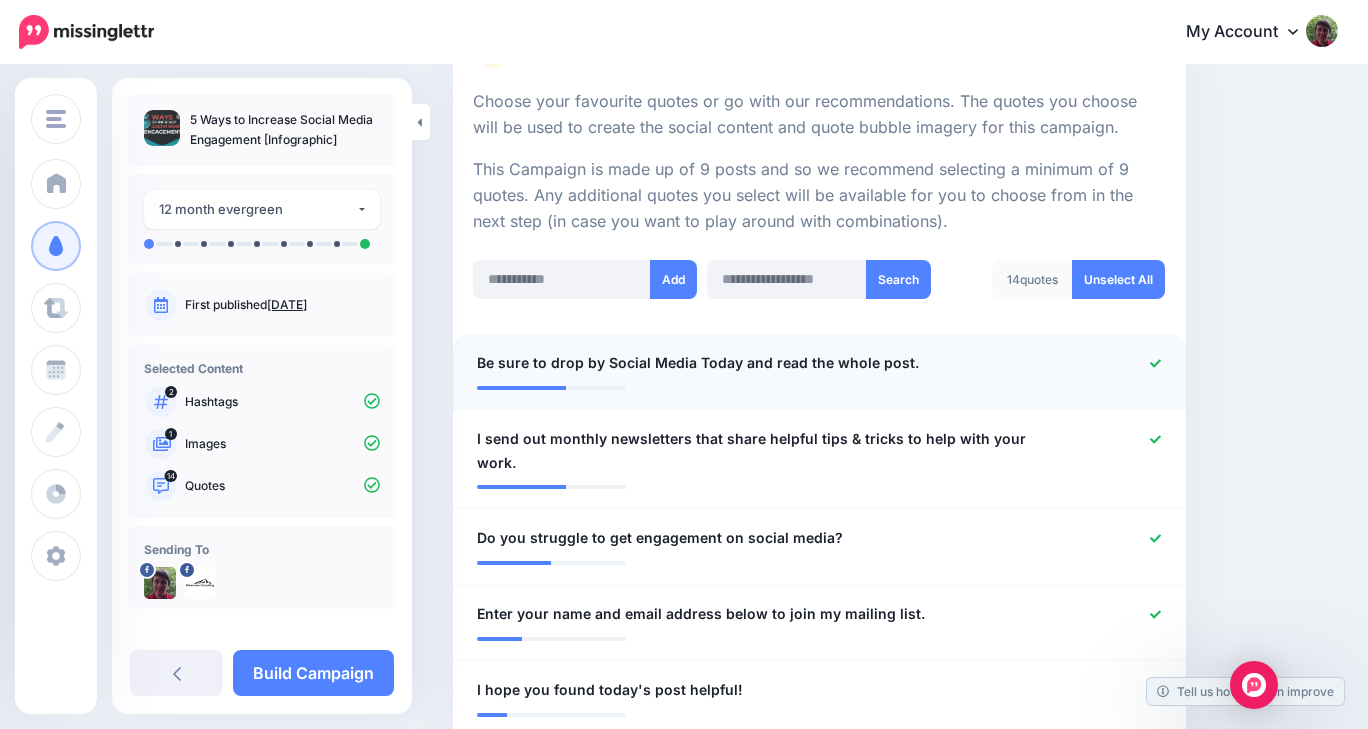 click 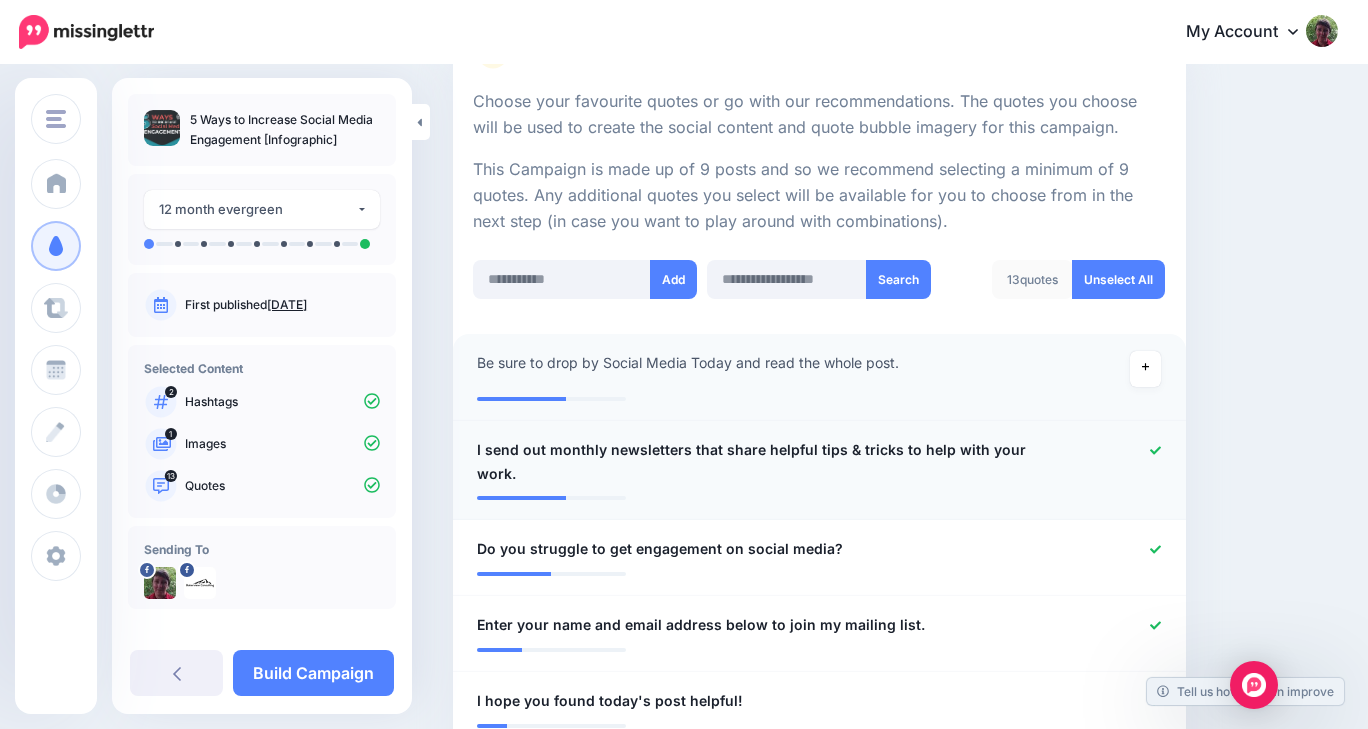 click 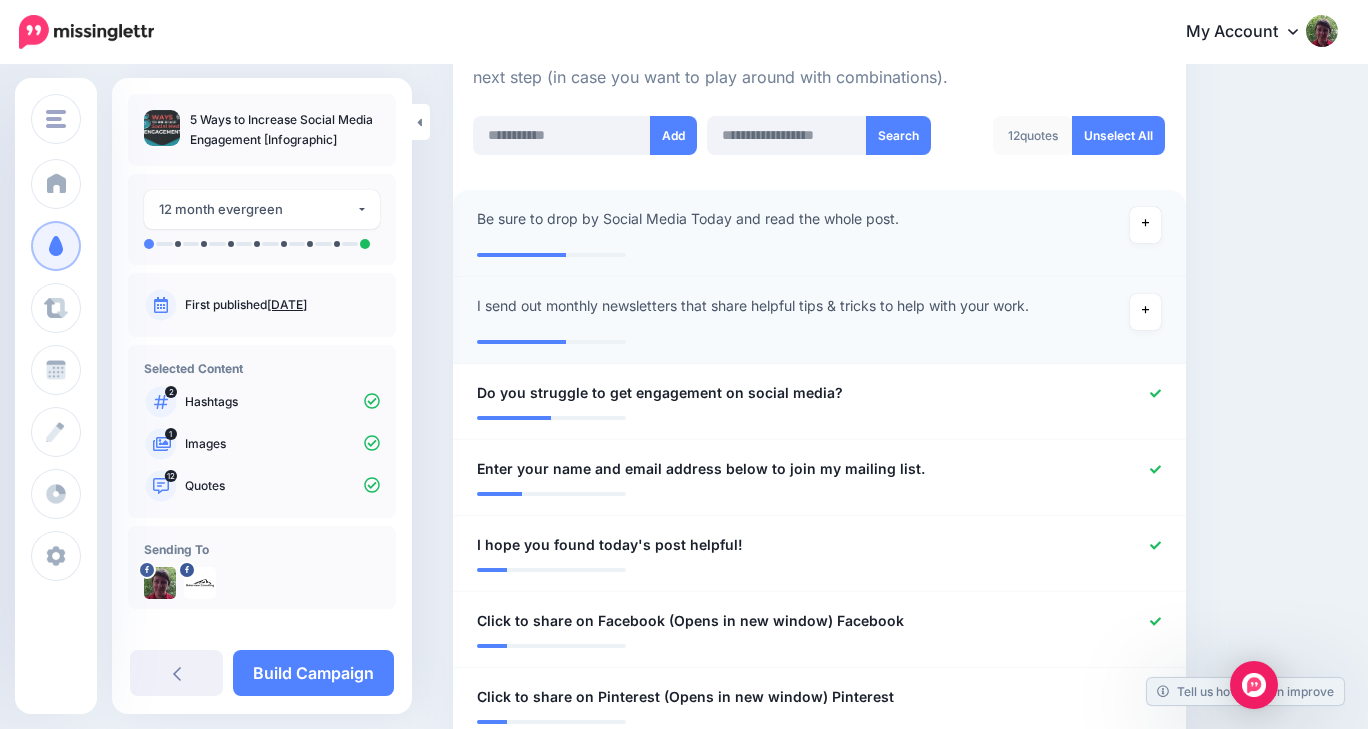 scroll, scrollTop: 511, scrollLeft: 0, axis: vertical 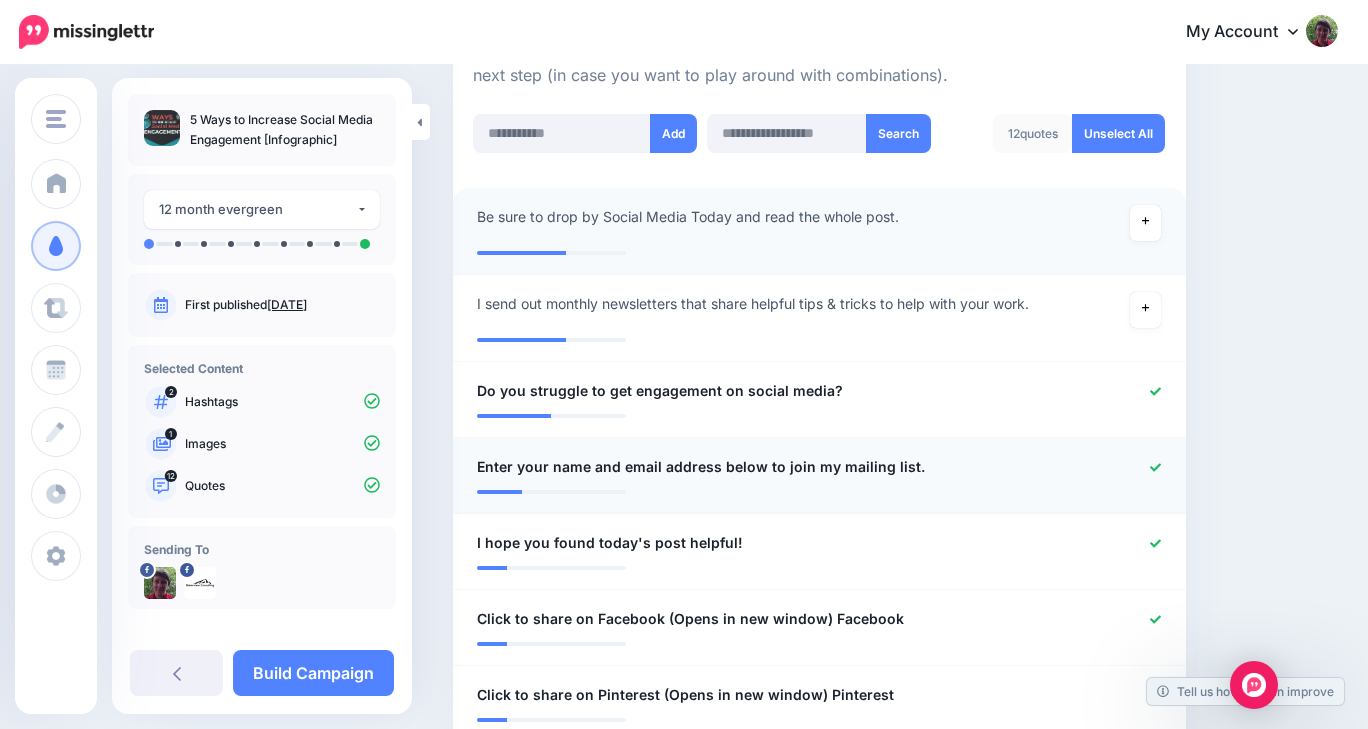 click 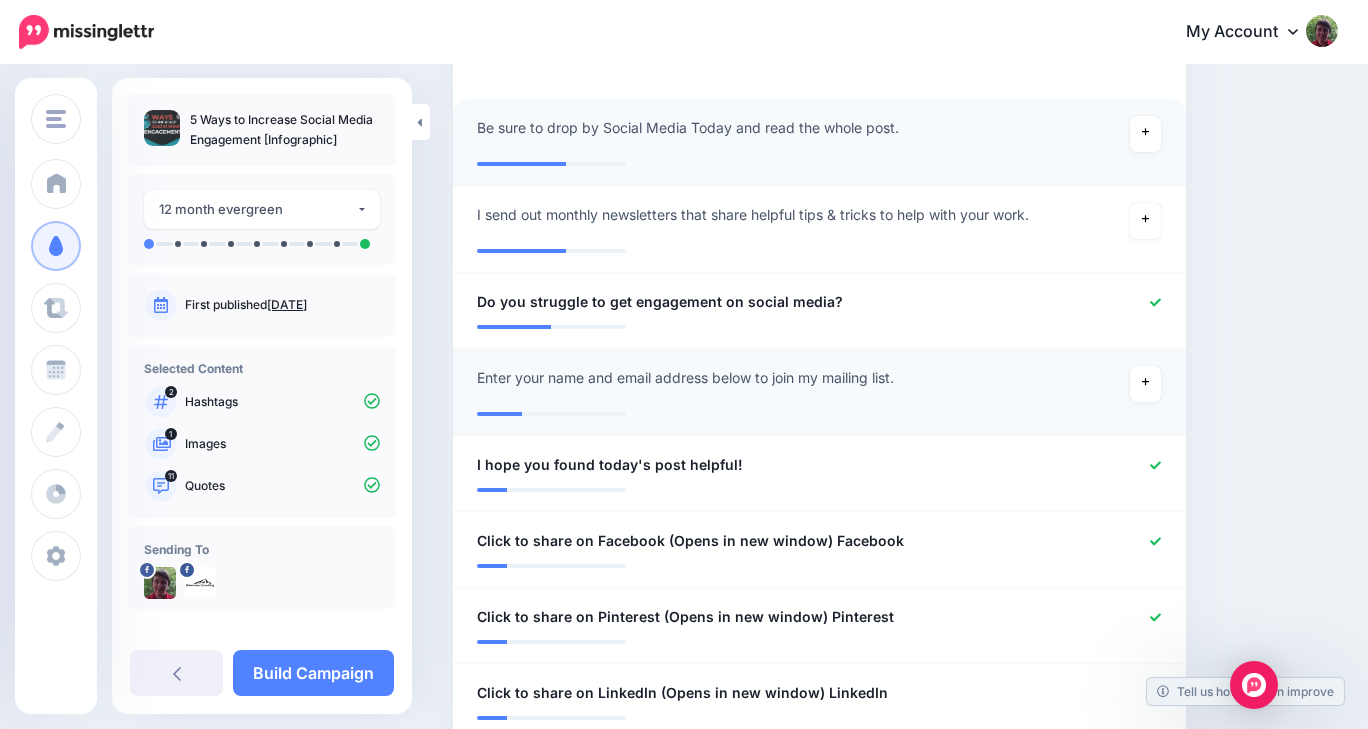 scroll, scrollTop: 602, scrollLeft: 0, axis: vertical 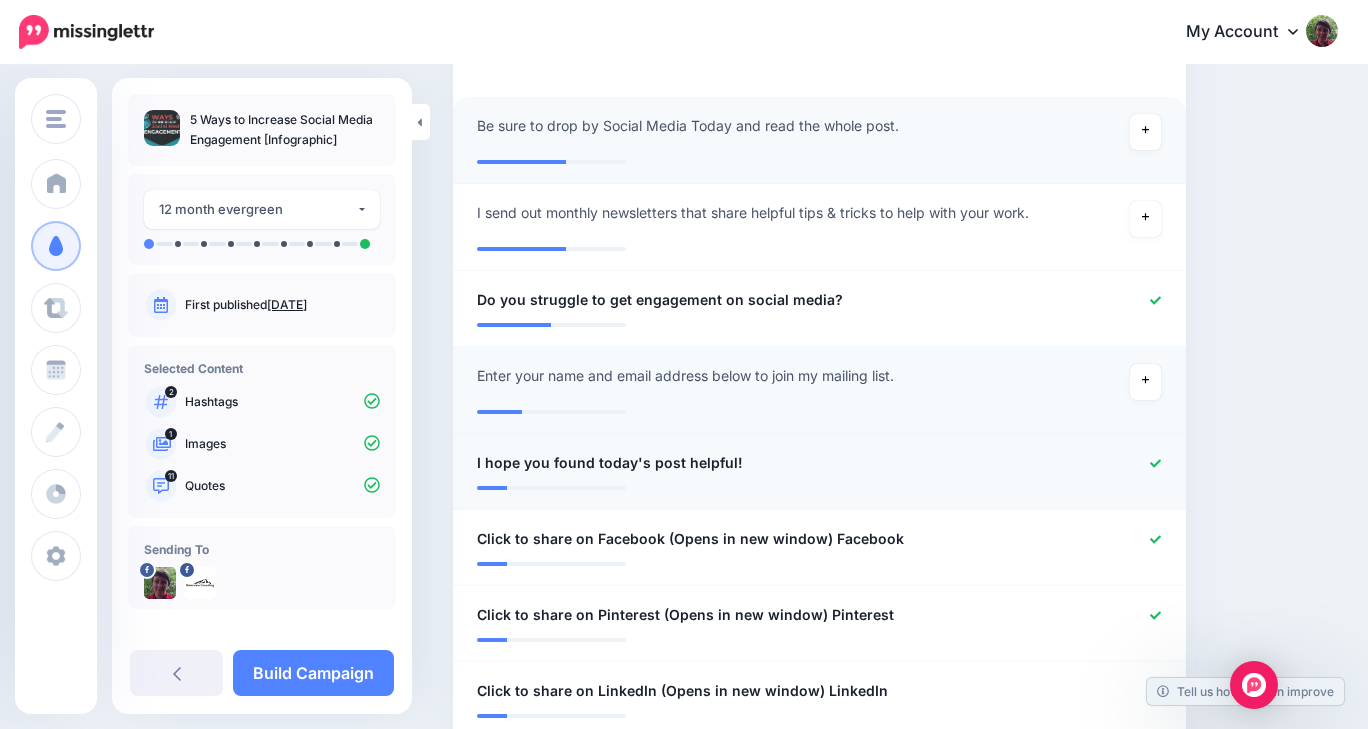 click 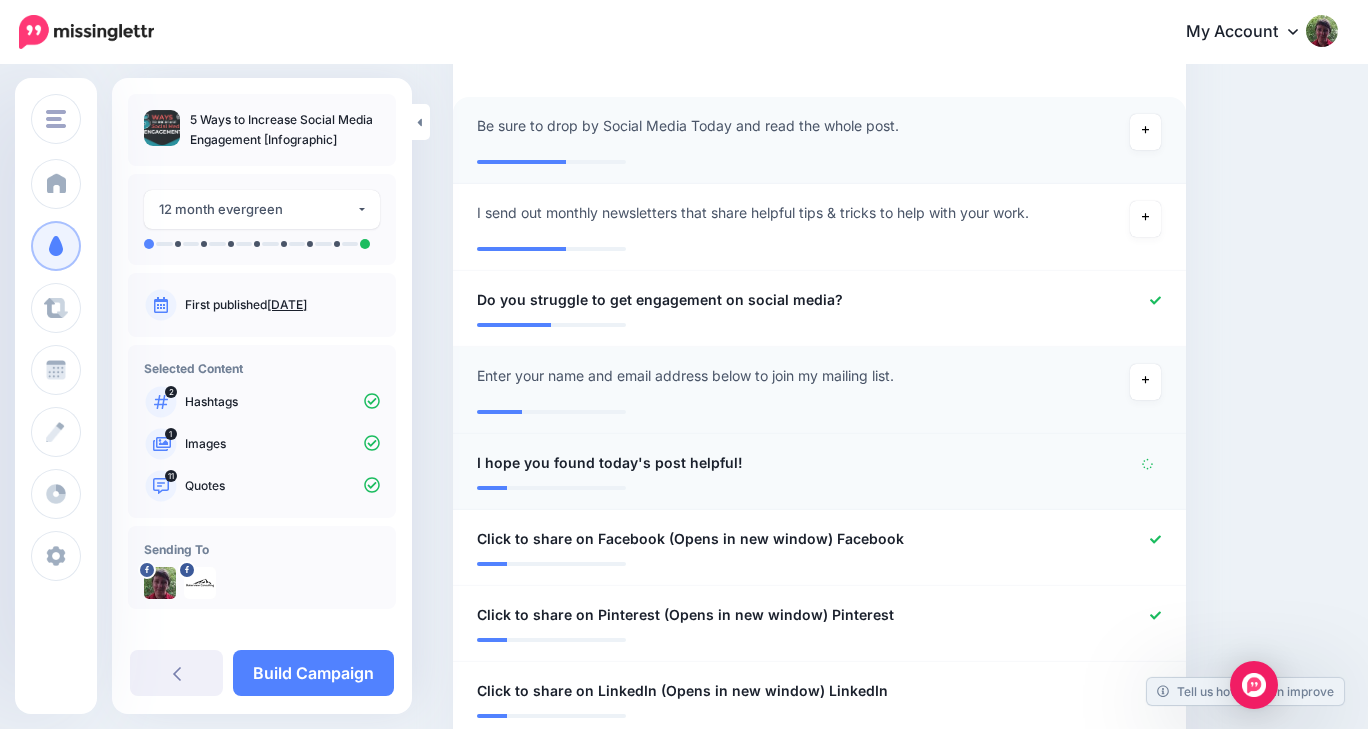 scroll, scrollTop: 632, scrollLeft: 0, axis: vertical 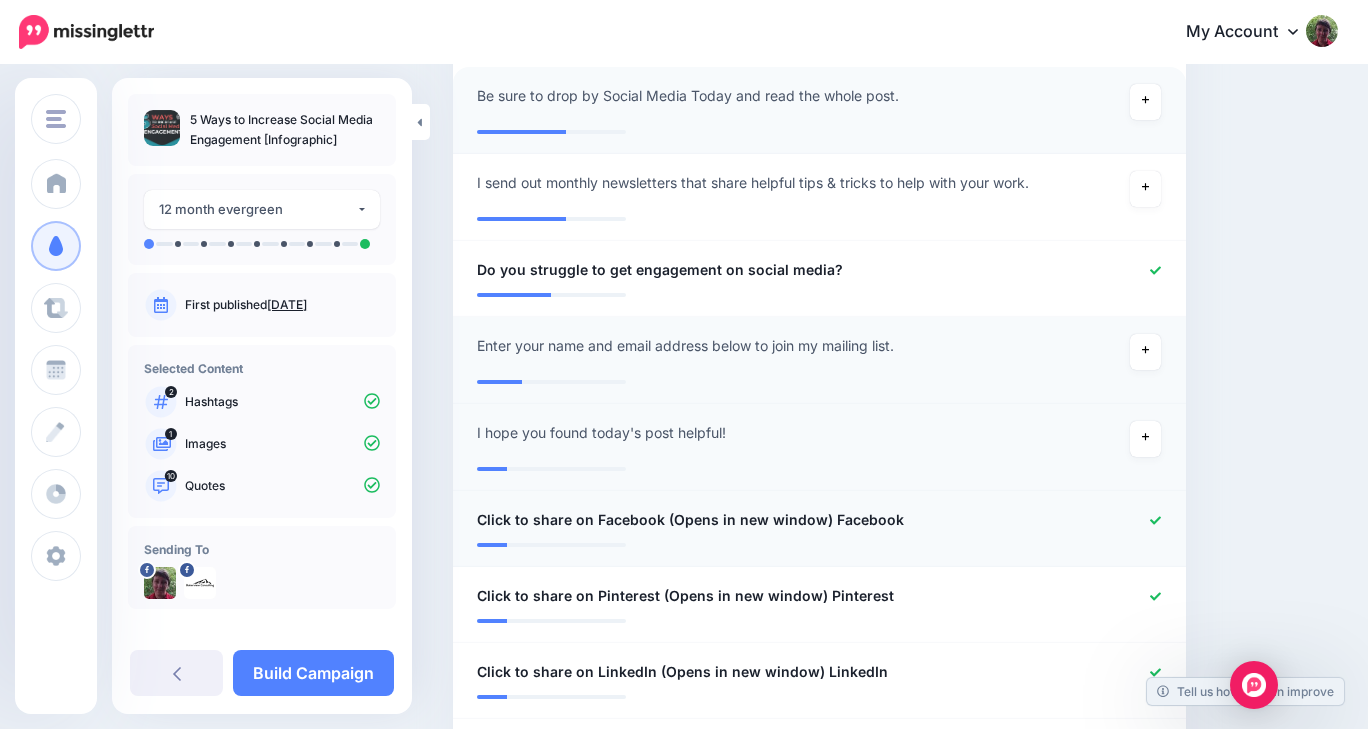 click 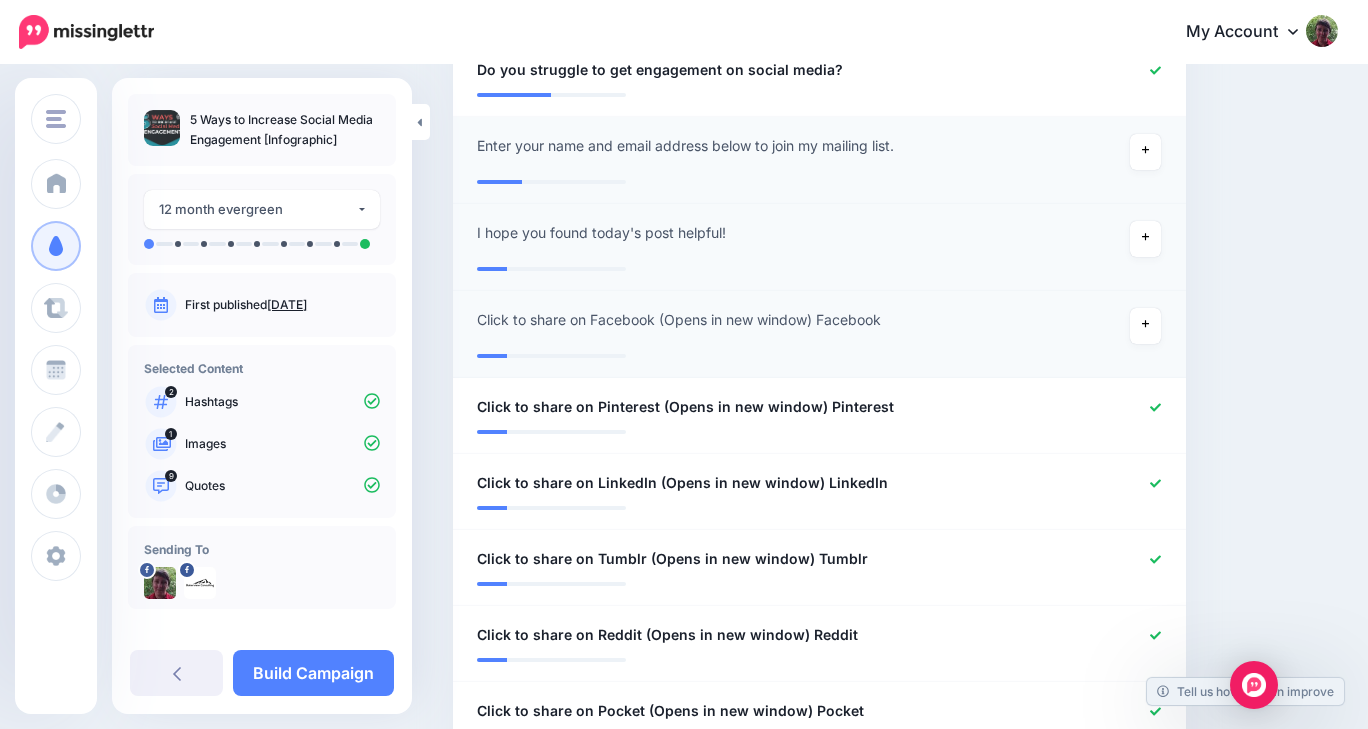 scroll, scrollTop: 840, scrollLeft: 0, axis: vertical 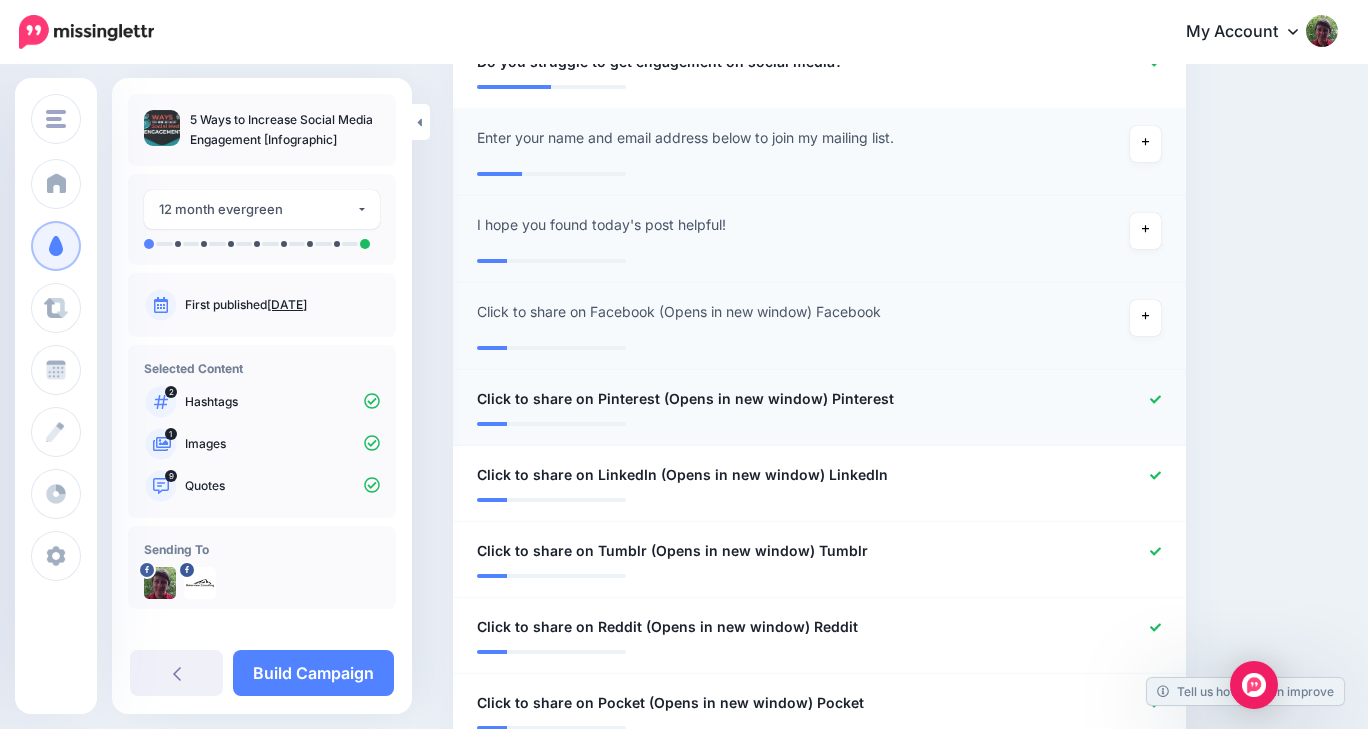 click 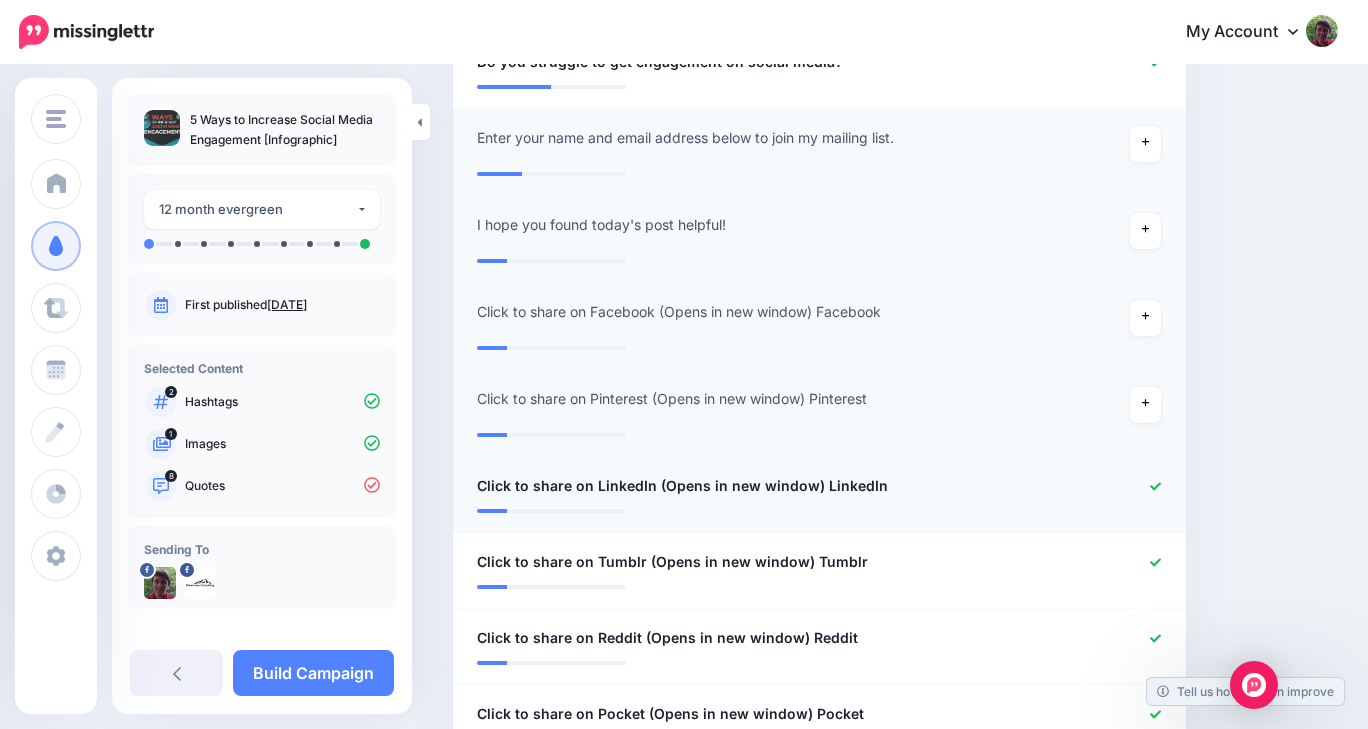 click 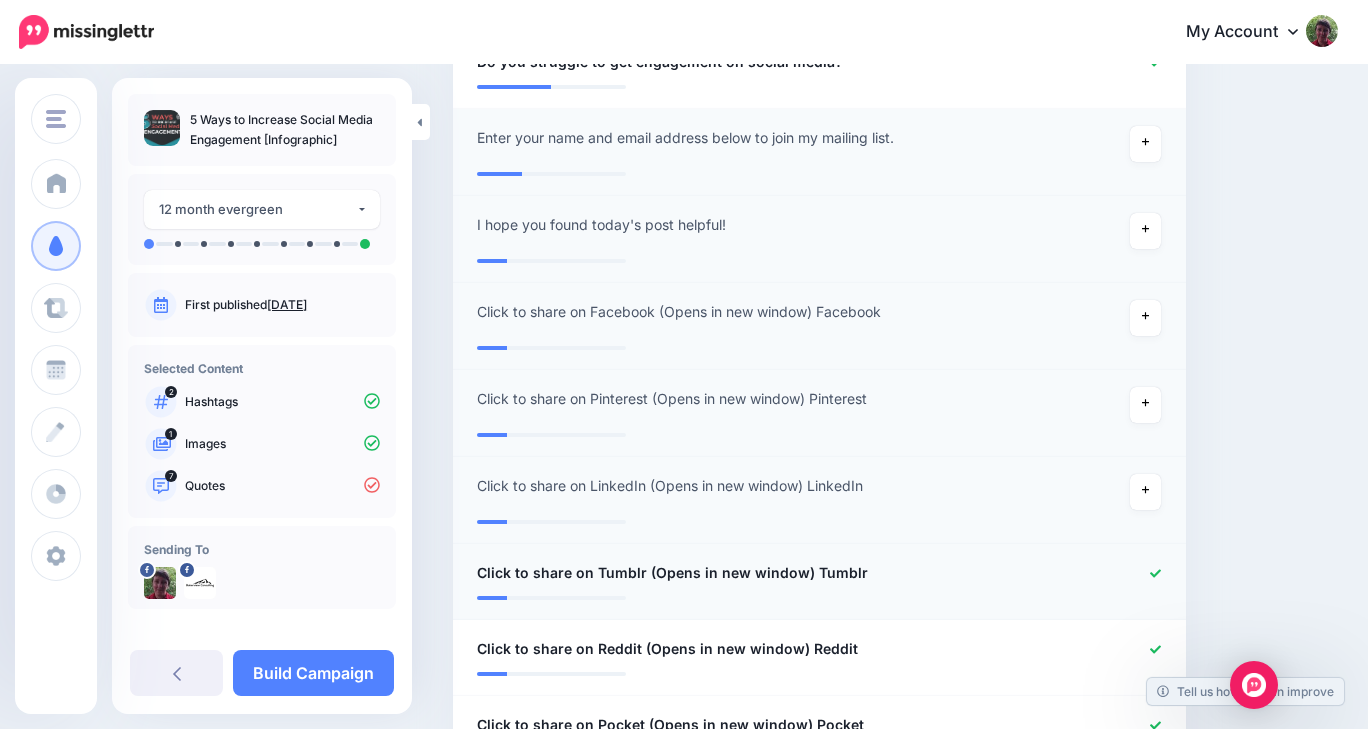 click 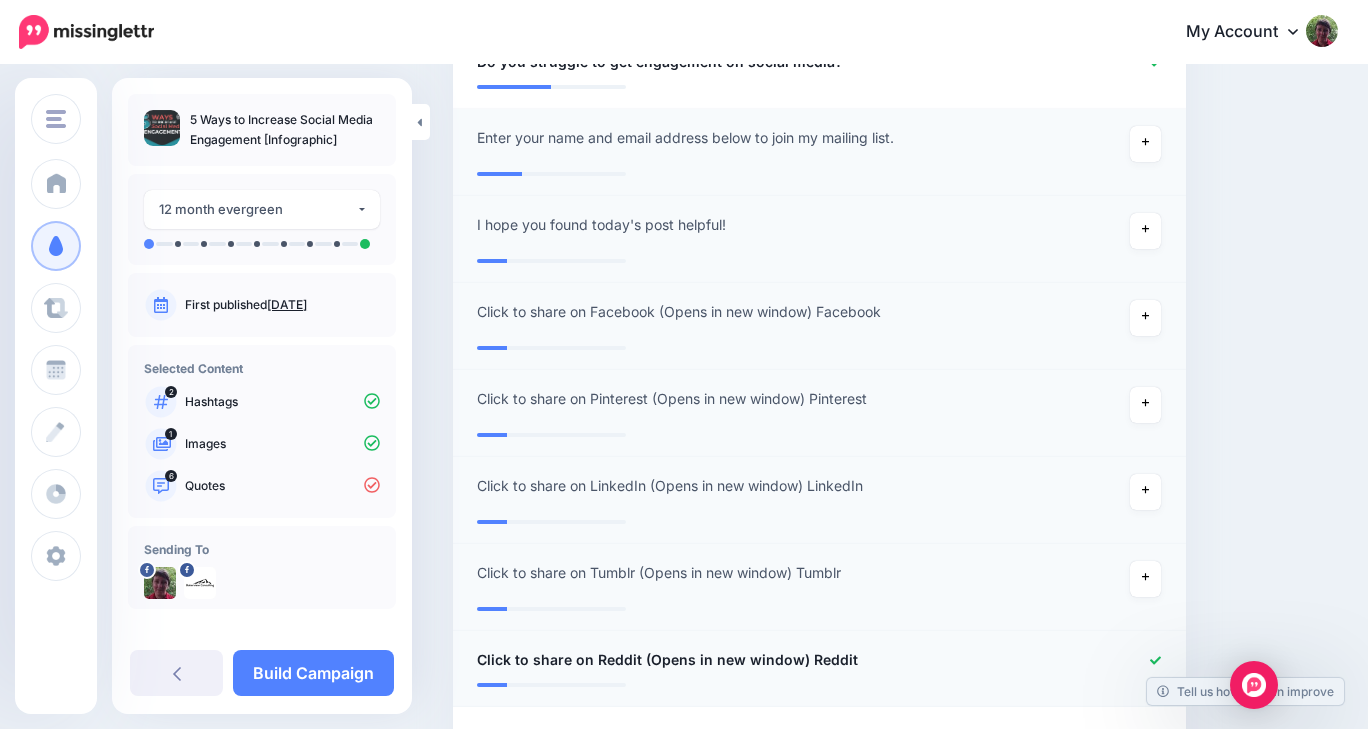 click 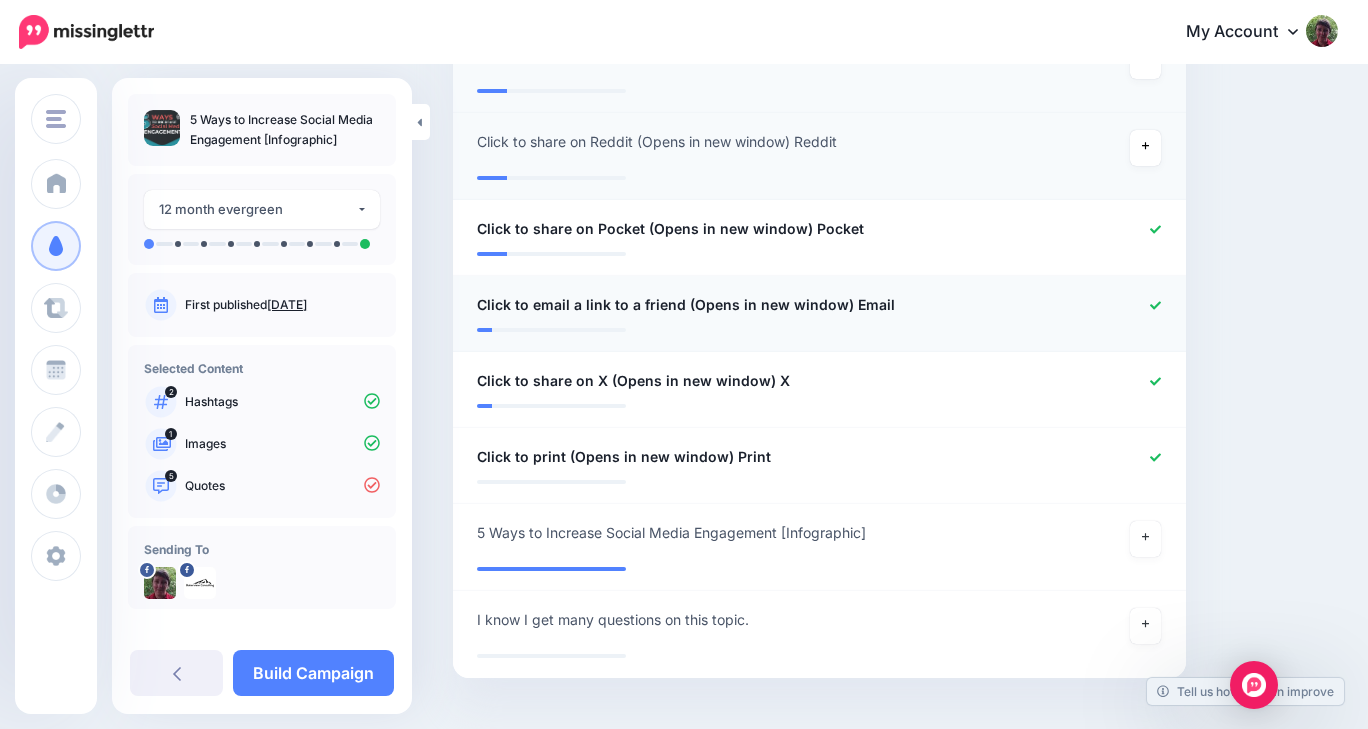 scroll, scrollTop: 1363, scrollLeft: 0, axis: vertical 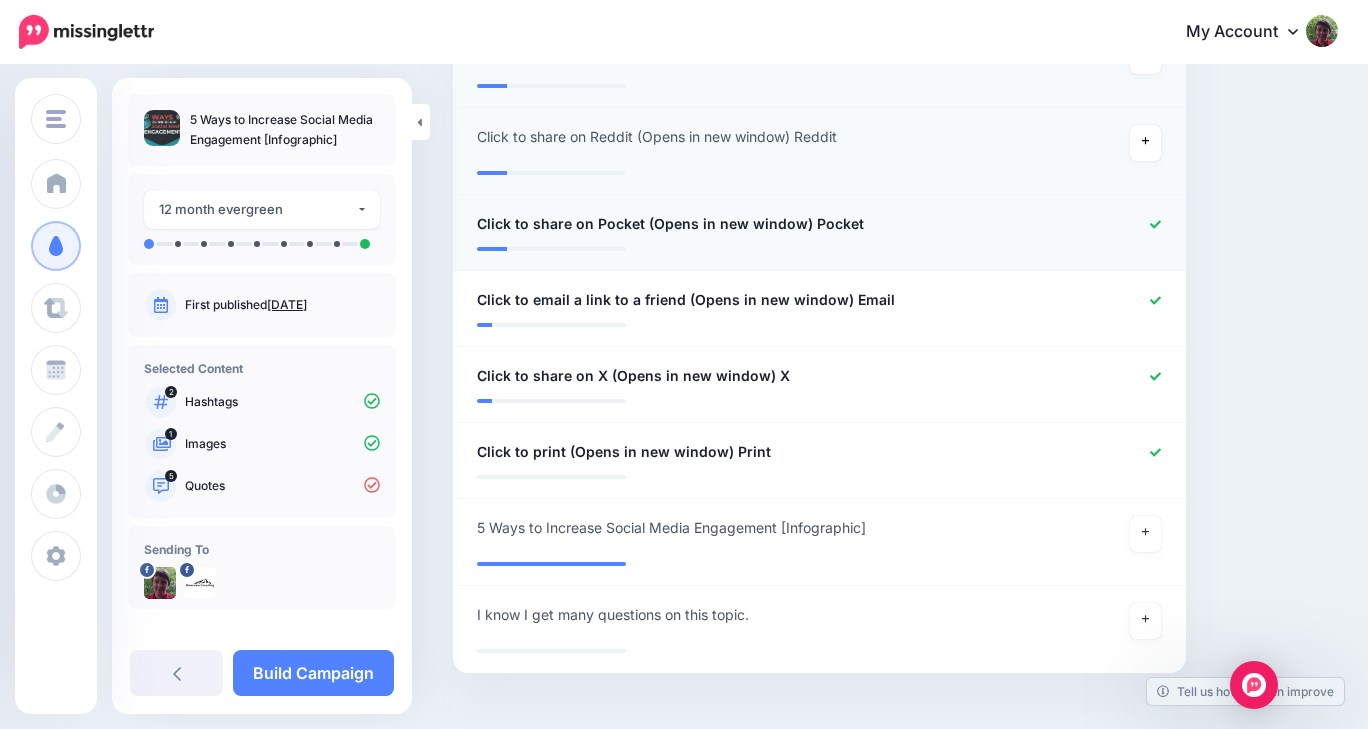 click 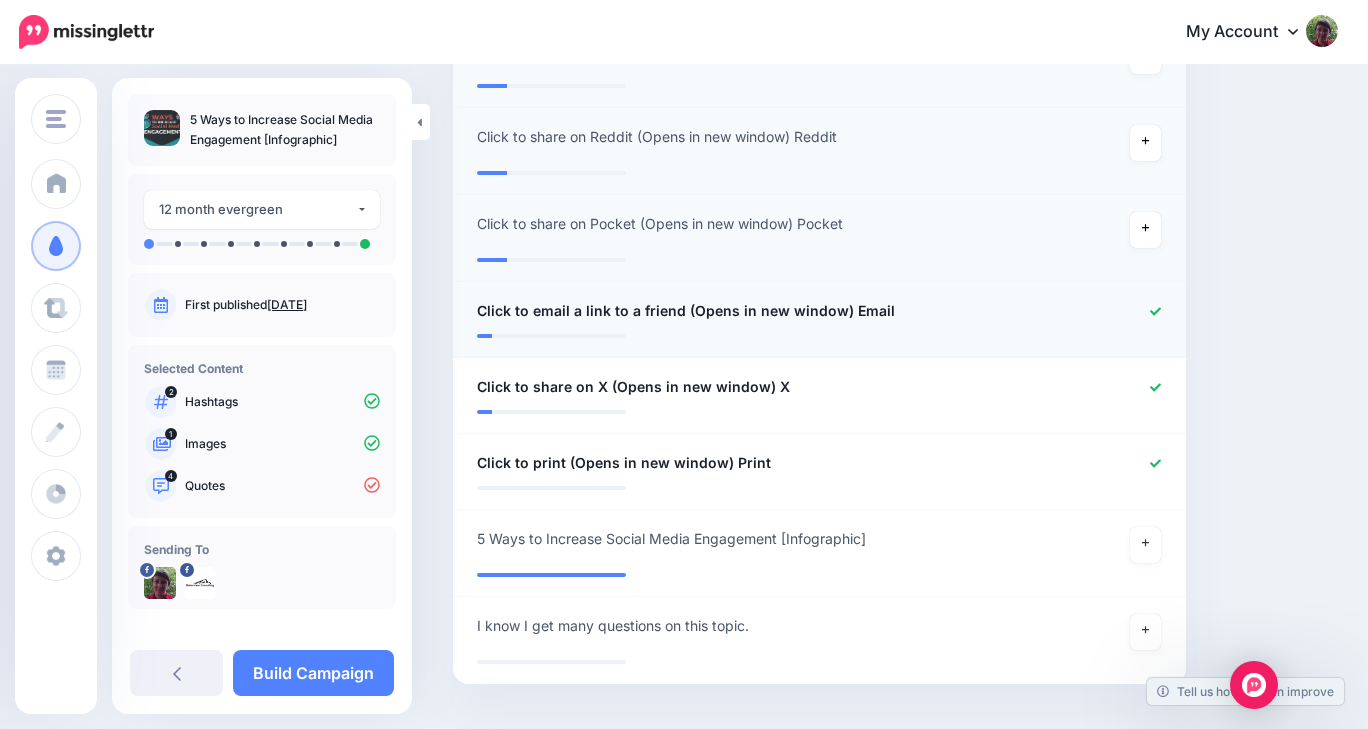 click 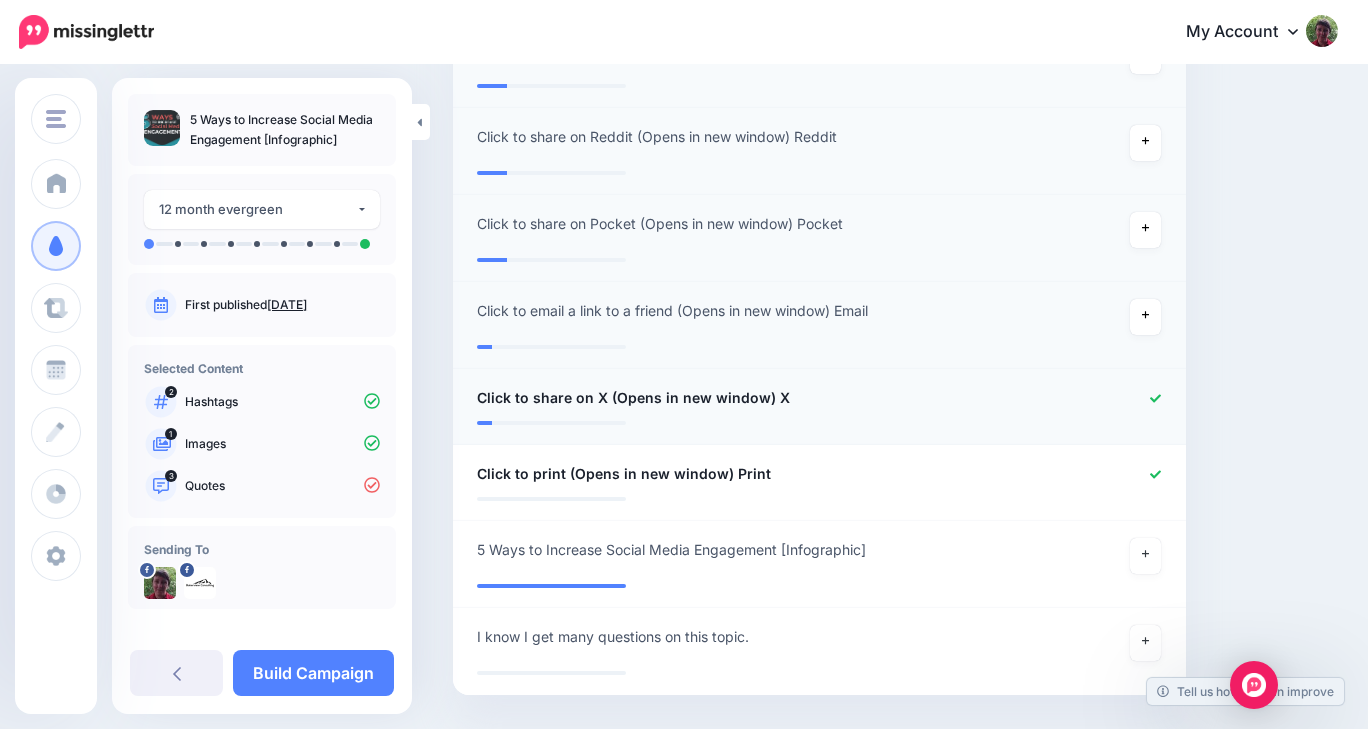 click 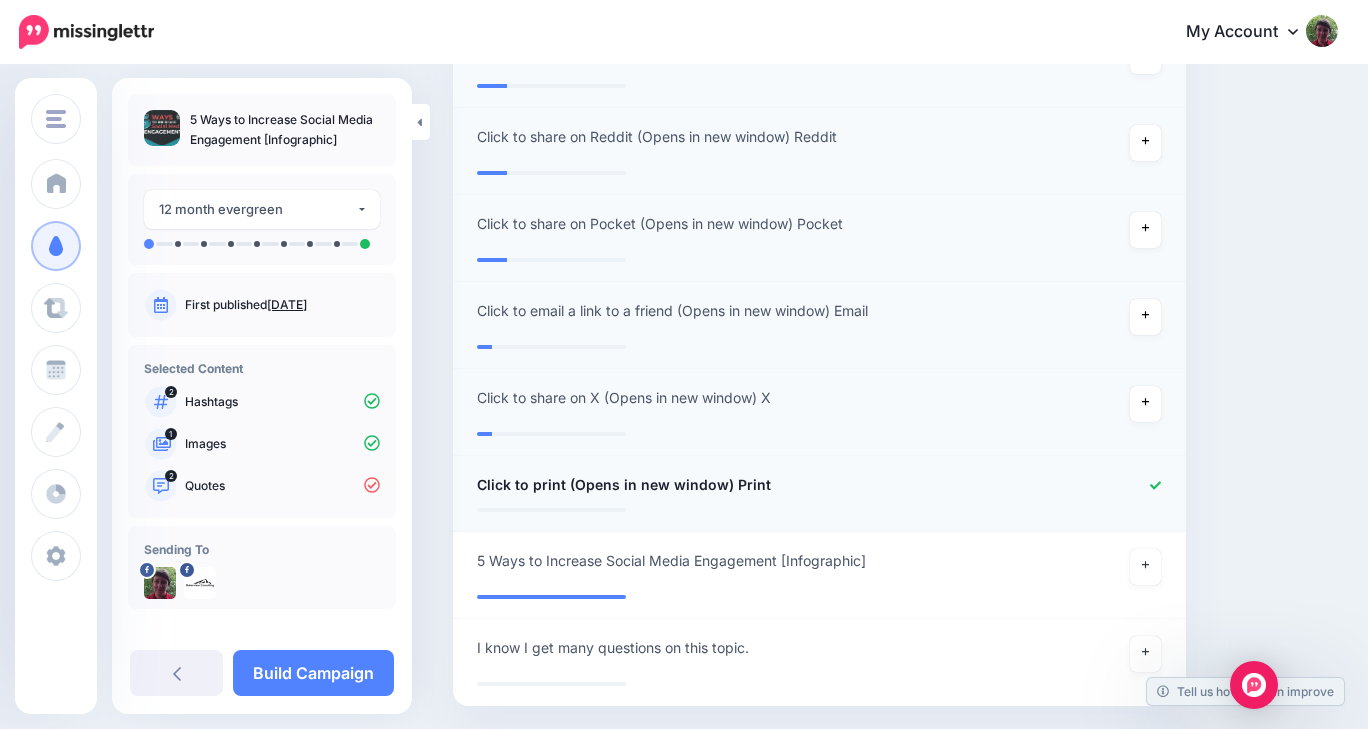 click 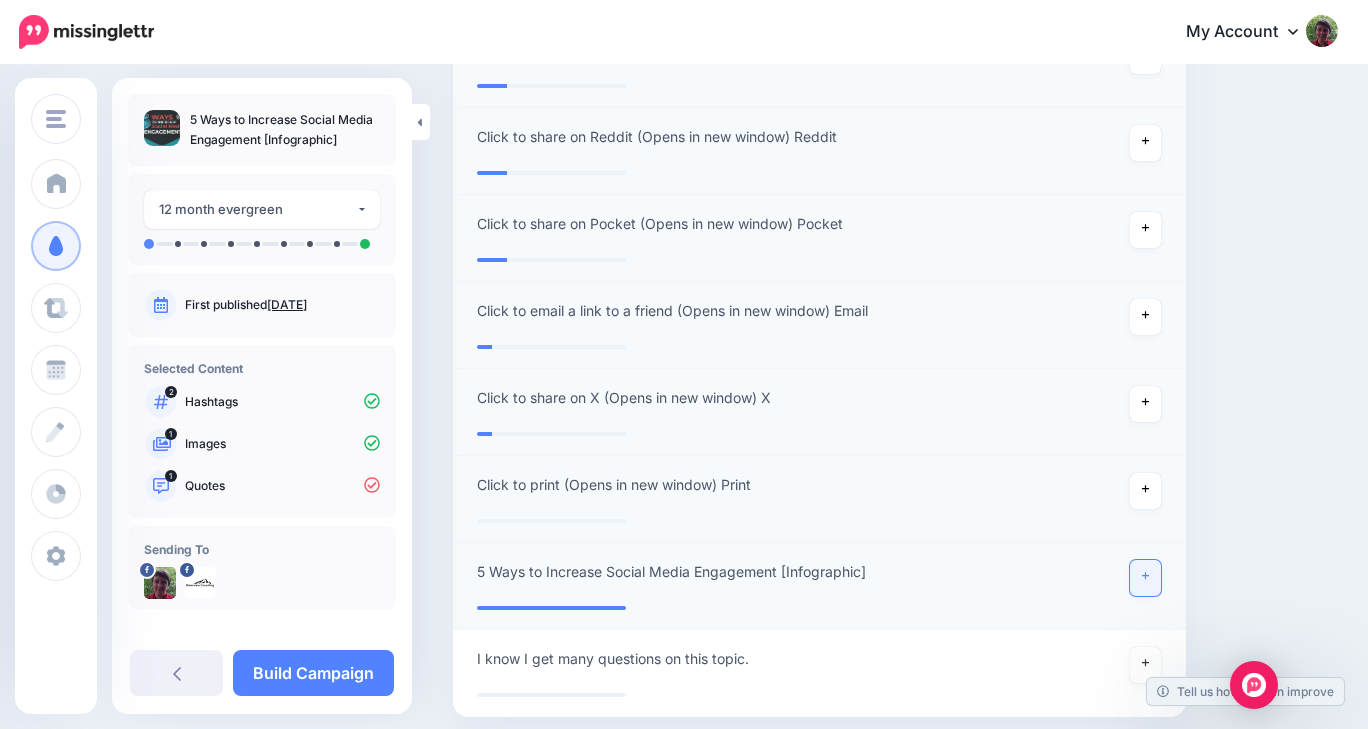 click 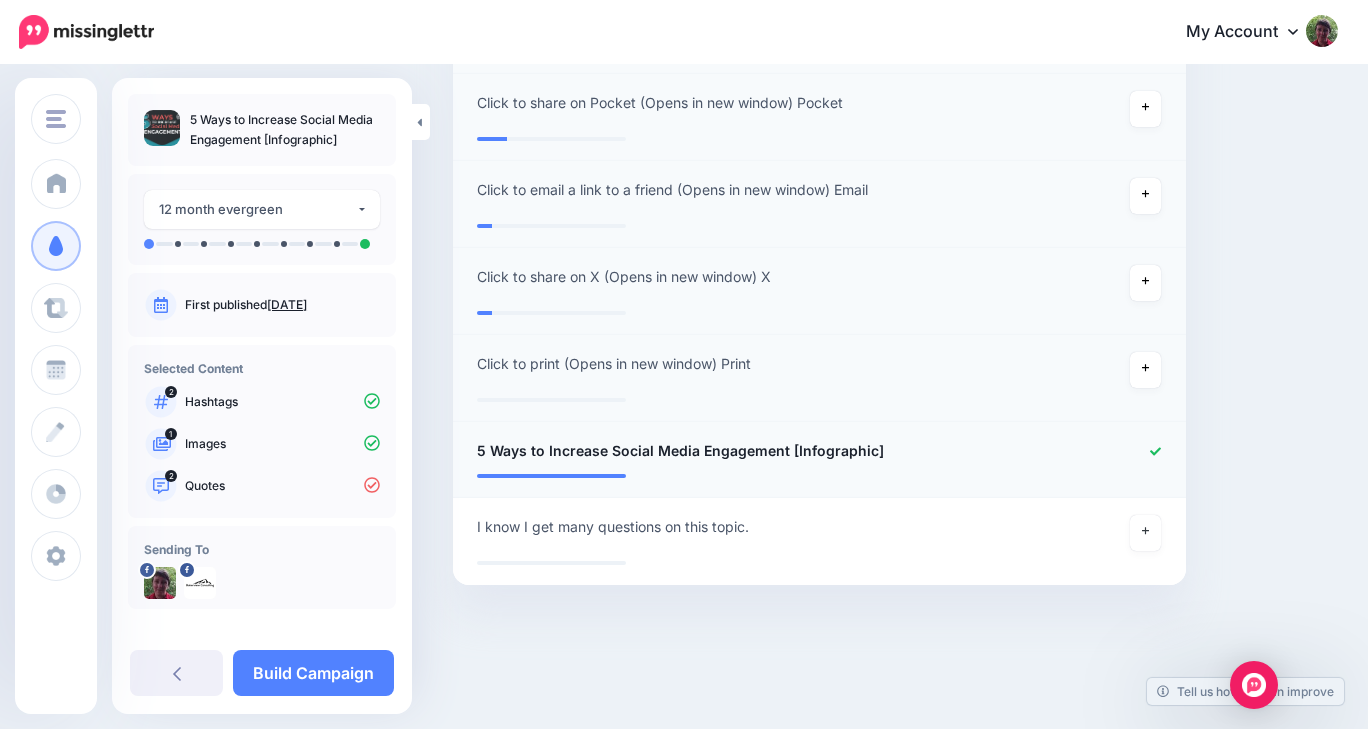 scroll, scrollTop: 1497, scrollLeft: 0, axis: vertical 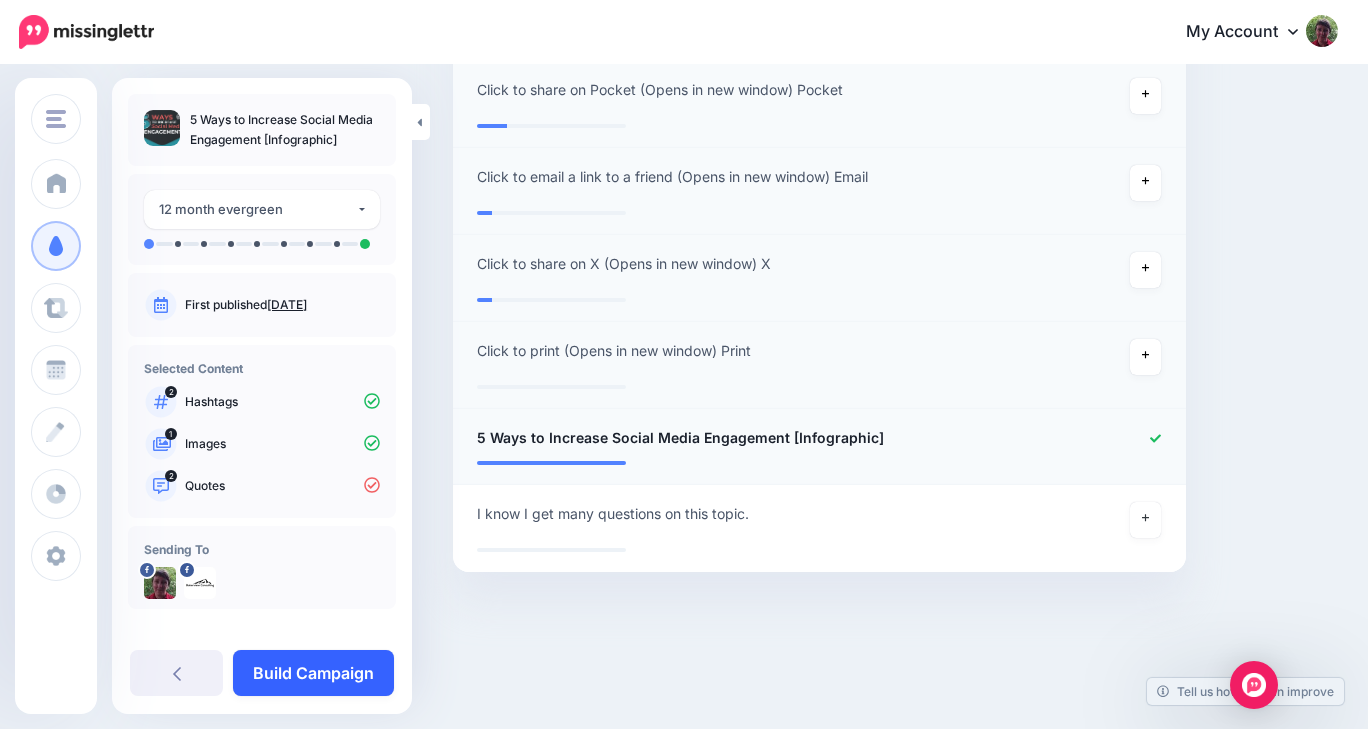 click on "Build Campaign" at bounding box center [313, 673] 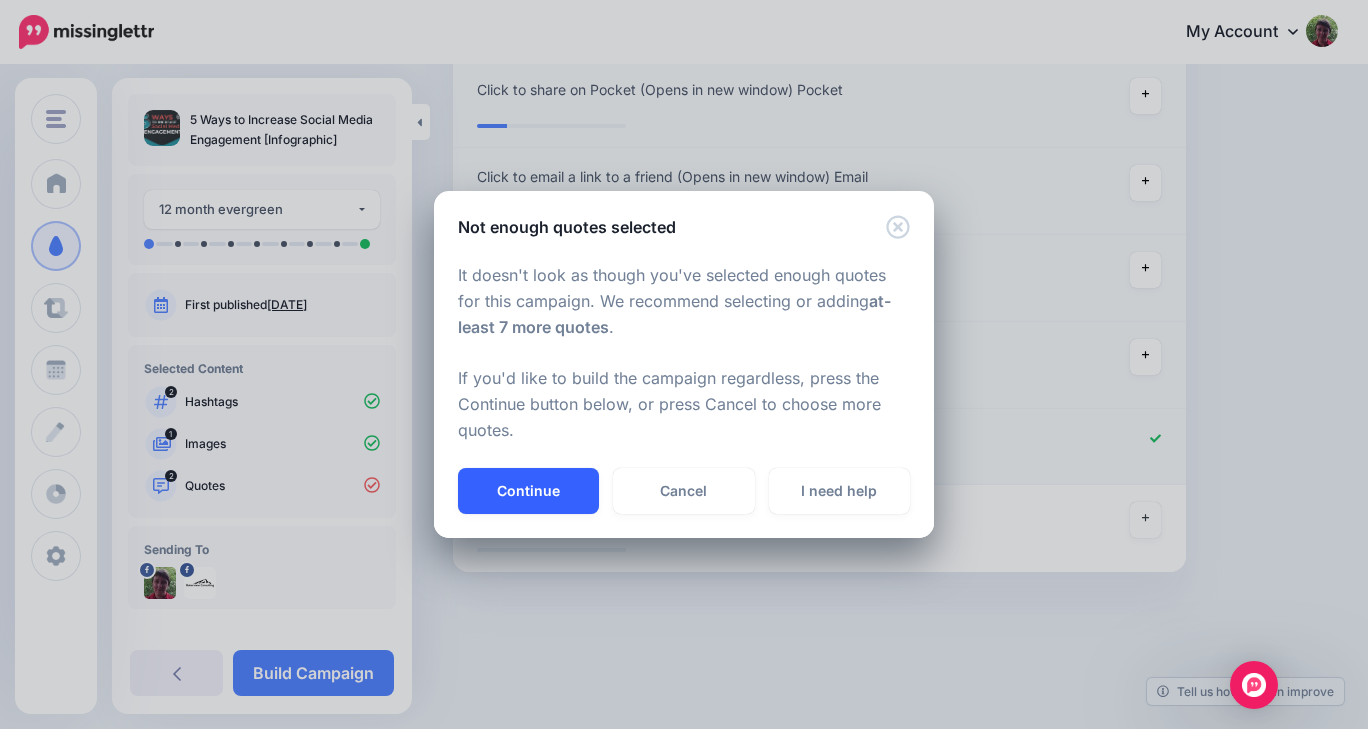 click on "Continue" at bounding box center (528, 491) 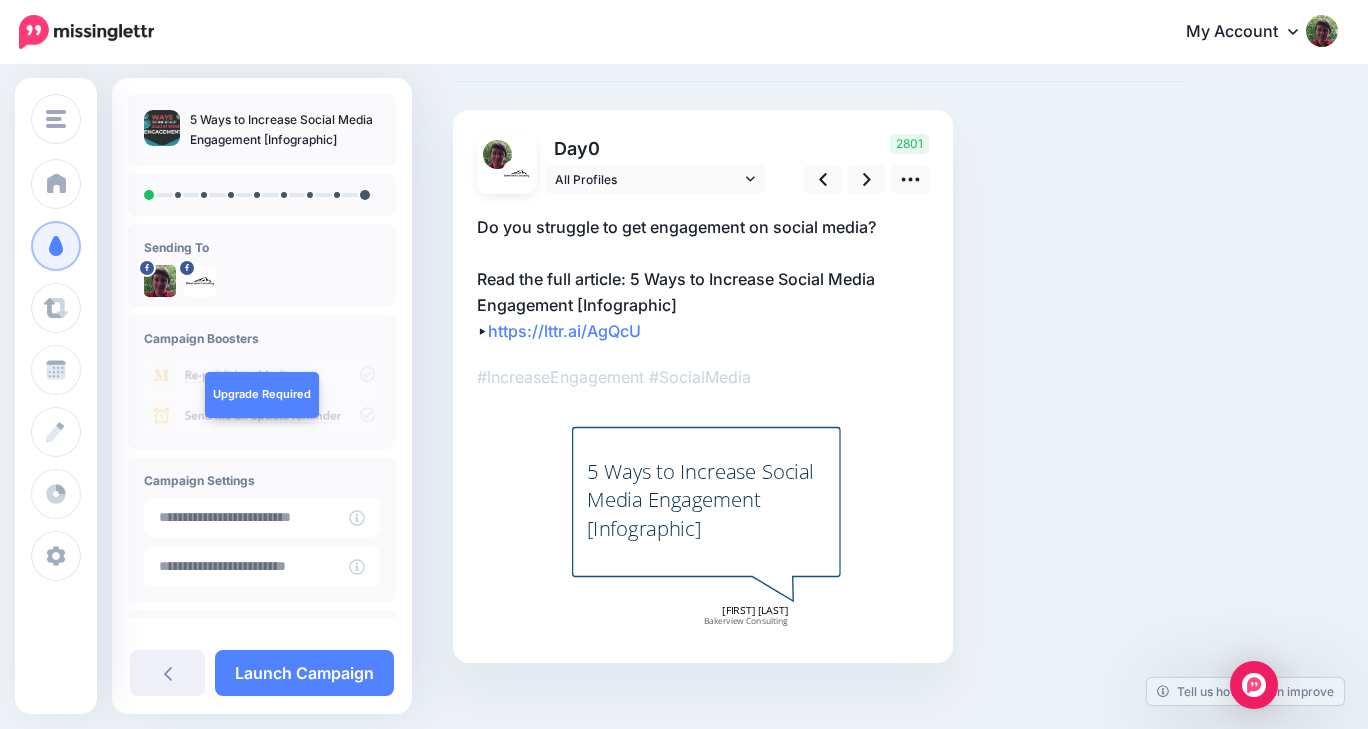 scroll, scrollTop: 101, scrollLeft: 0, axis: vertical 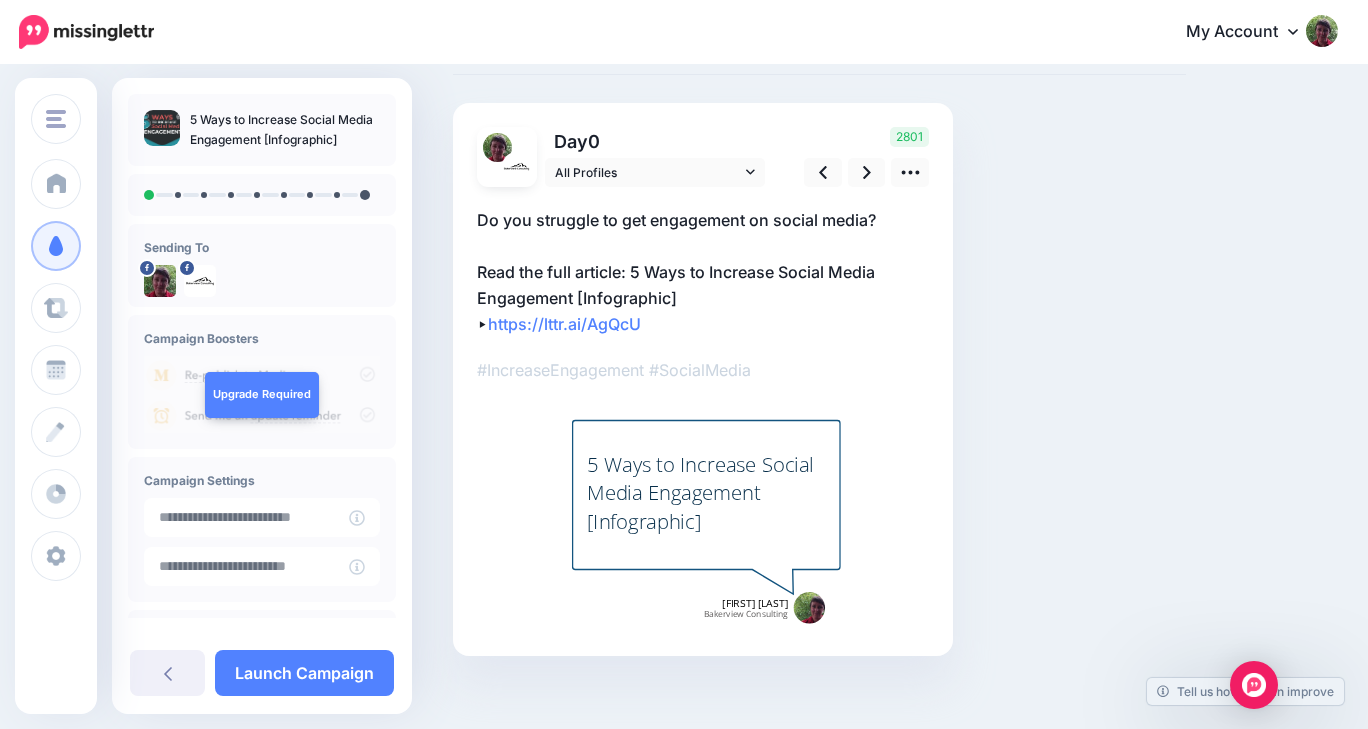 click on "Day  0
All
Profiles
0" at bounding box center (703, 379) 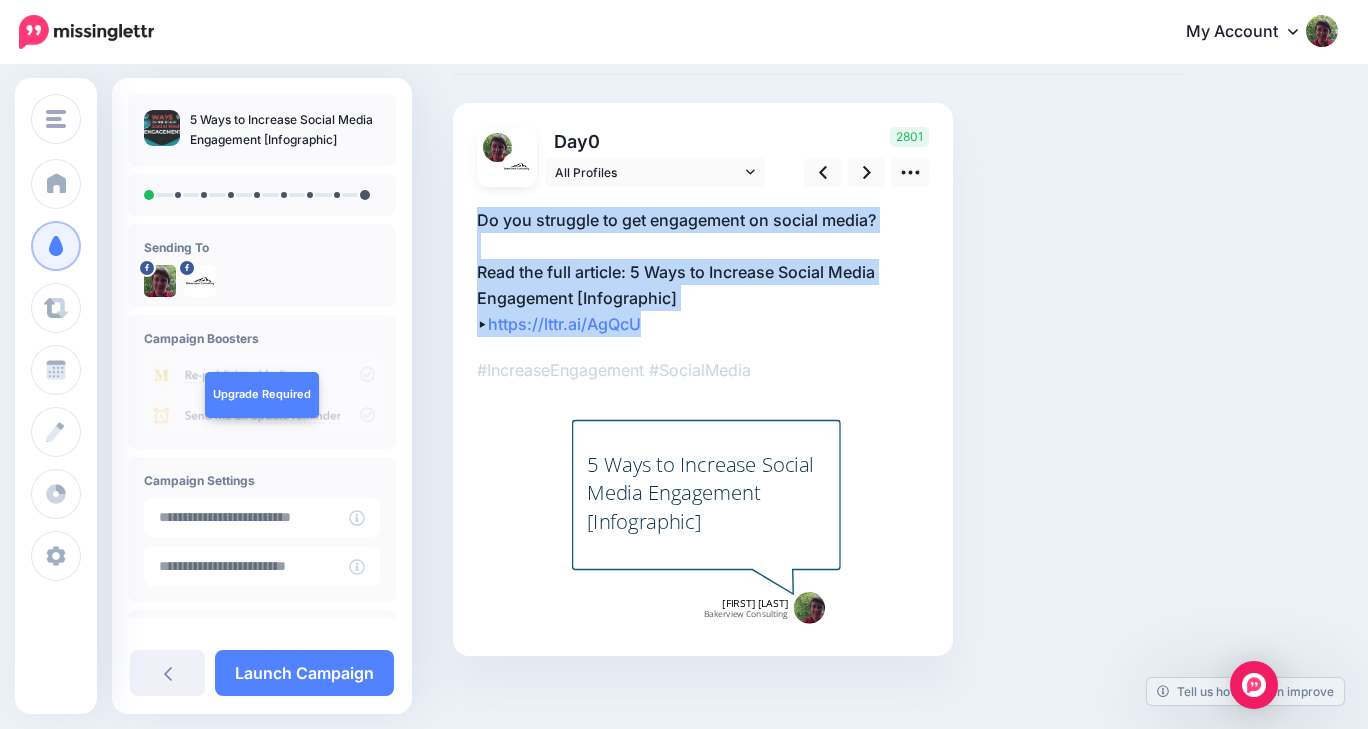 drag, startPoint x: 476, startPoint y: 215, endPoint x: 654, endPoint y: 326, distance: 209.77368 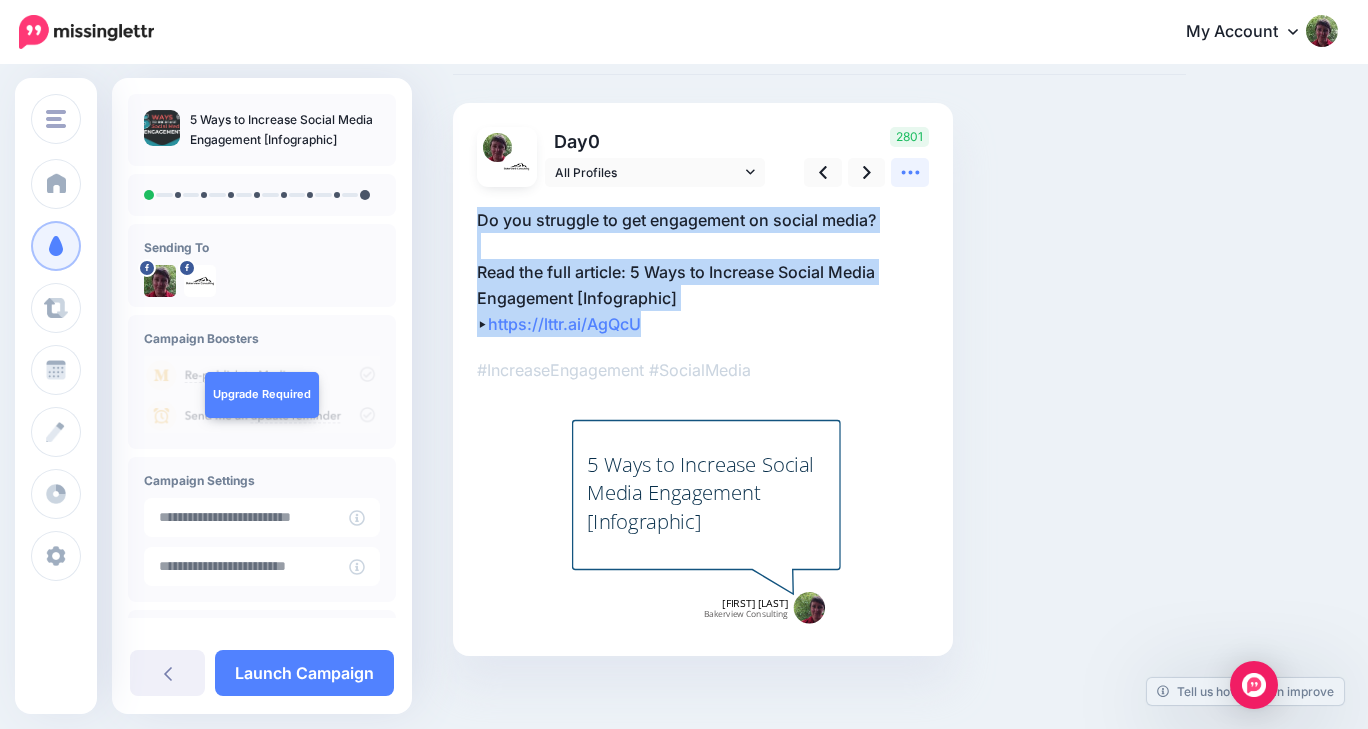 click 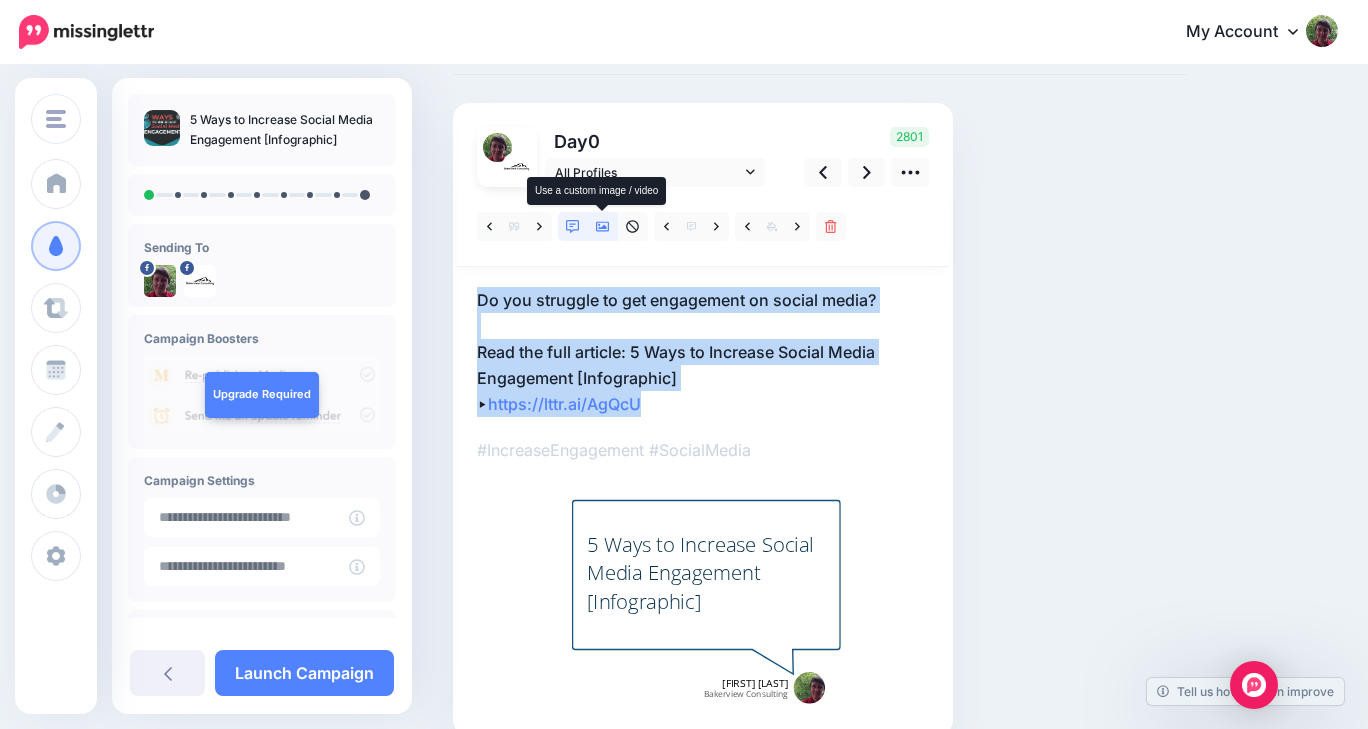 click 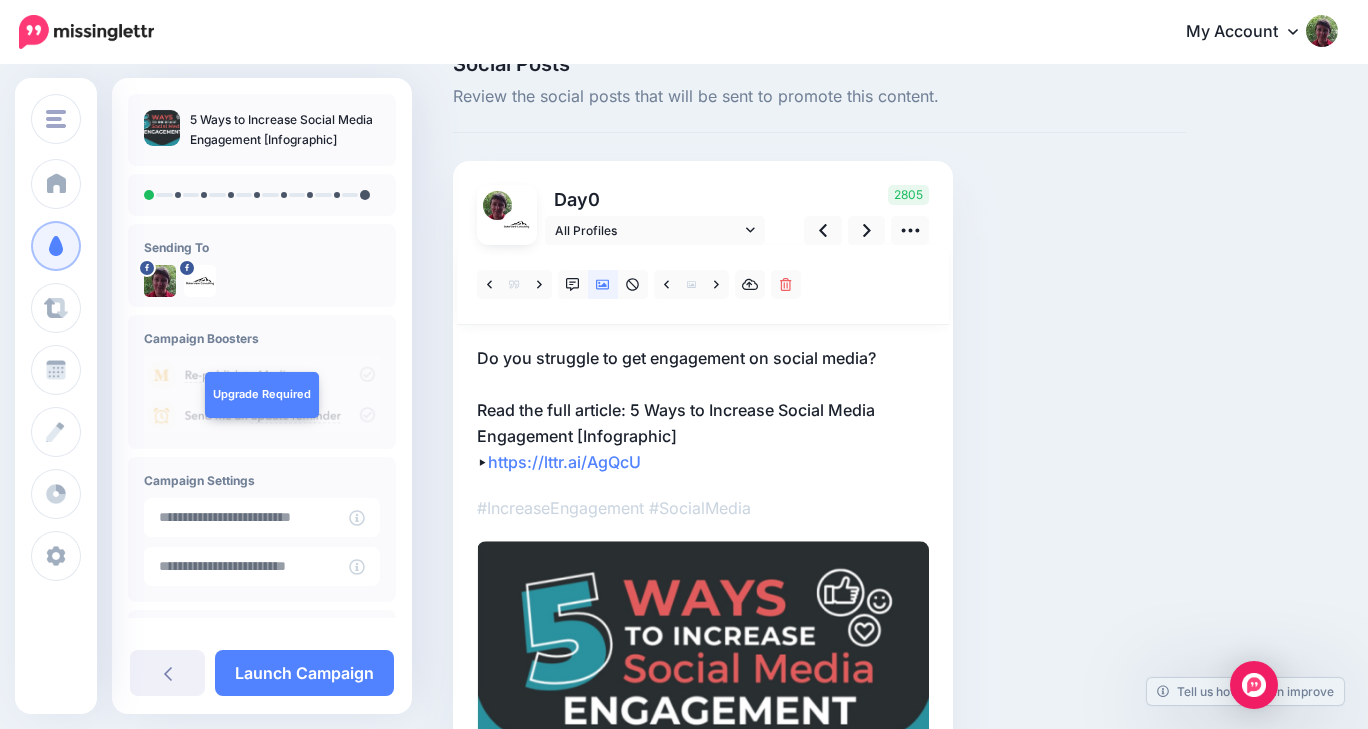 scroll, scrollTop: 51, scrollLeft: 0, axis: vertical 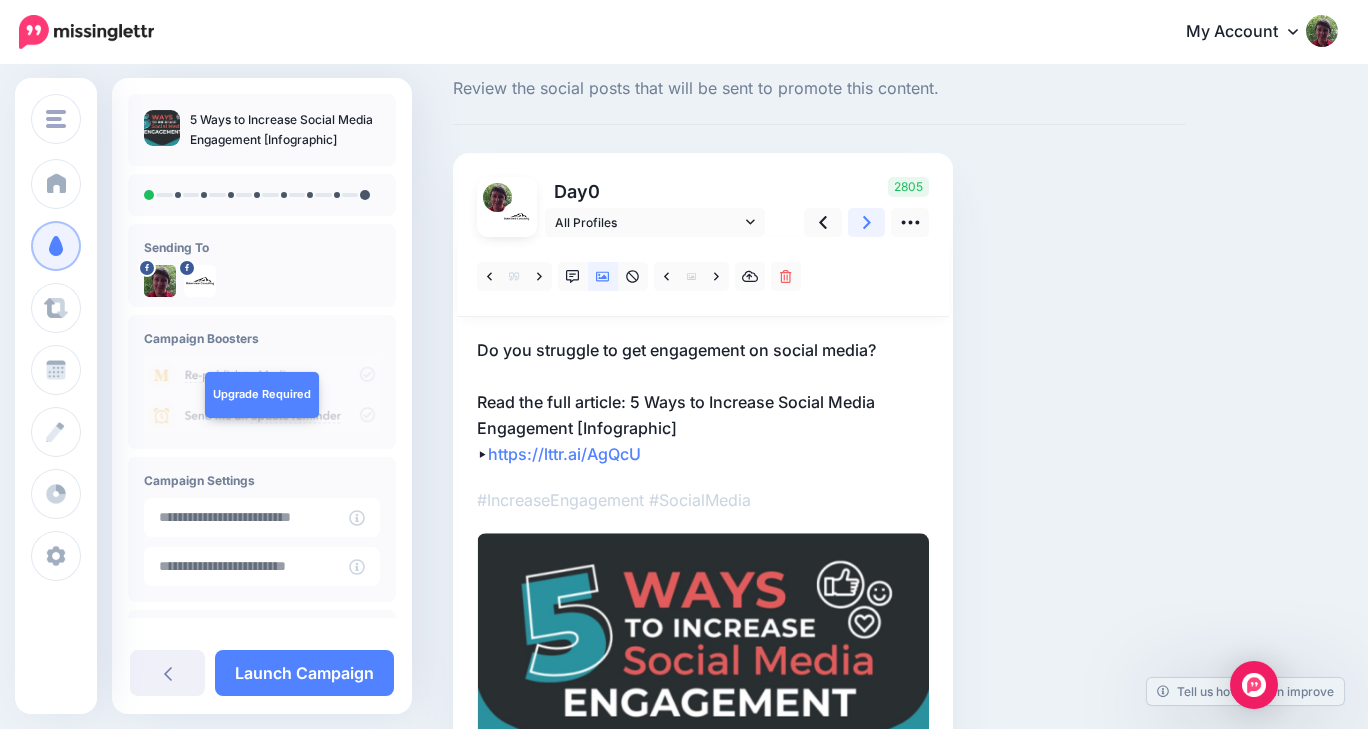 click 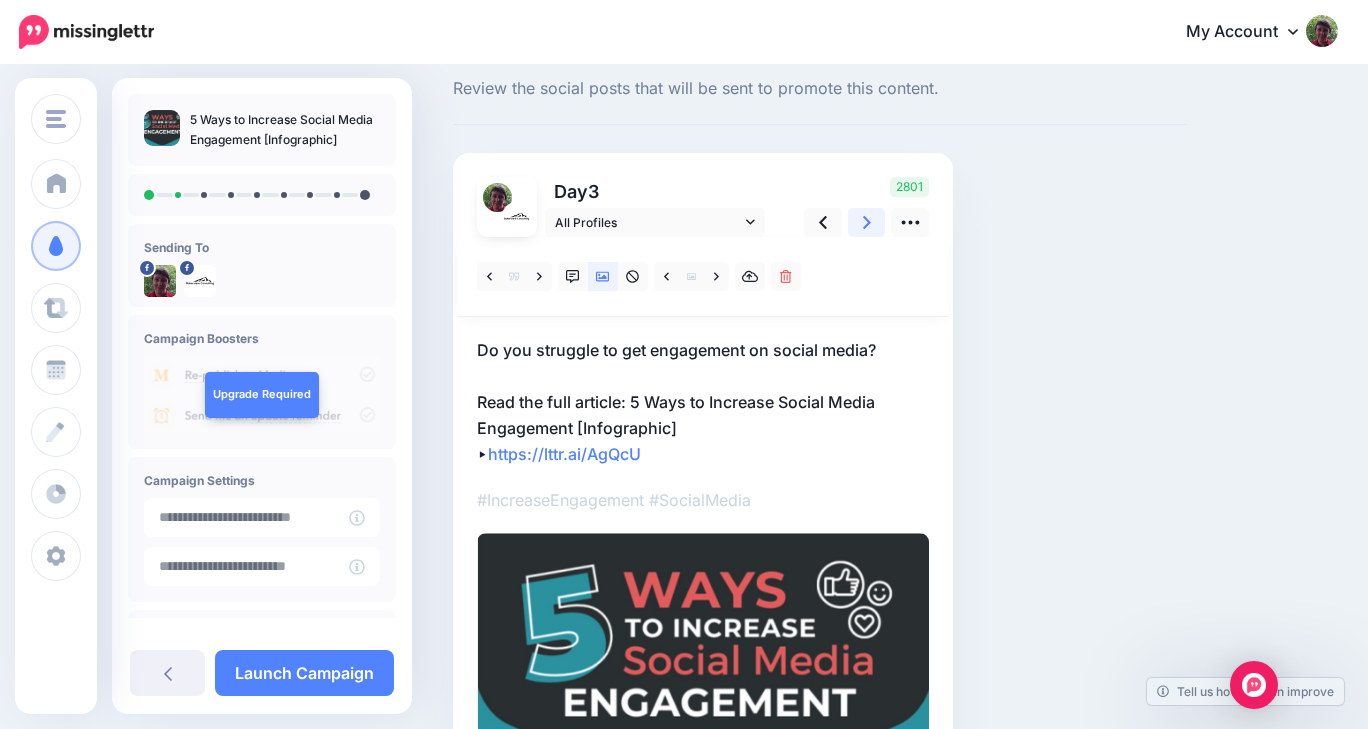 click 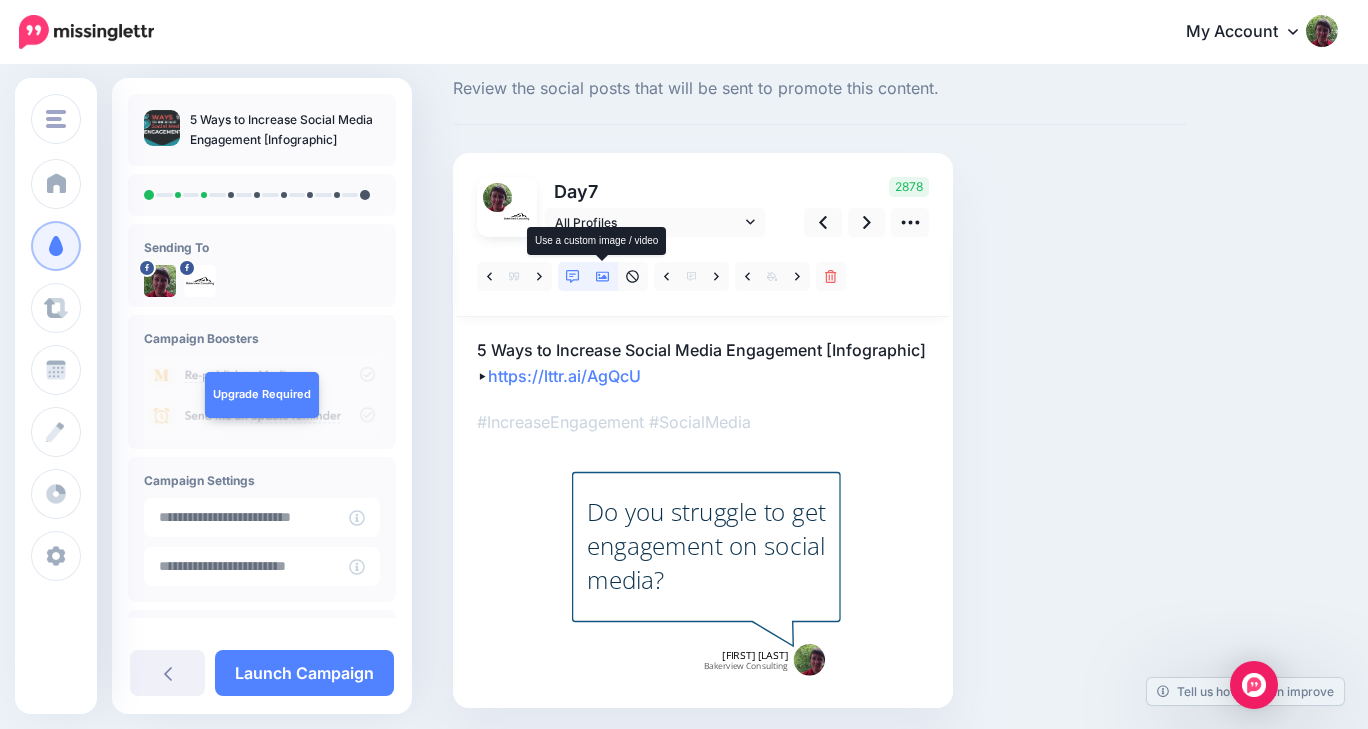 click 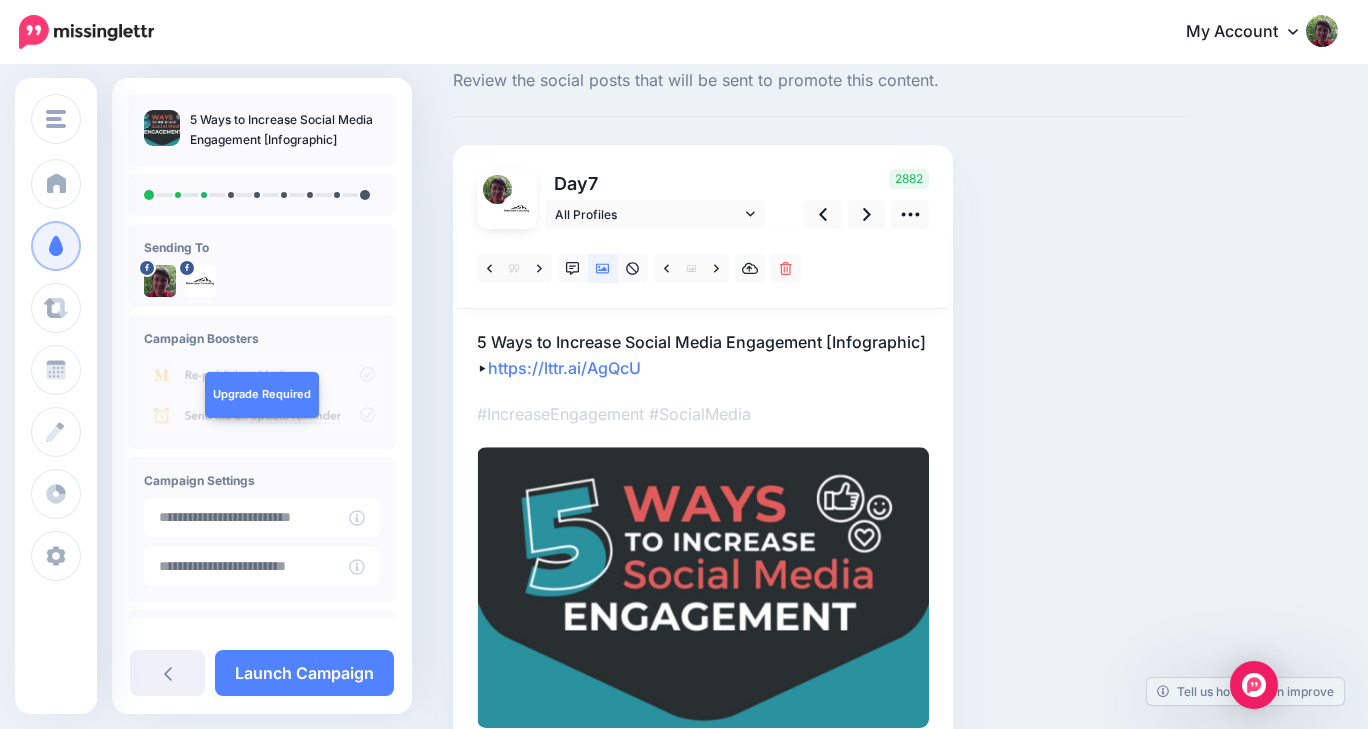 scroll, scrollTop: 33, scrollLeft: 0, axis: vertical 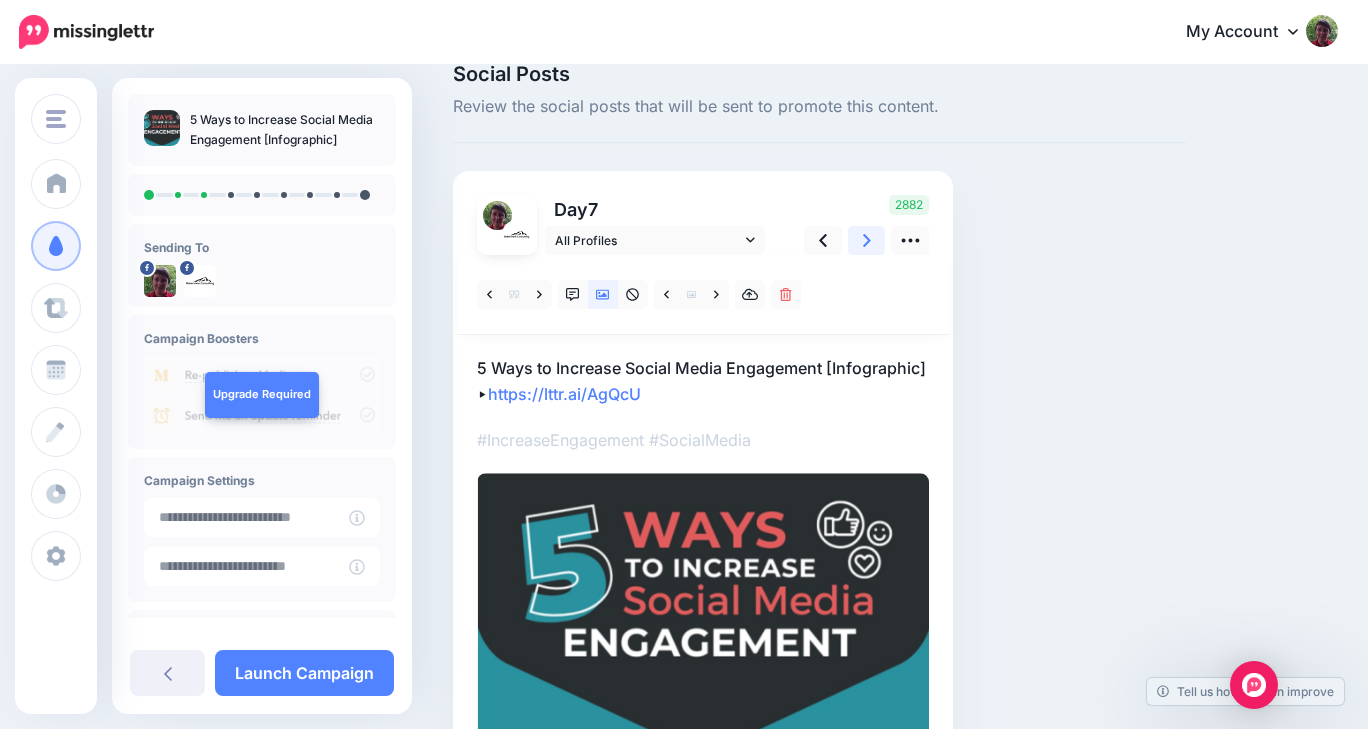 click 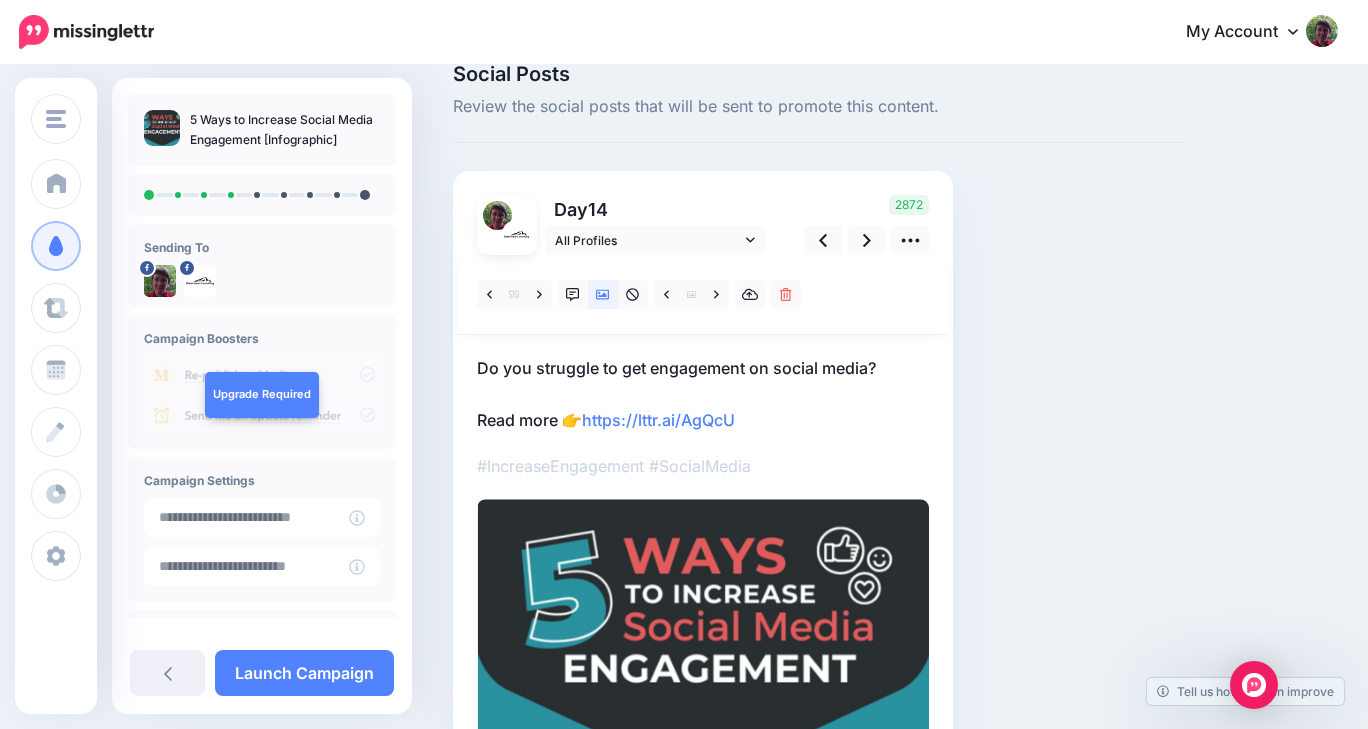 click on "Day  14
All
Profiles
14" at bounding box center (703, 487) 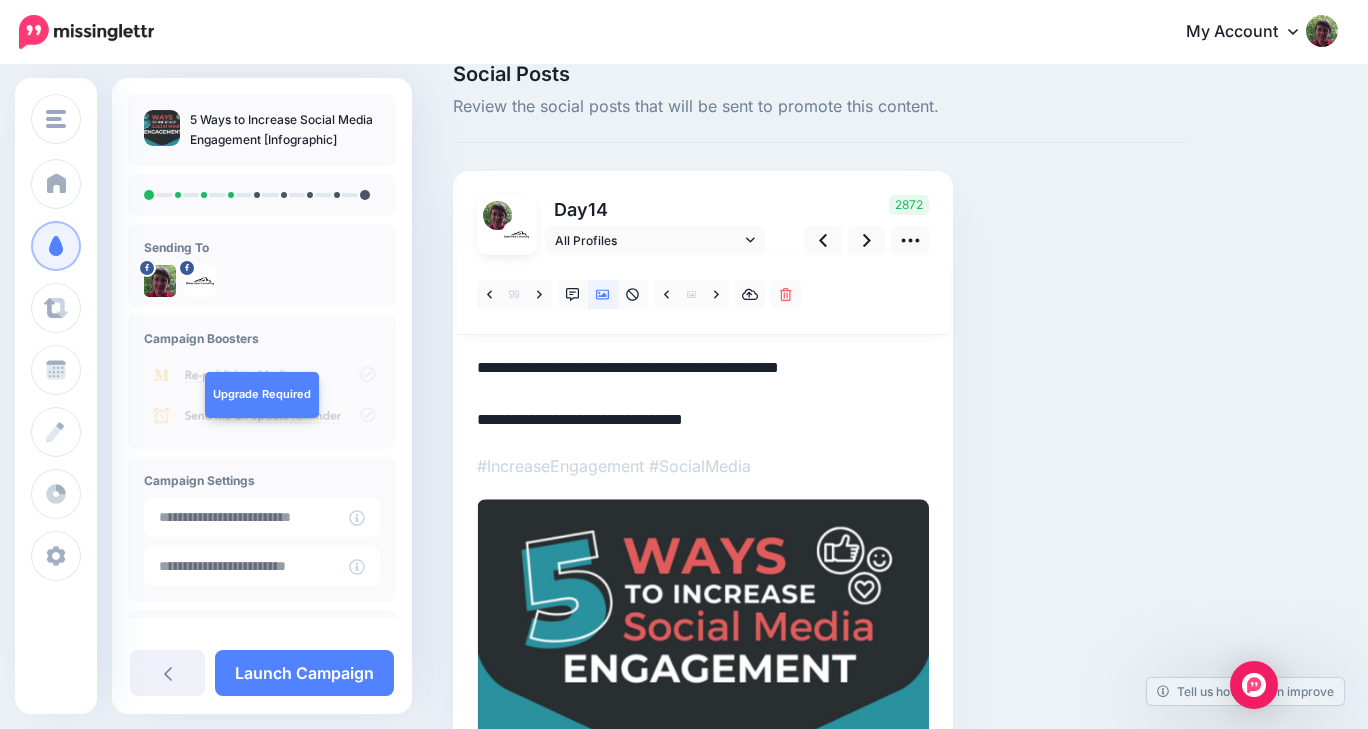 scroll, scrollTop: 0, scrollLeft: 0, axis: both 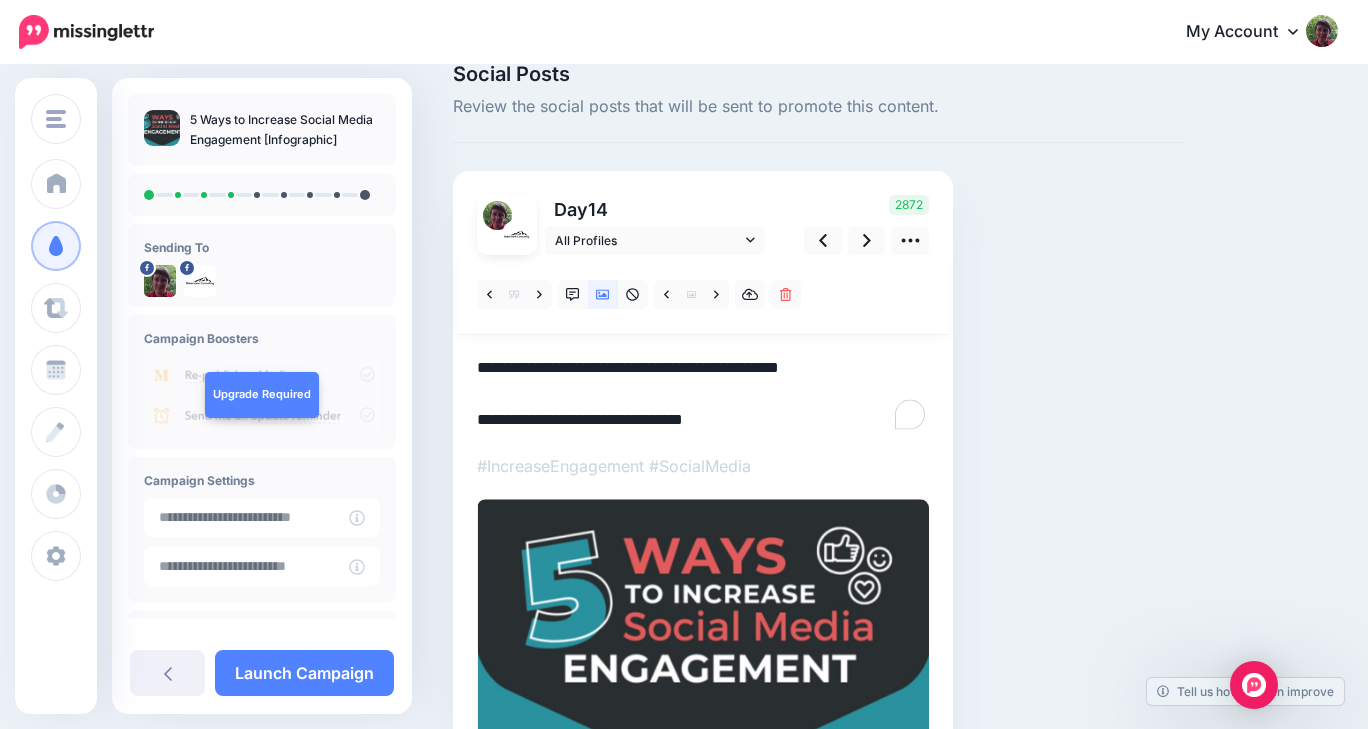 drag, startPoint x: 478, startPoint y: 362, endPoint x: 753, endPoint y: 426, distance: 282.34906 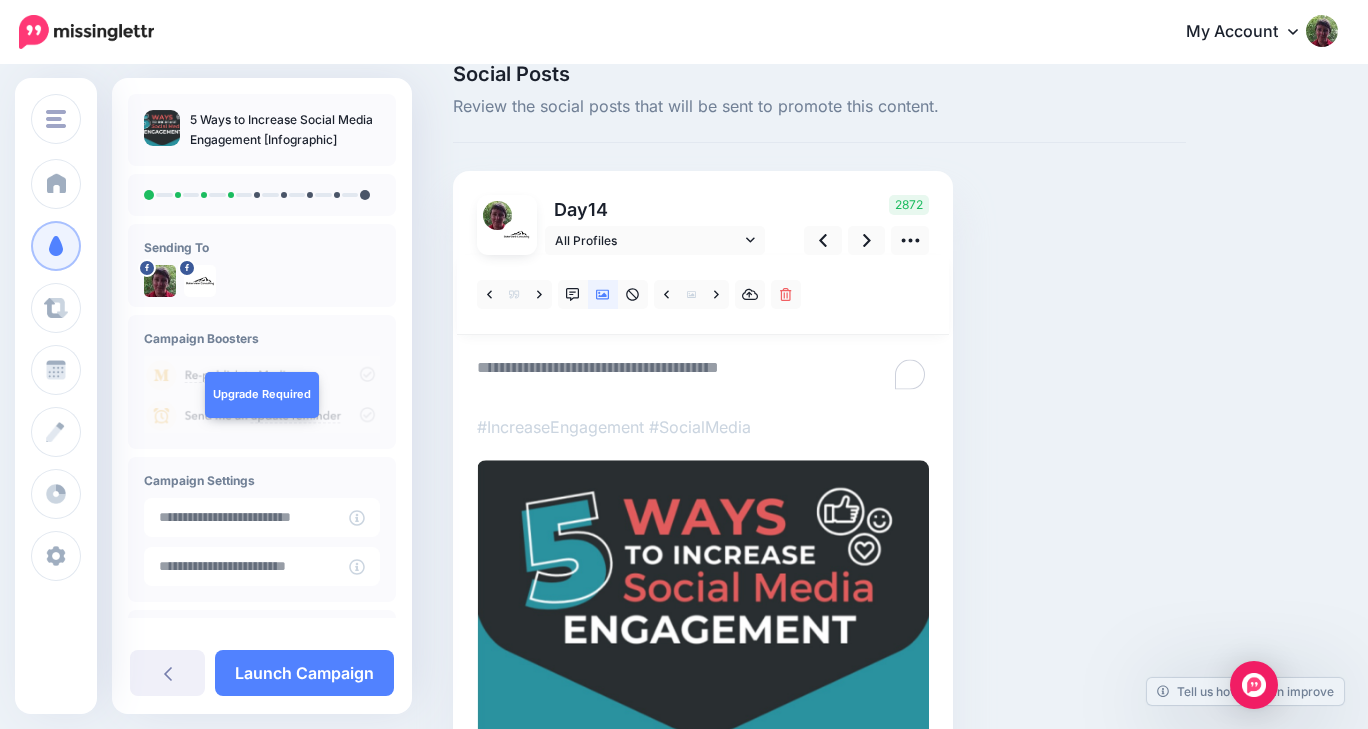 paste on "**********" 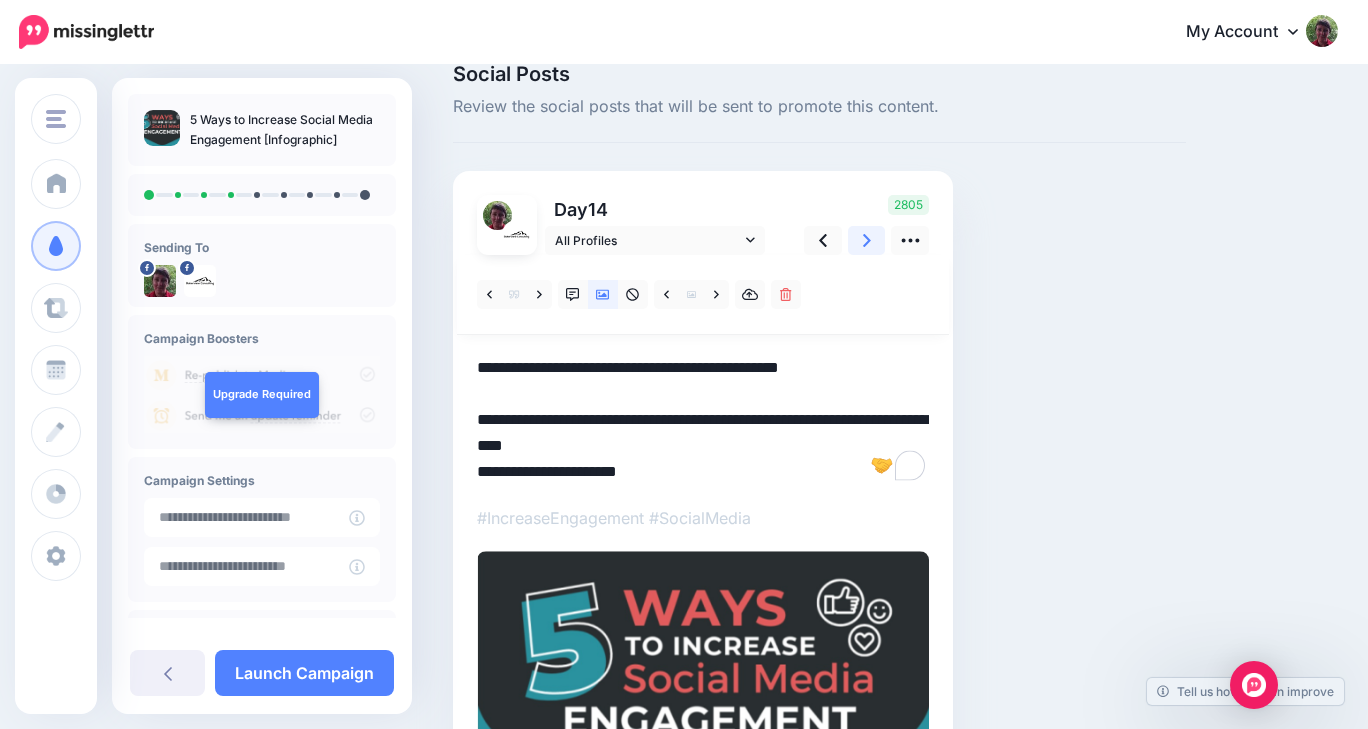 click 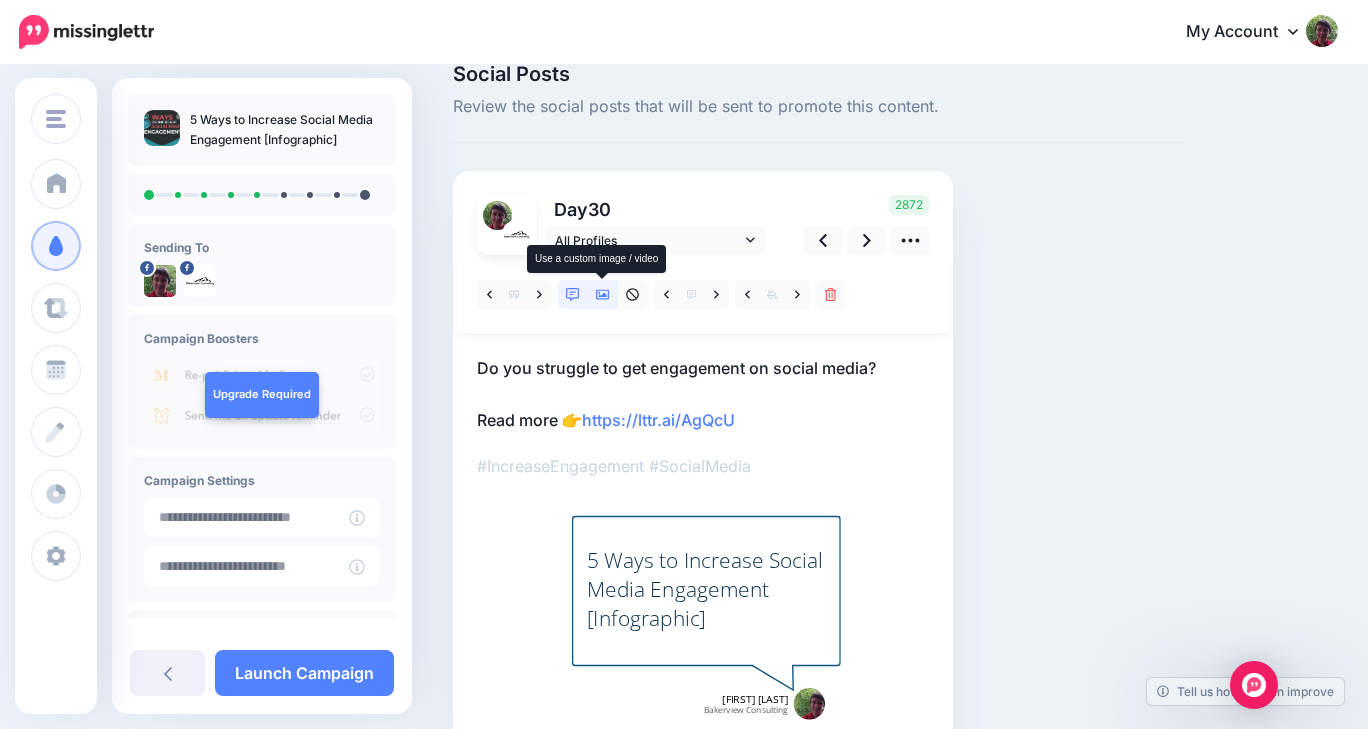 click 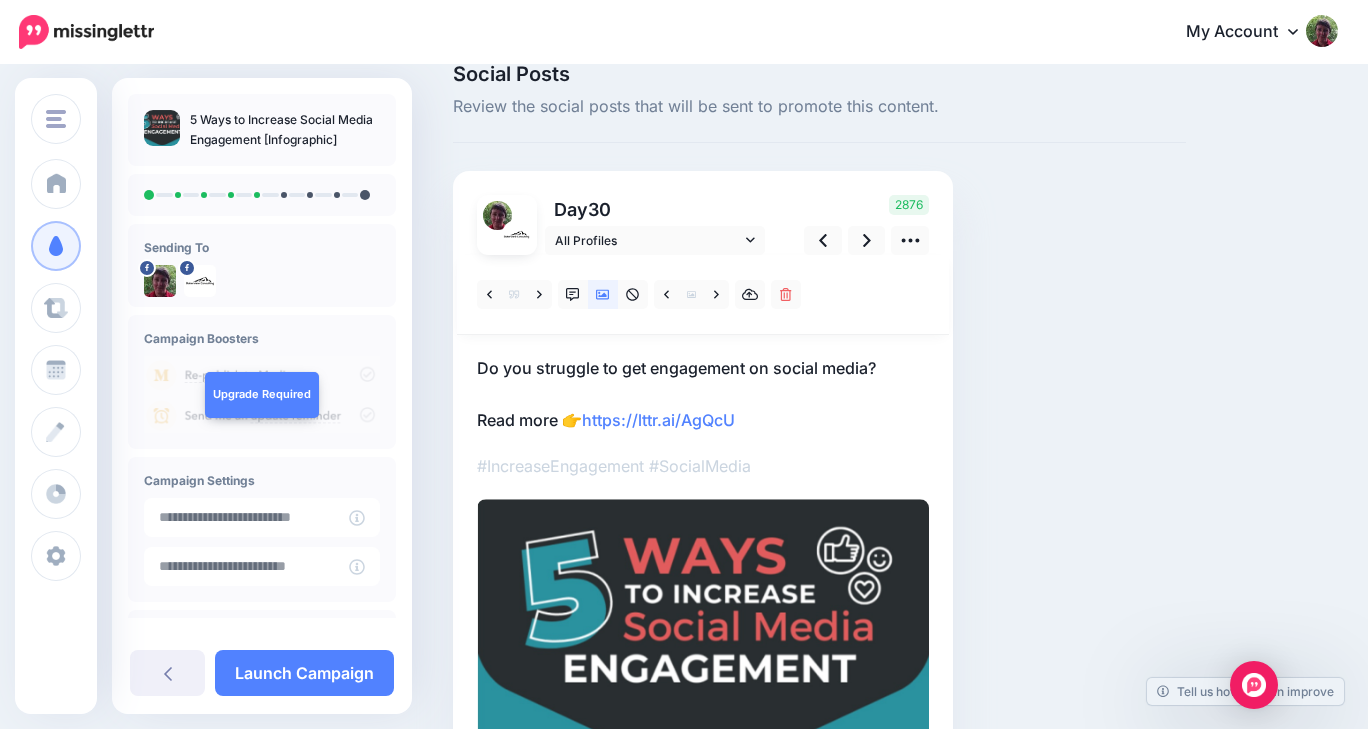 scroll, scrollTop: 0, scrollLeft: 0, axis: both 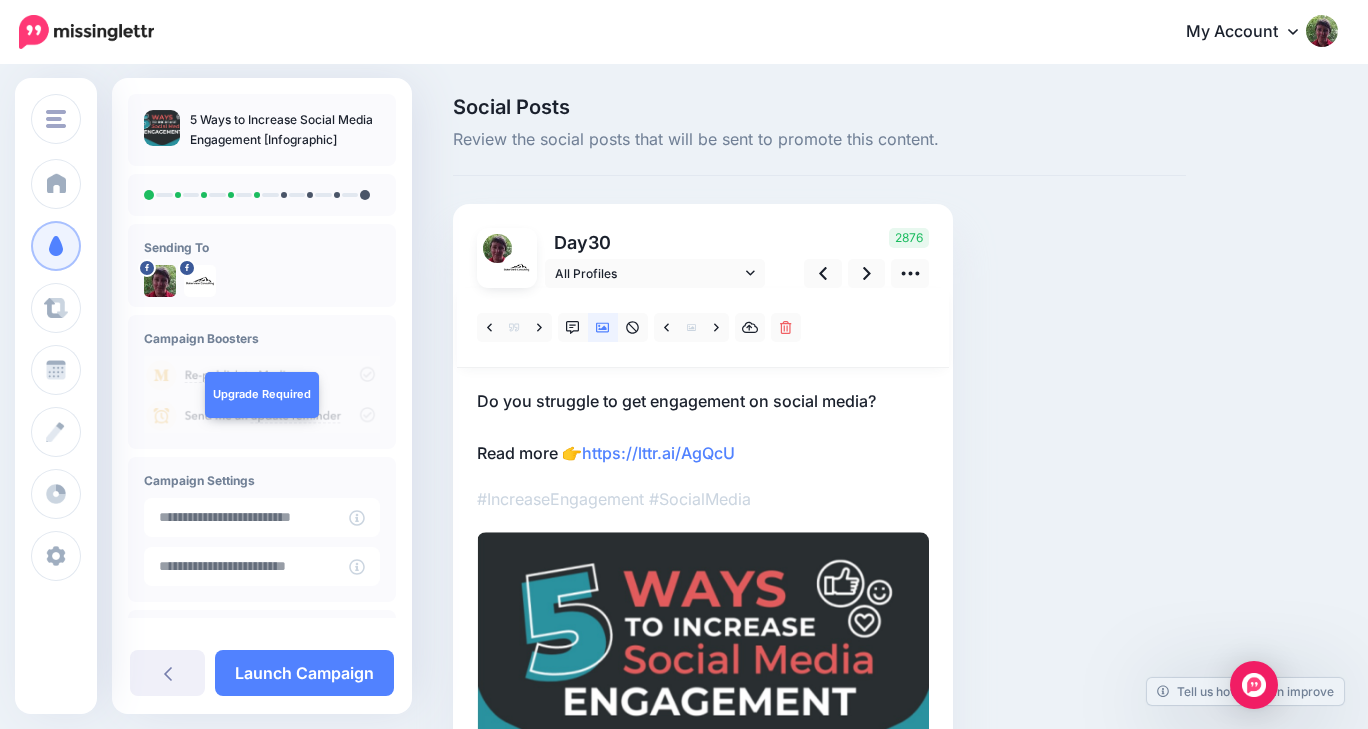 click on "Day  30
All
Profiles
30" at bounding box center (703, 520) 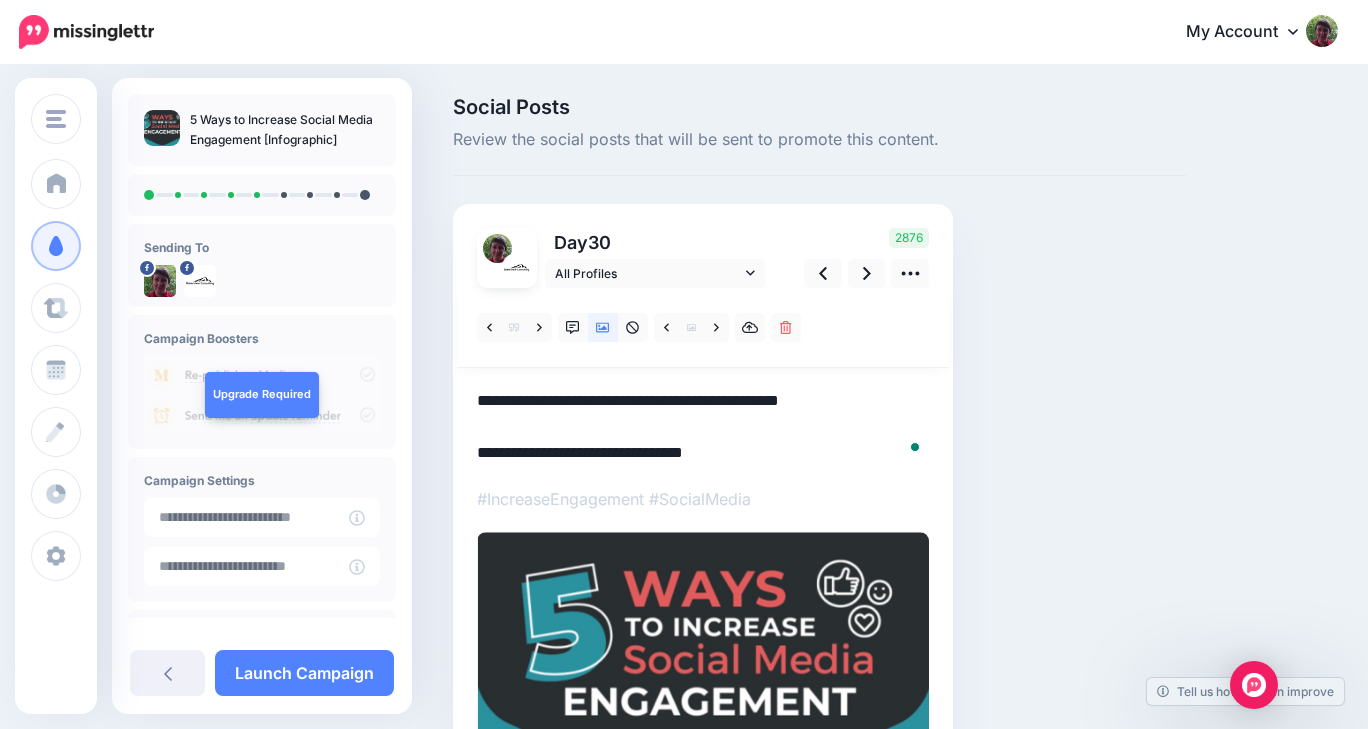 click on "**********" at bounding box center [703, 427] 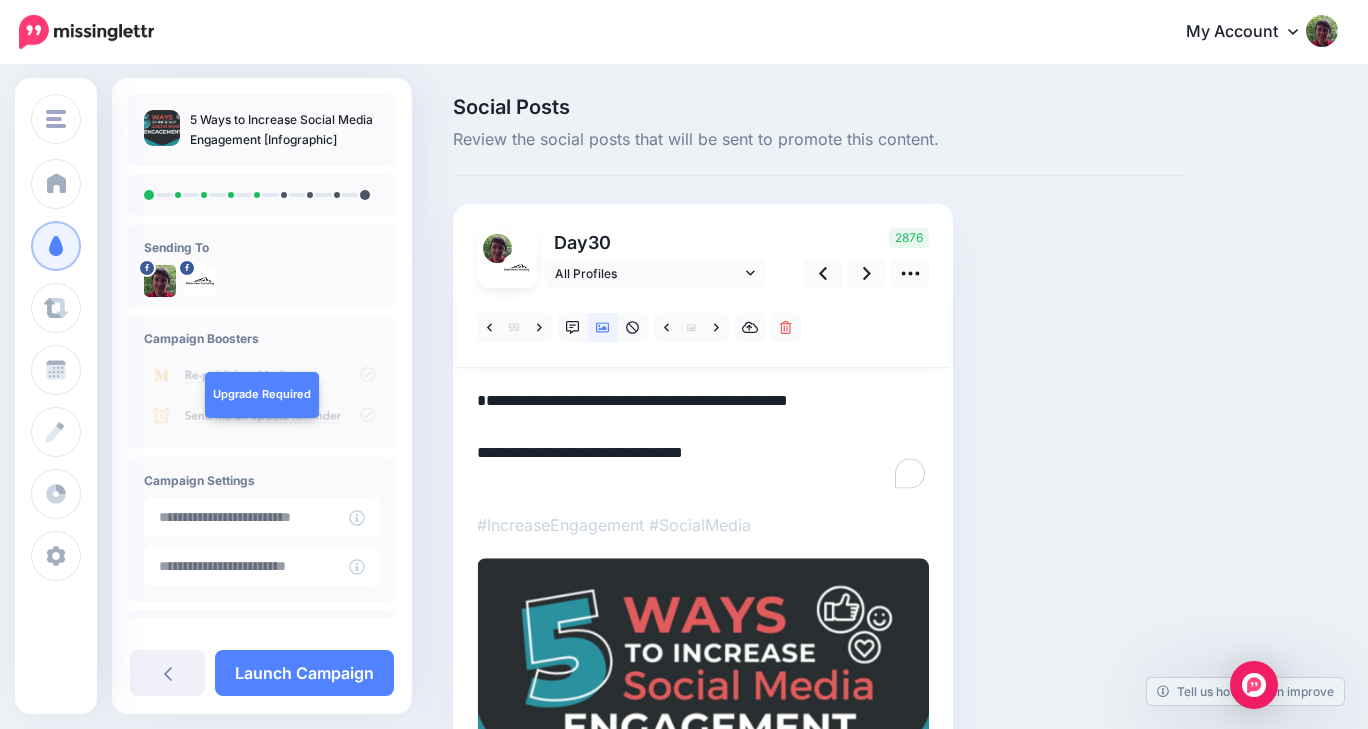 paste on "**********" 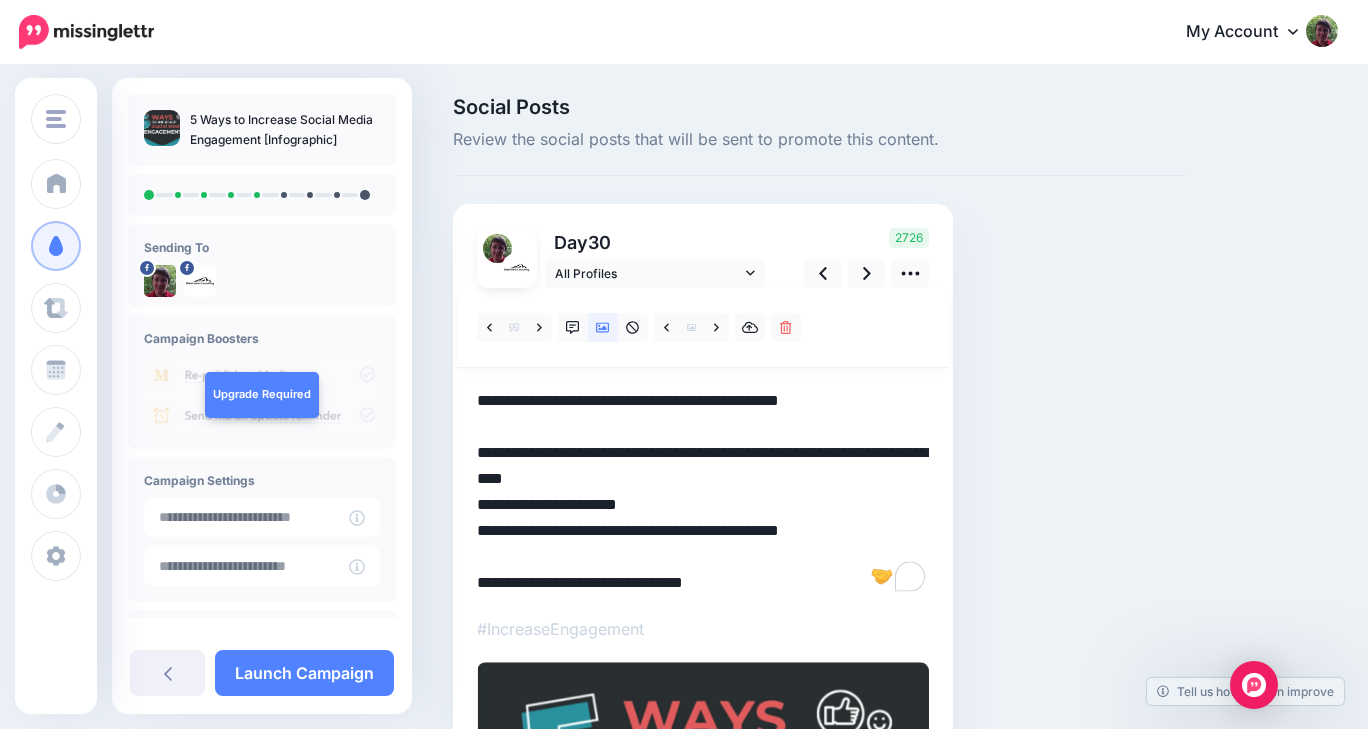 drag, startPoint x: 476, startPoint y: 505, endPoint x: 890, endPoint y: 530, distance: 414.75415 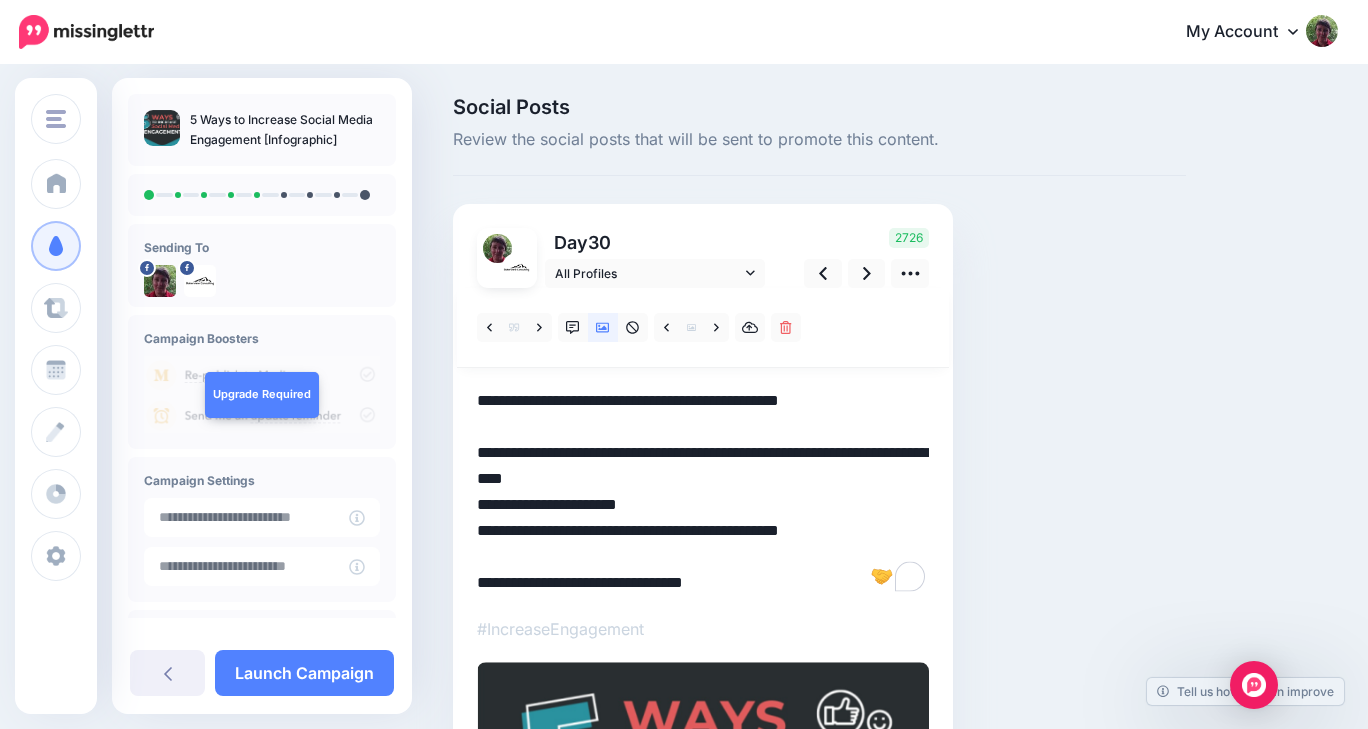 click on "**********" at bounding box center (703, 492) 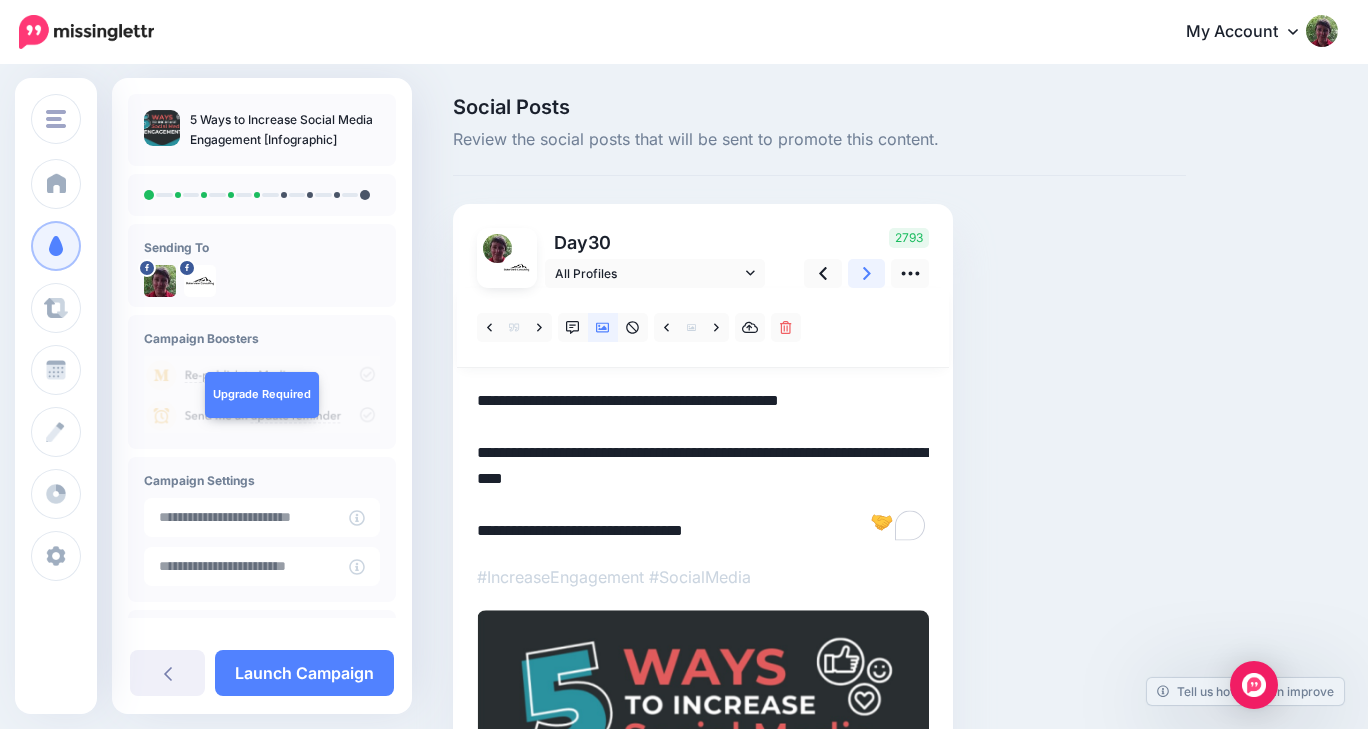 click 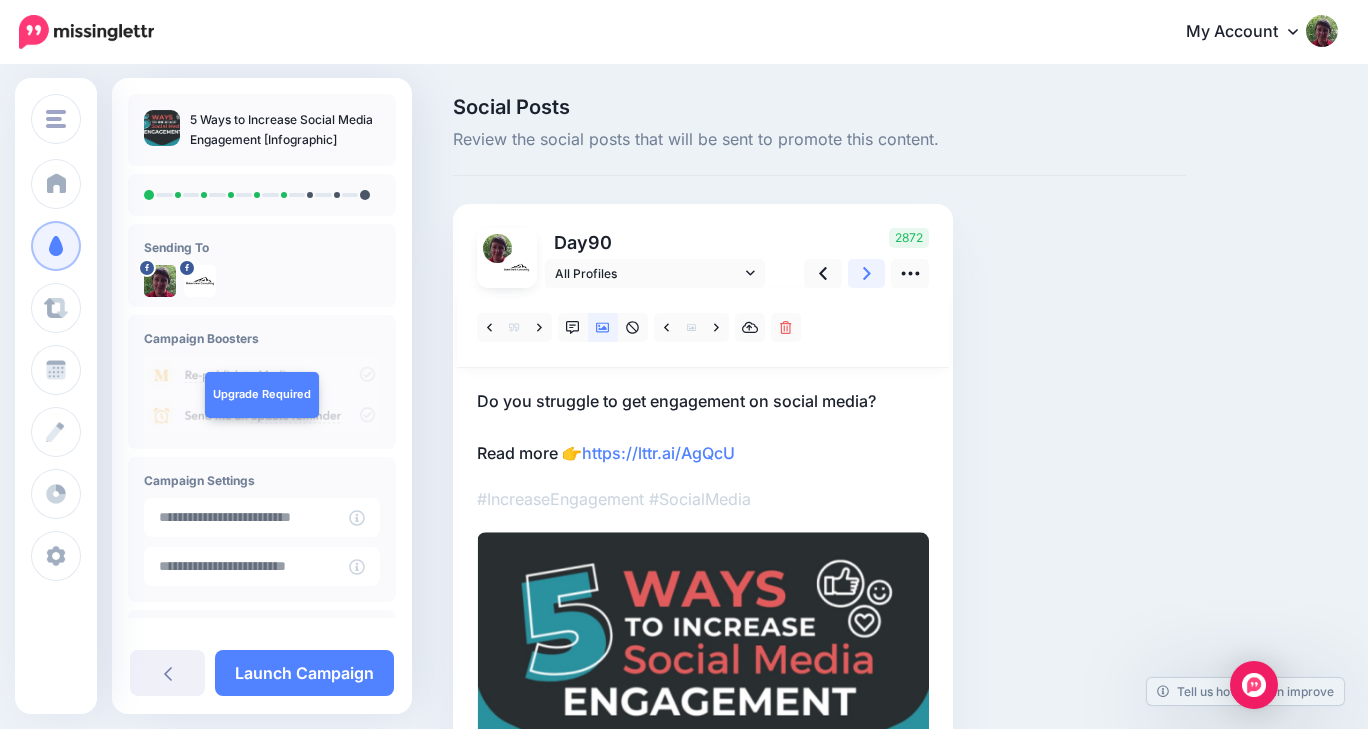 click at bounding box center [867, 273] 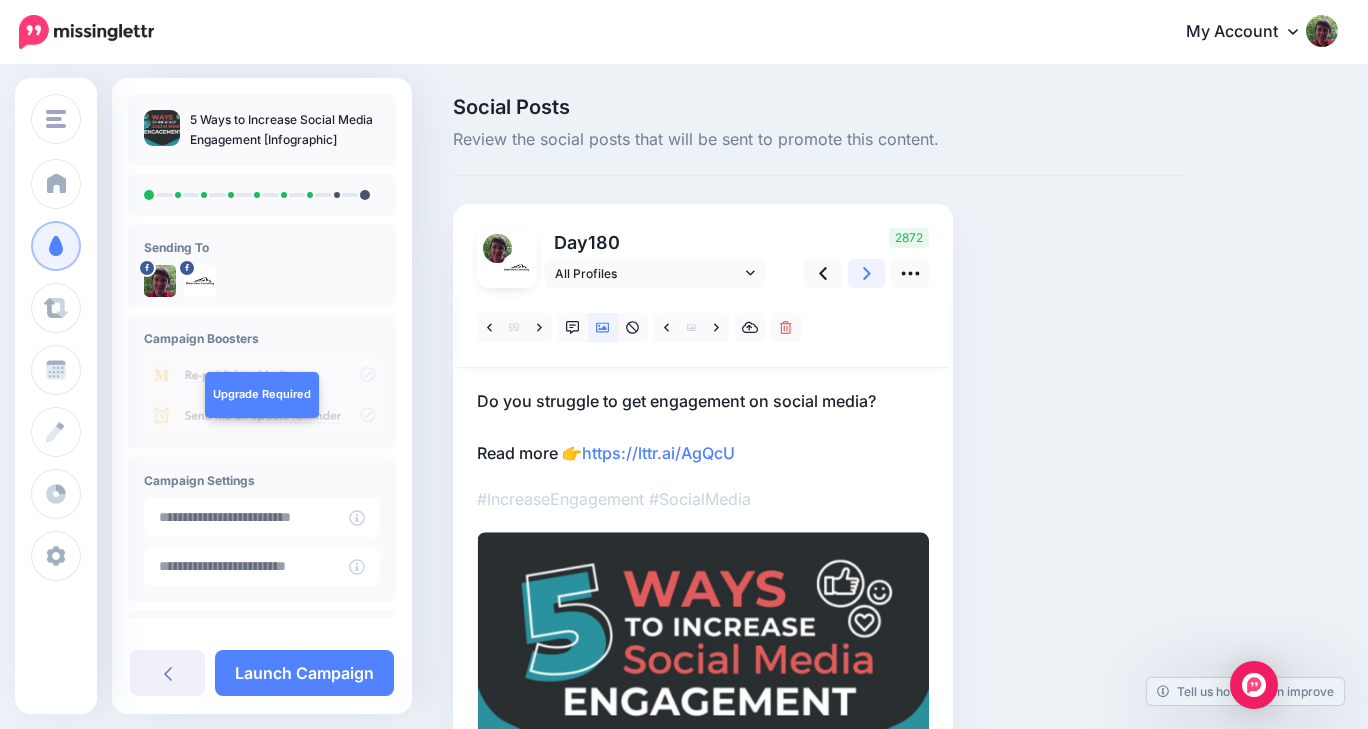 click 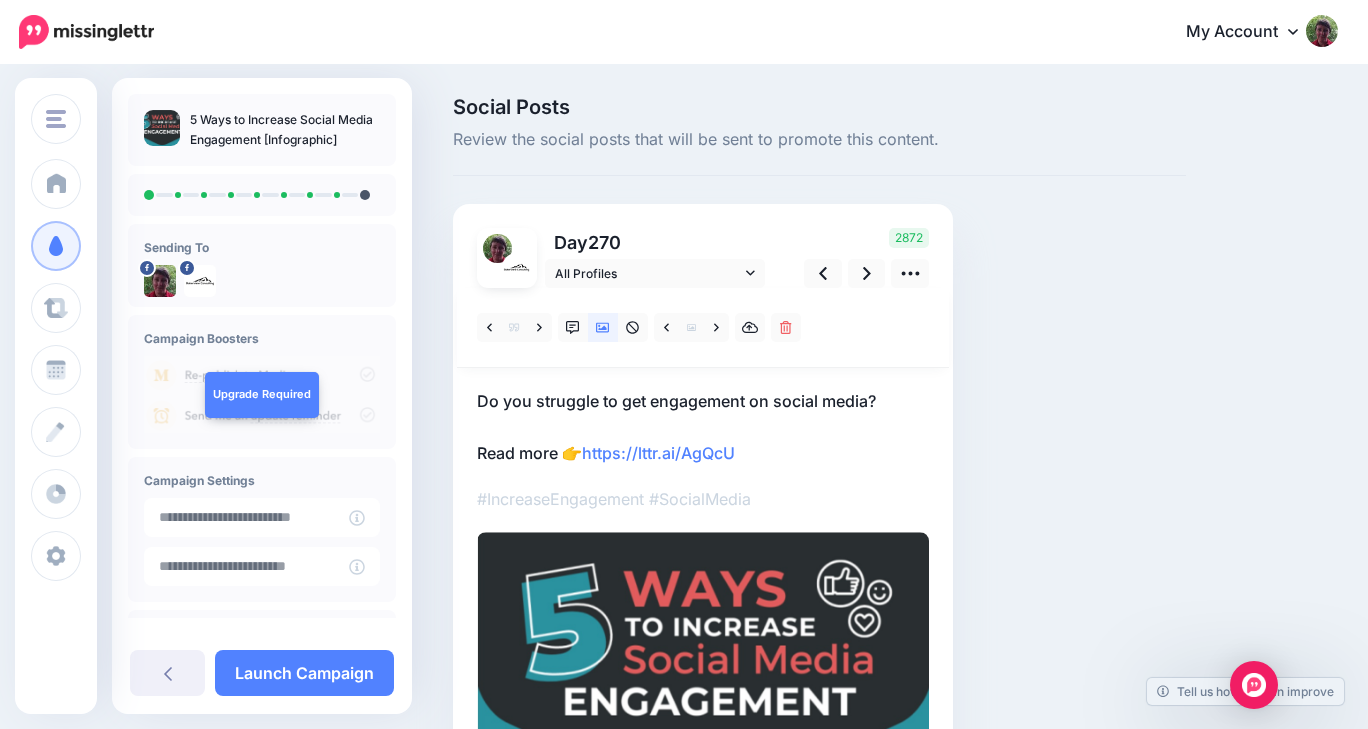 click on "Do you struggle to get engagement on social media? Read more 👉  https://lttr.ai/AgQcU" at bounding box center (703, 427) 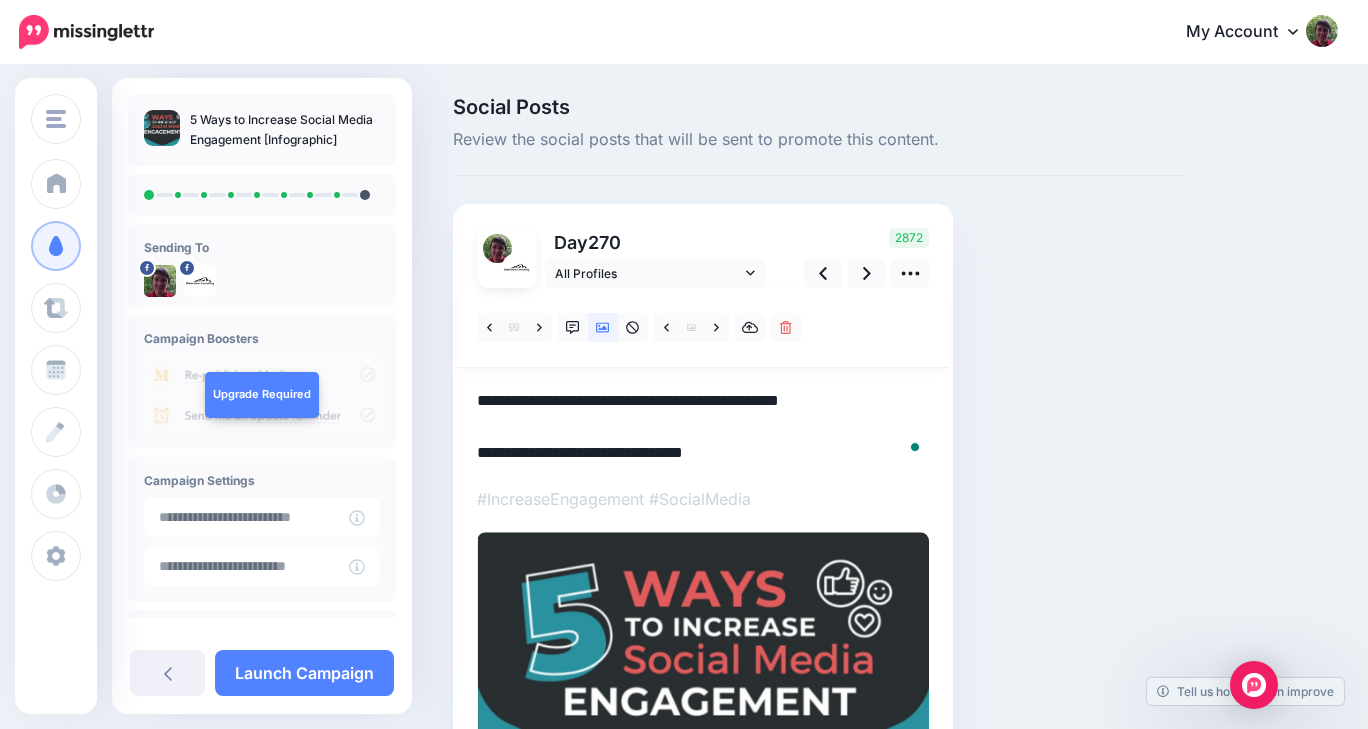 click on "**********" at bounding box center [703, 427] 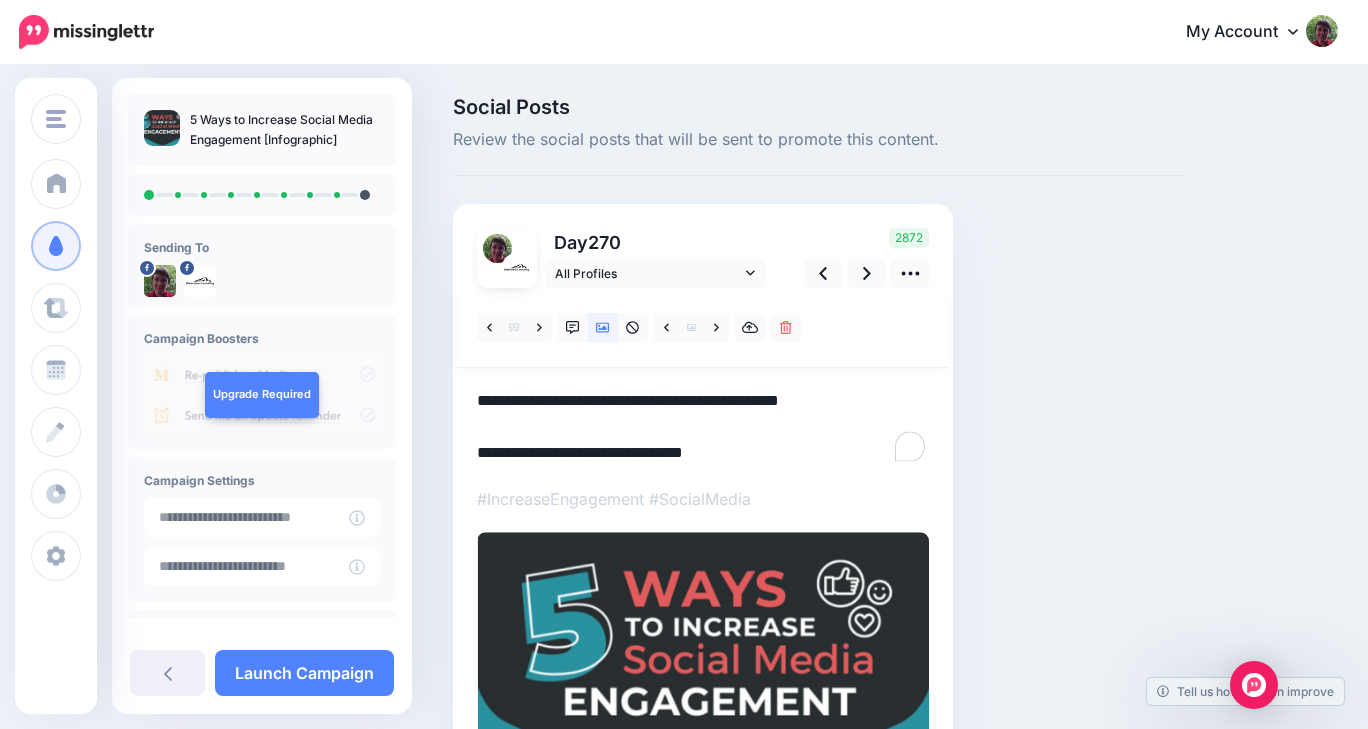 paste on "**********" 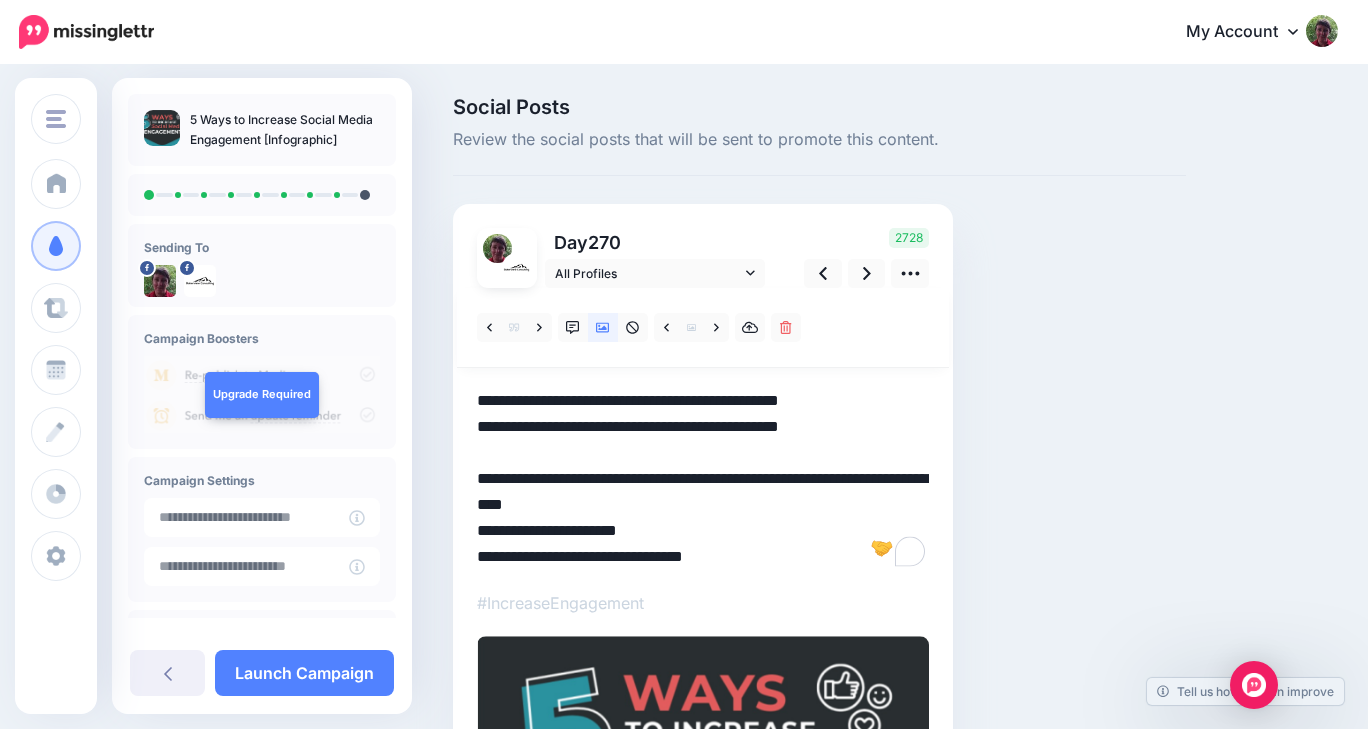 drag, startPoint x: 477, startPoint y: 424, endPoint x: 901, endPoint y: 434, distance: 424.11792 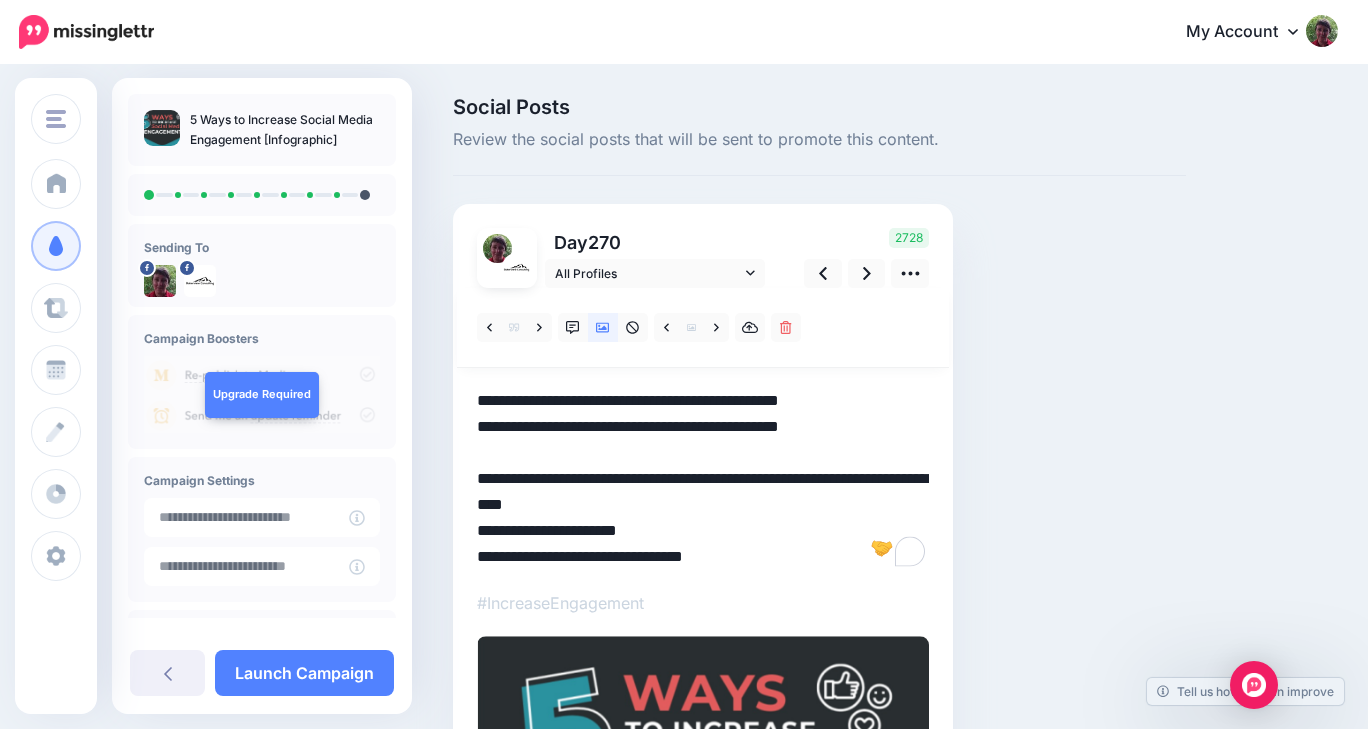 click on "**********" at bounding box center (703, 479) 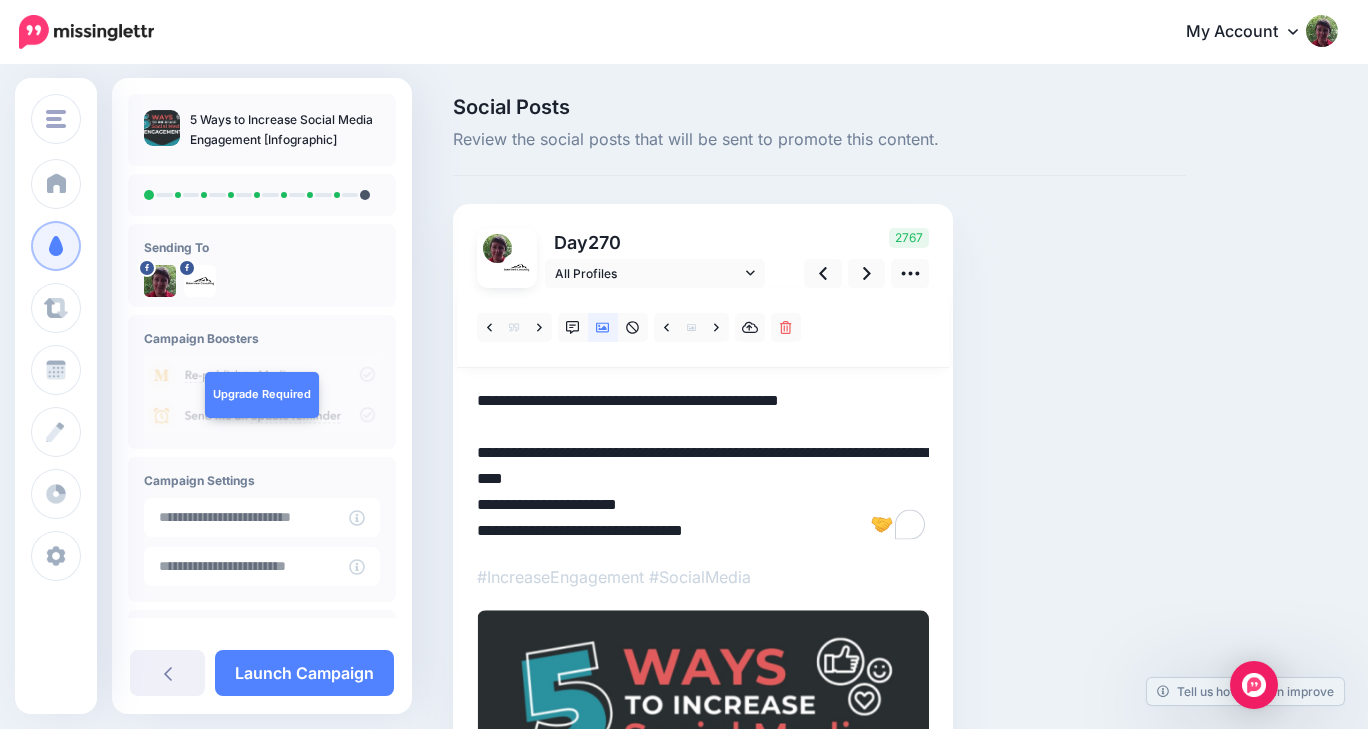 drag, startPoint x: 659, startPoint y: 504, endPoint x: 471, endPoint y: 502, distance: 188.01064 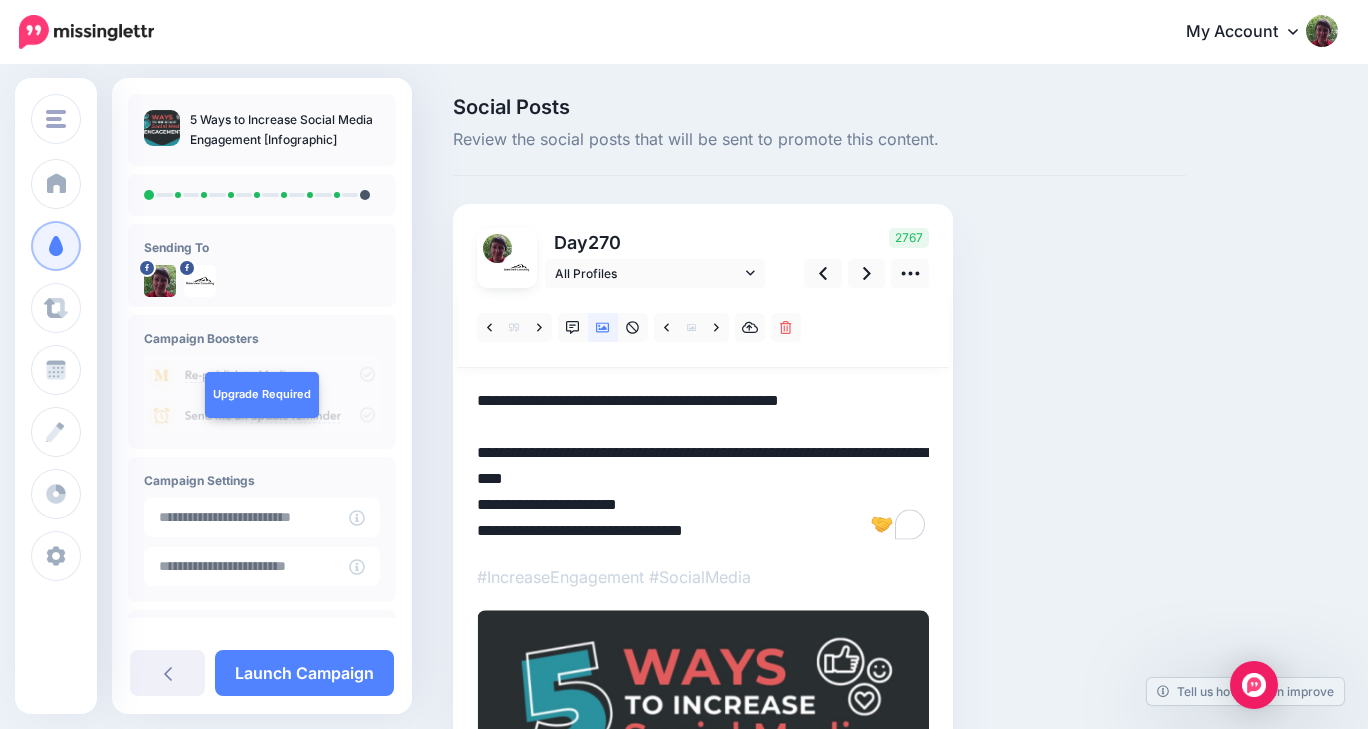 click on "Day  270
All
Profiles" at bounding box center (703, 559) 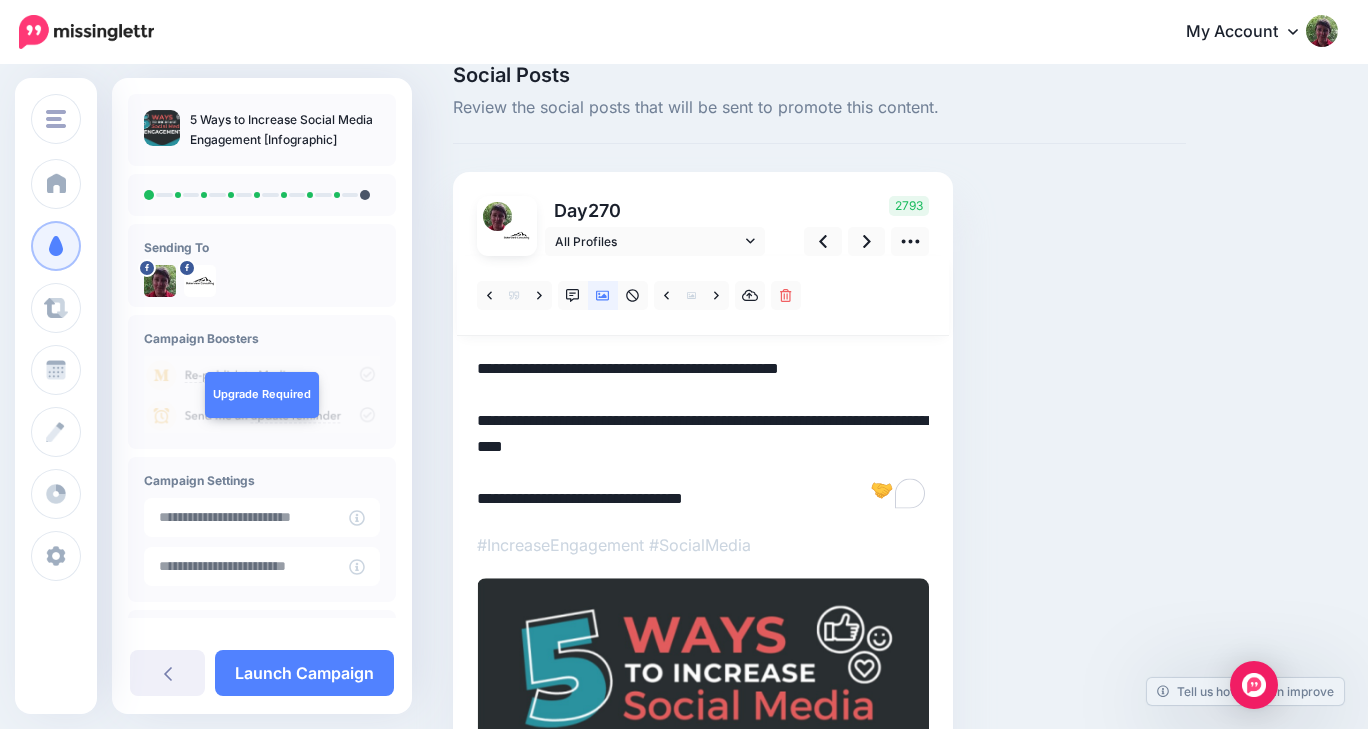 scroll, scrollTop: 35, scrollLeft: 0, axis: vertical 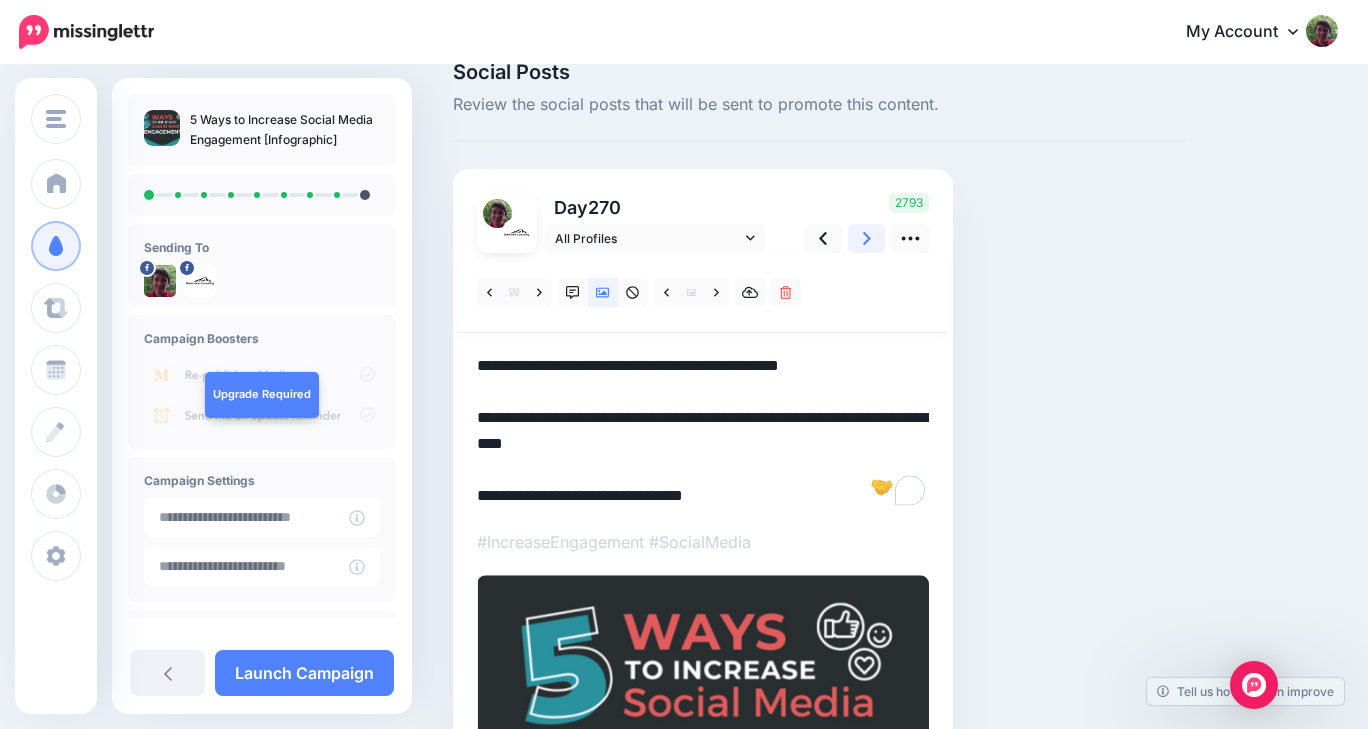 click 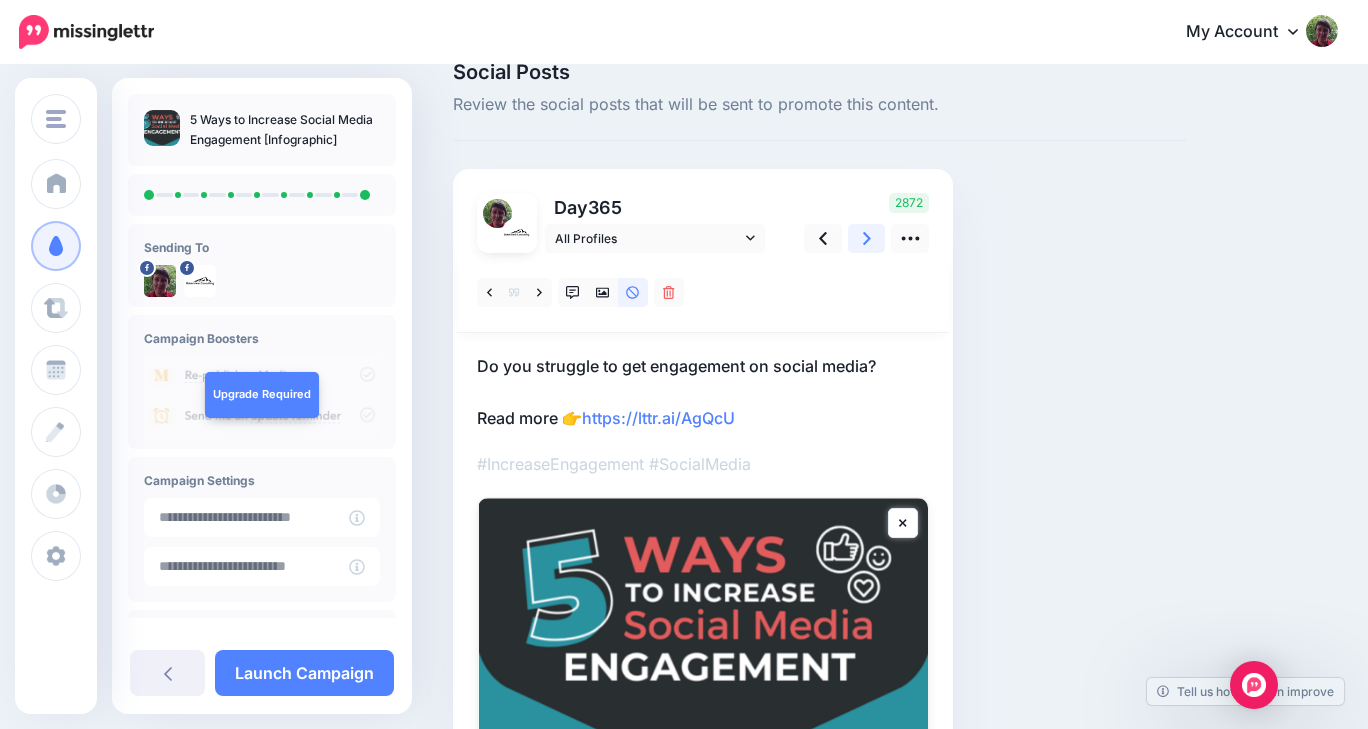 scroll, scrollTop: 0, scrollLeft: 0, axis: both 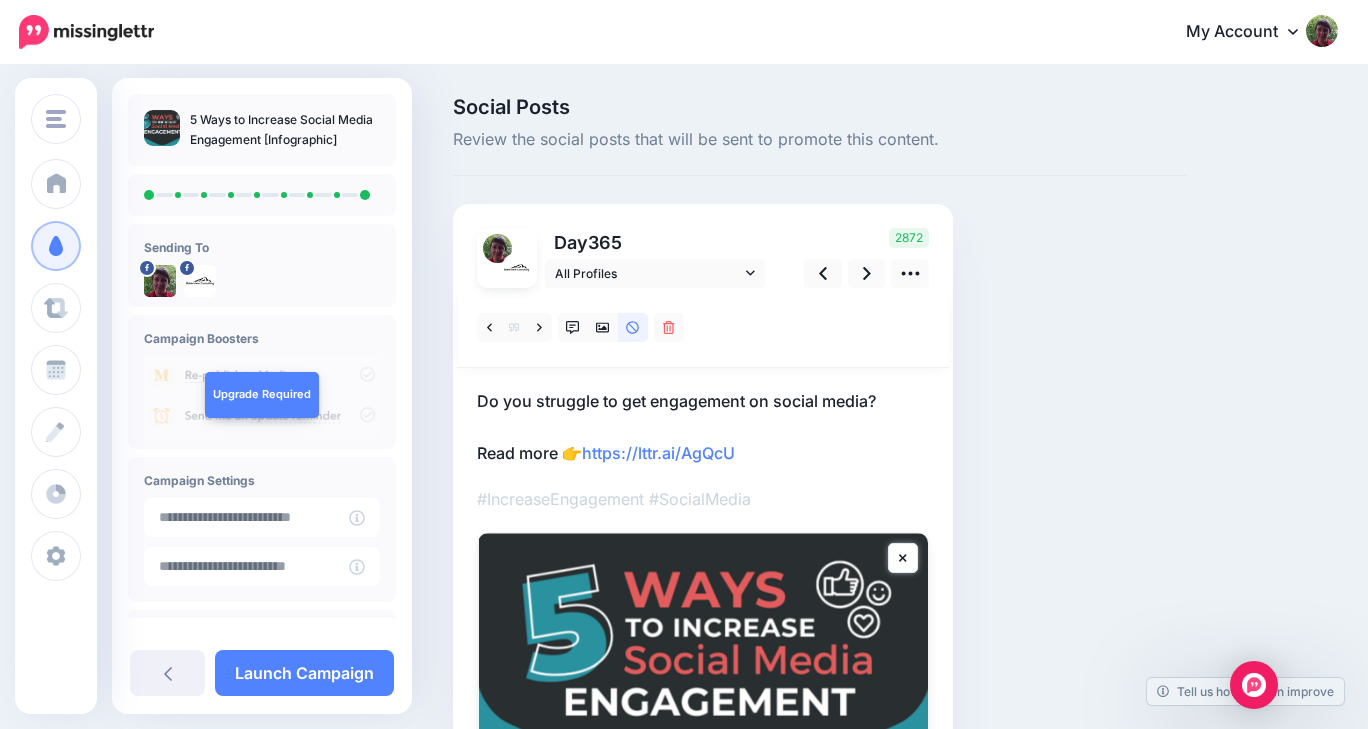 click at bounding box center (703, 328) 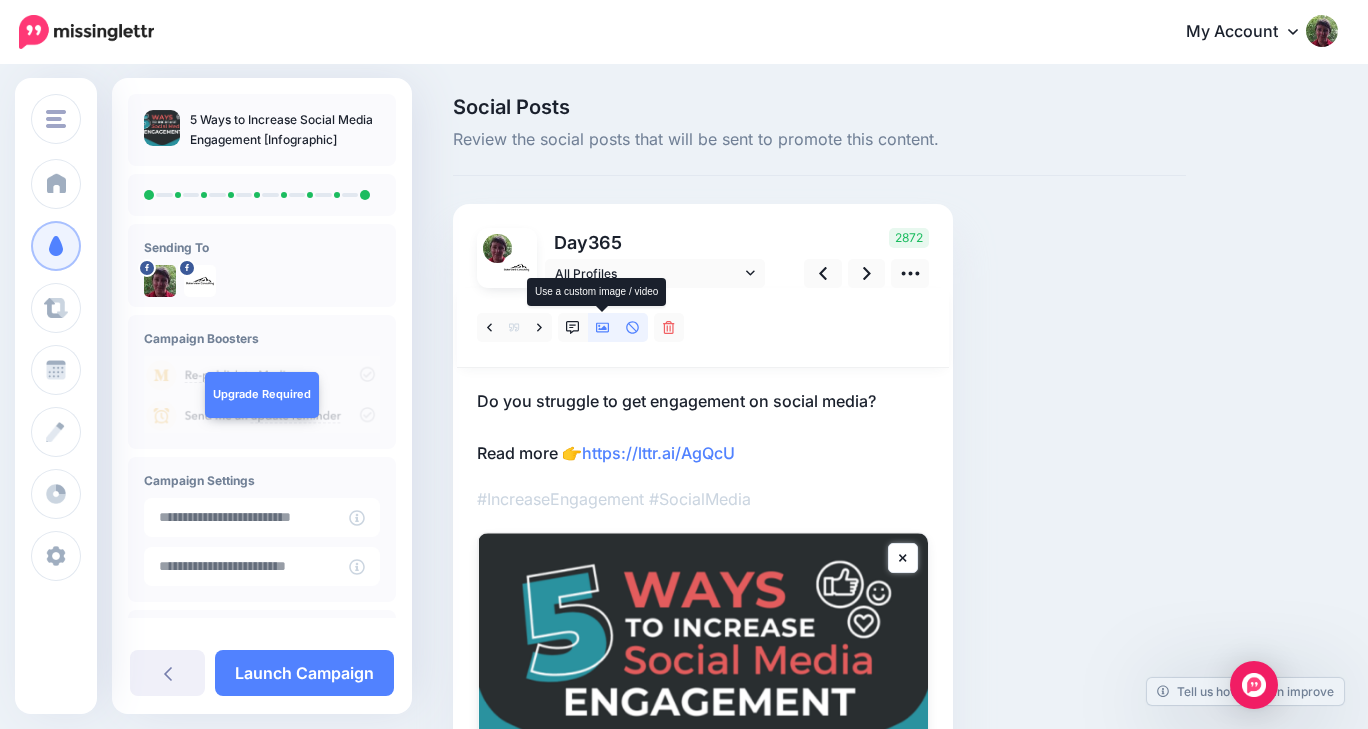 click 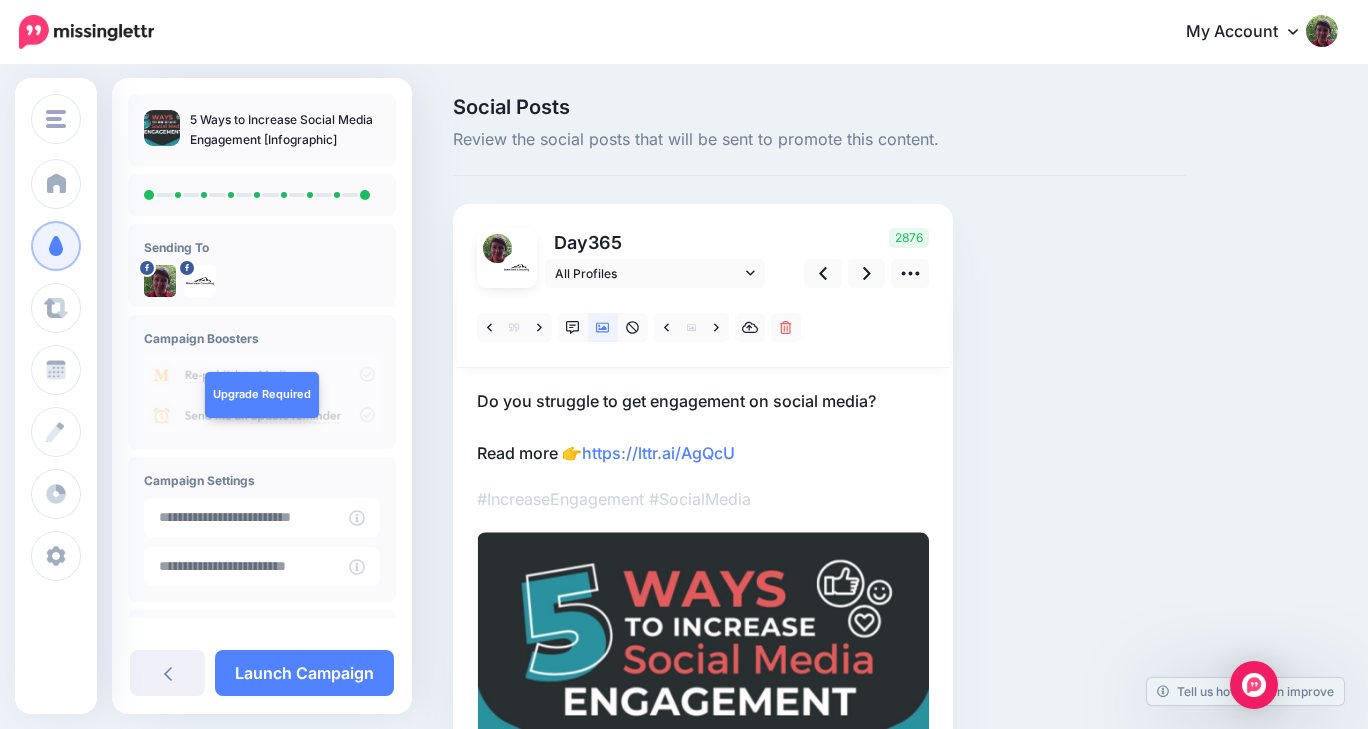 click on "Do you struggle to get engagement on social media? Read more 👉  https://lttr.ai/AgQcU" at bounding box center (703, 427) 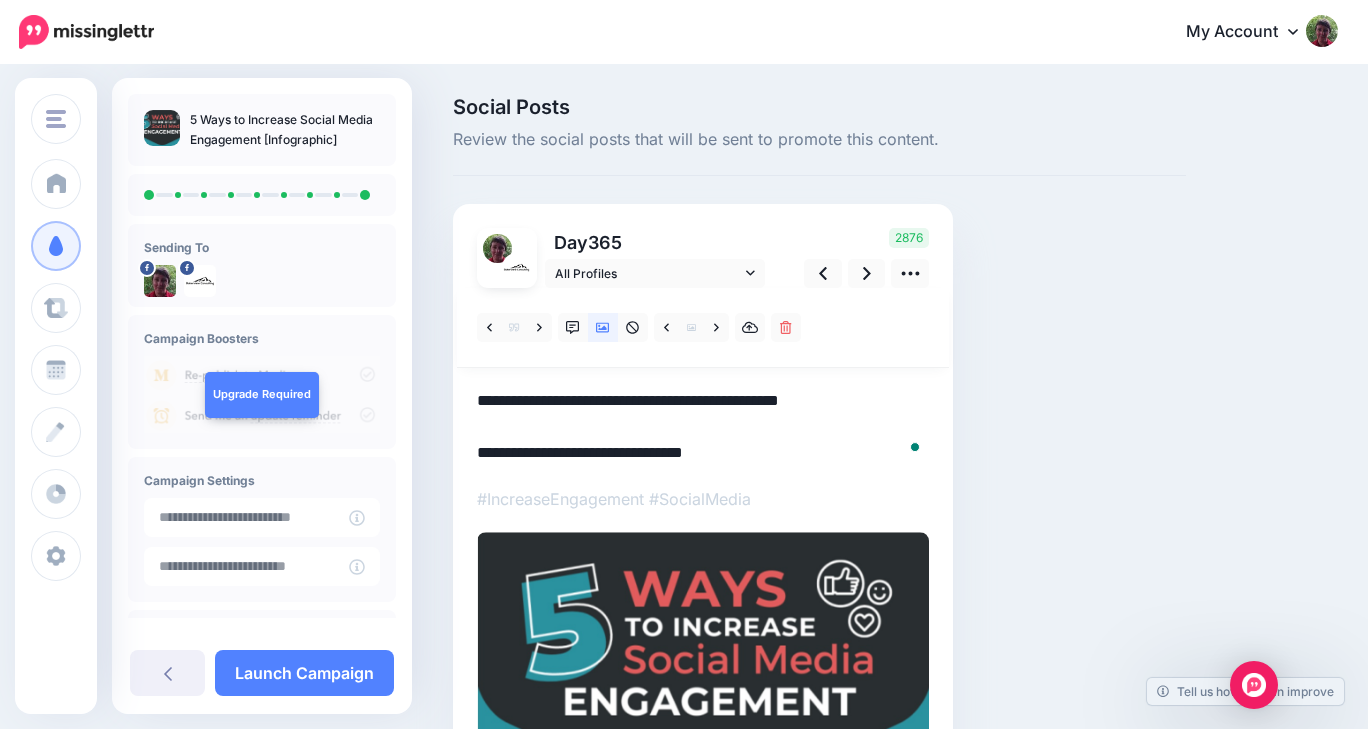 click on "**********" at bounding box center [703, 427] 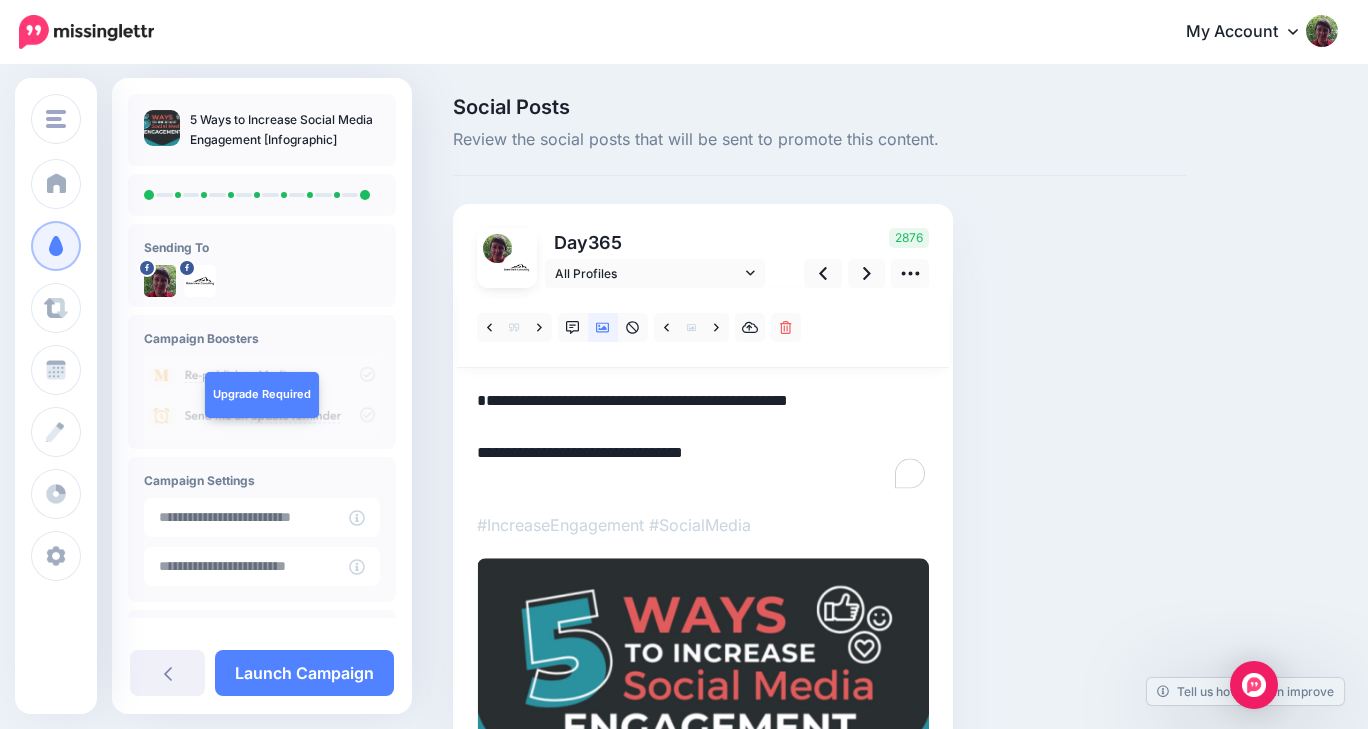 paste on "**********" 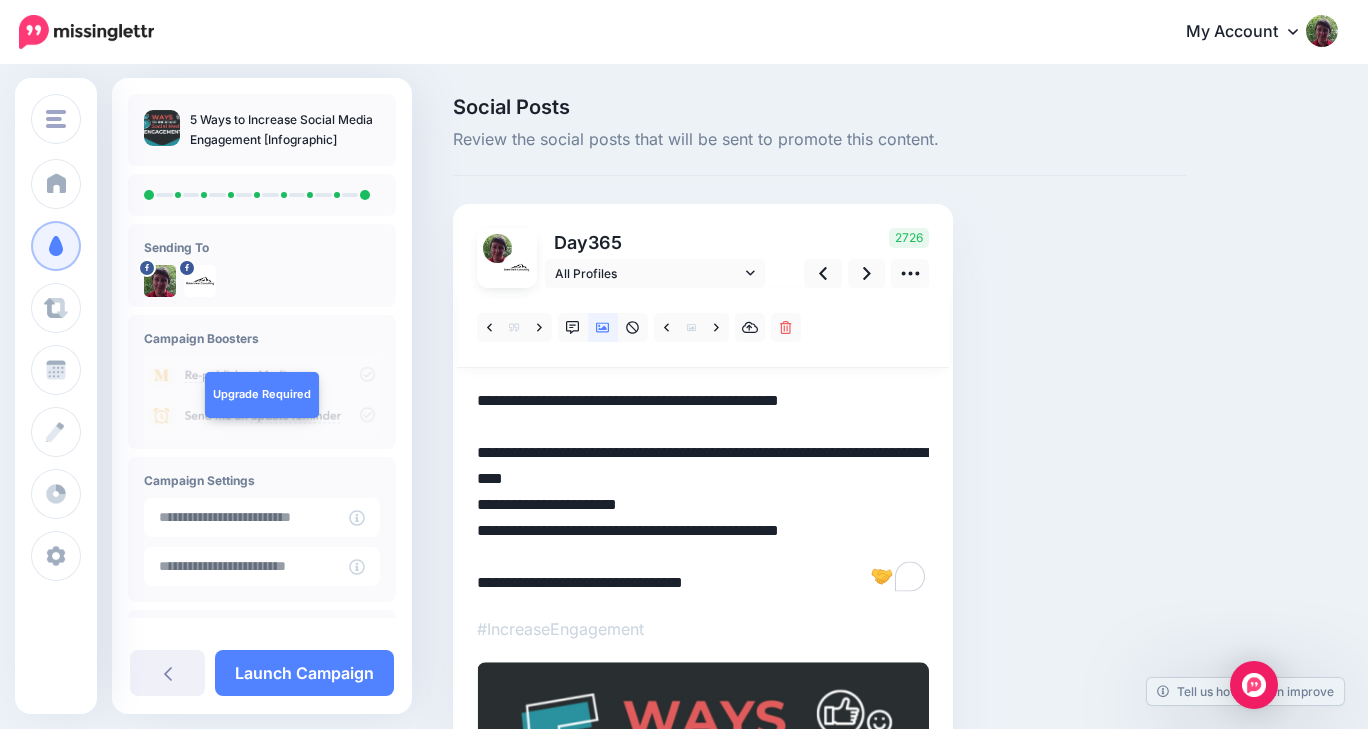 drag, startPoint x: 475, startPoint y: 499, endPoint x: 541, endPoint y: 528, distance: 72.09022 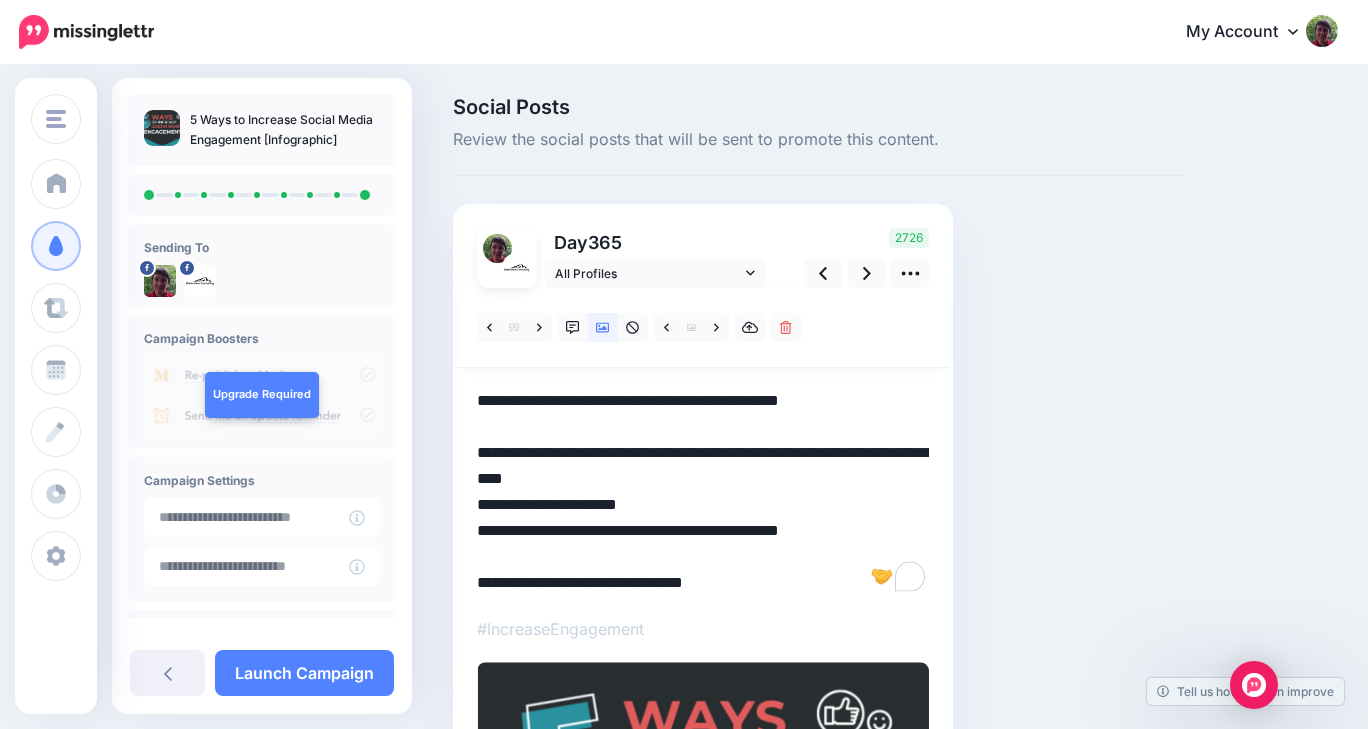 drag, startPoint x: 476, startPoint y: 504, endPoint x: 886, endPoint y: 521, distance: 410.3523 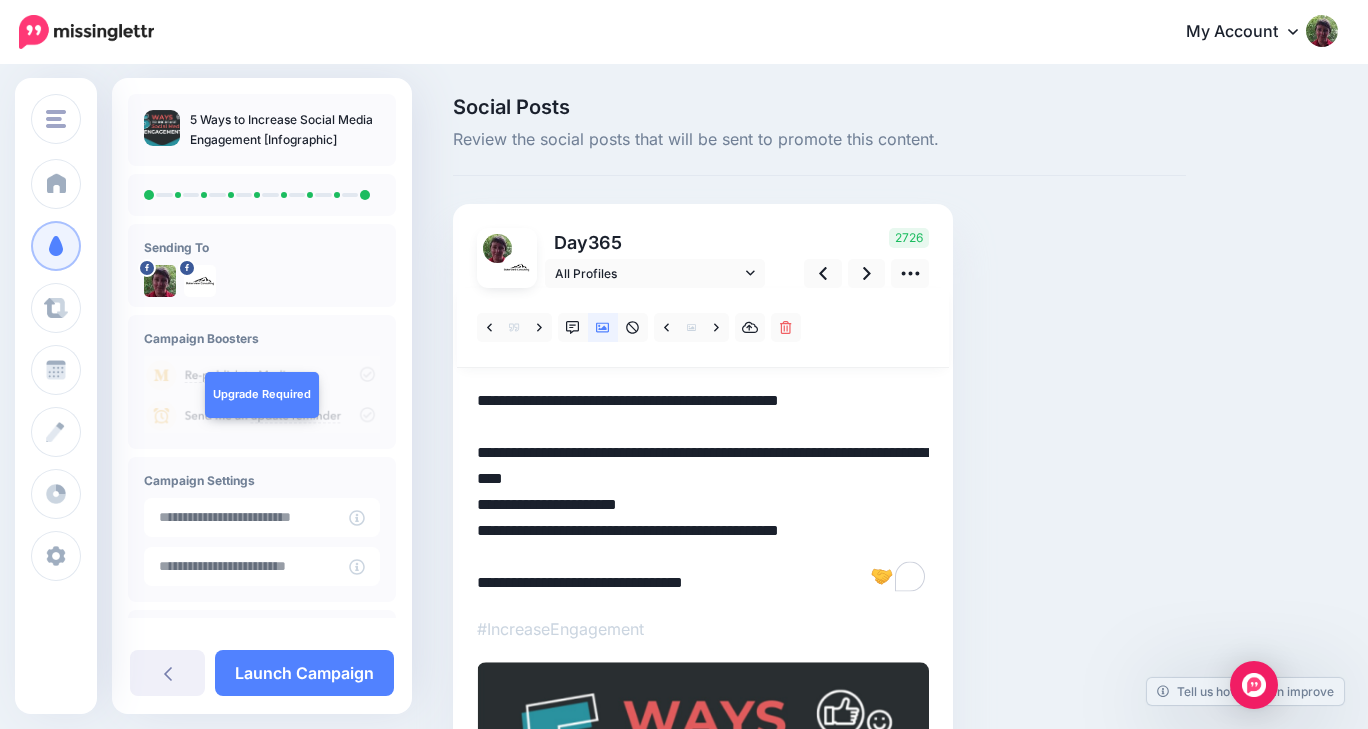 click on "**********" at bounding box center [703, 492] 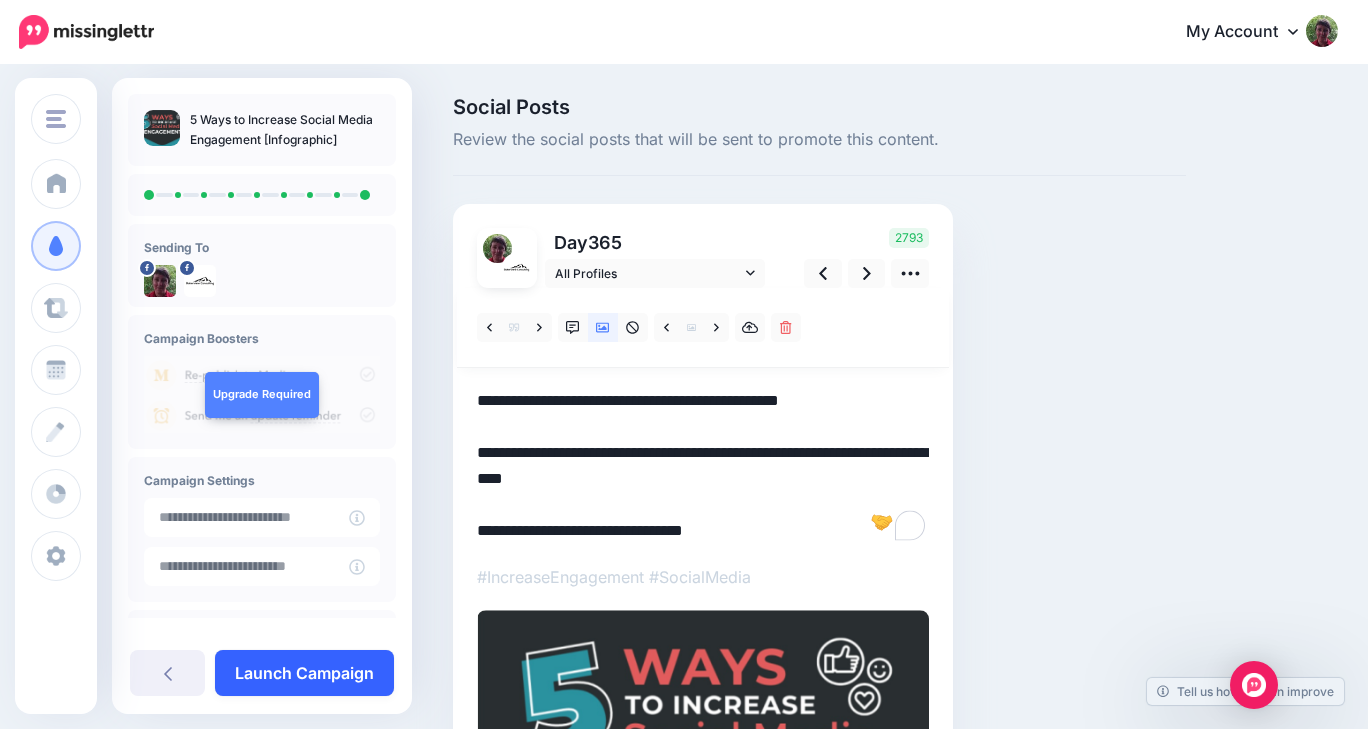type on "**********" 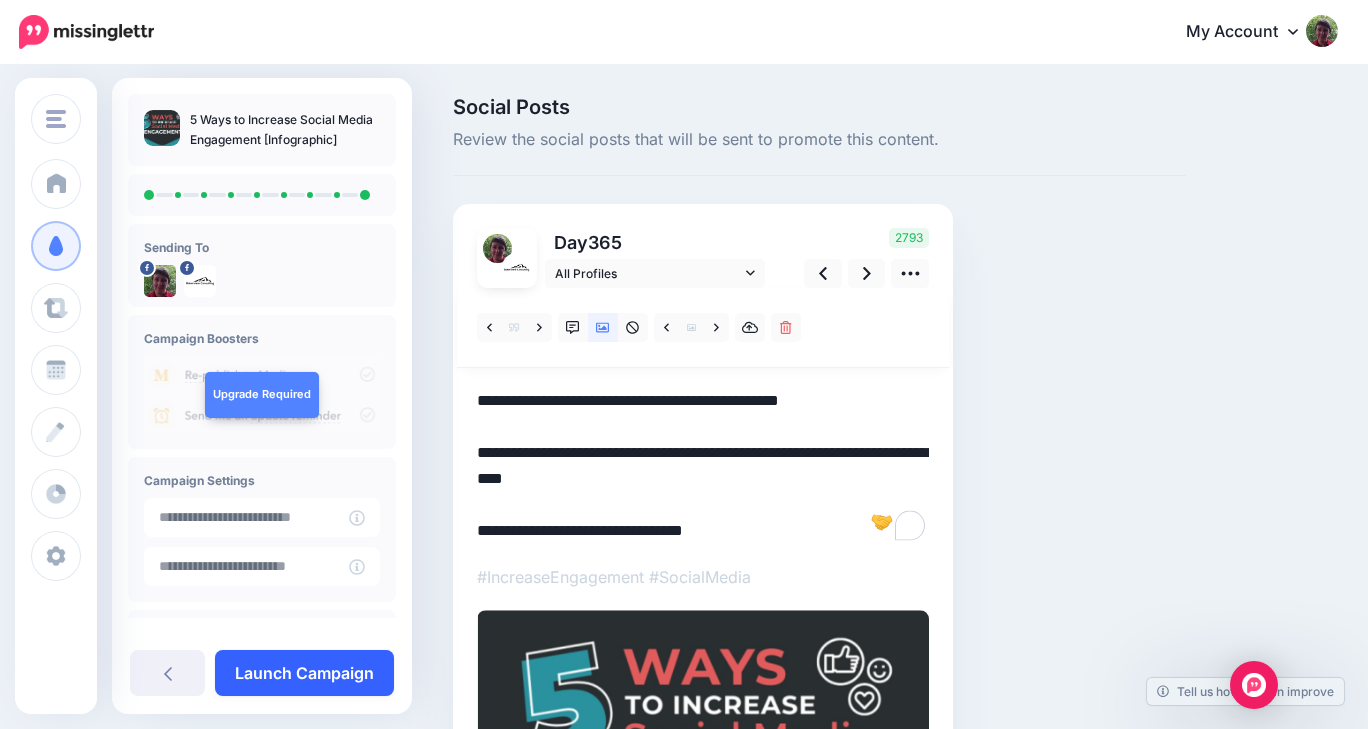 click on "Launch Campaign" at bounding box center (304, 673) 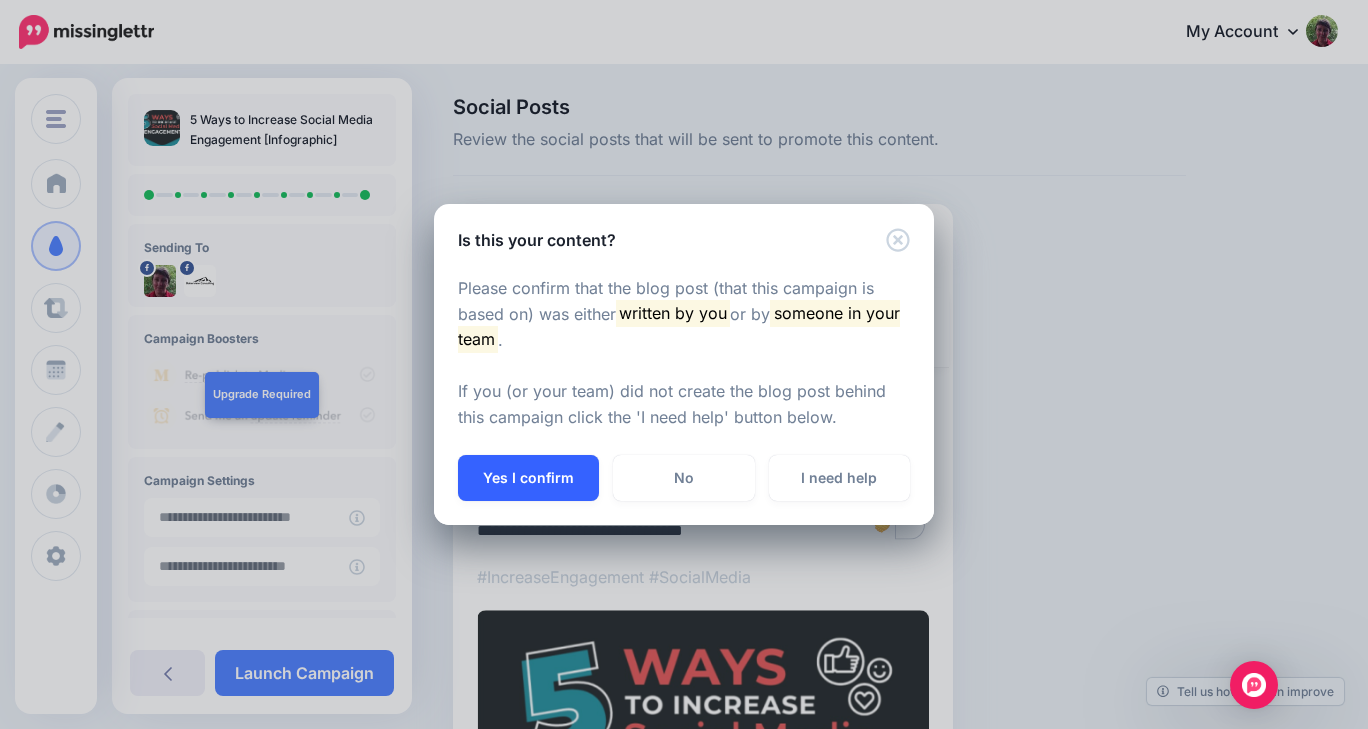 click on "Yes I confirm" at bounding box center [528, 478] 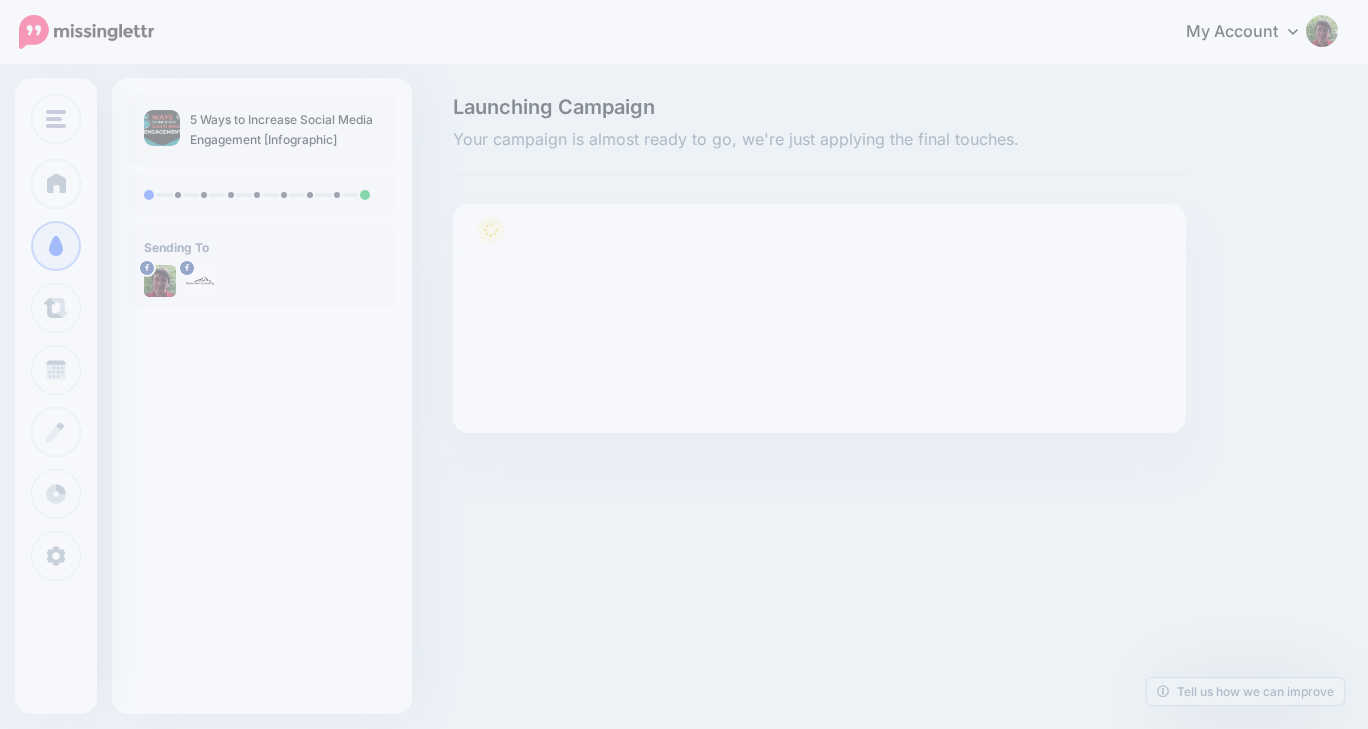 scroll, scrollTop: 0, scrollLeft: 0, axis: both 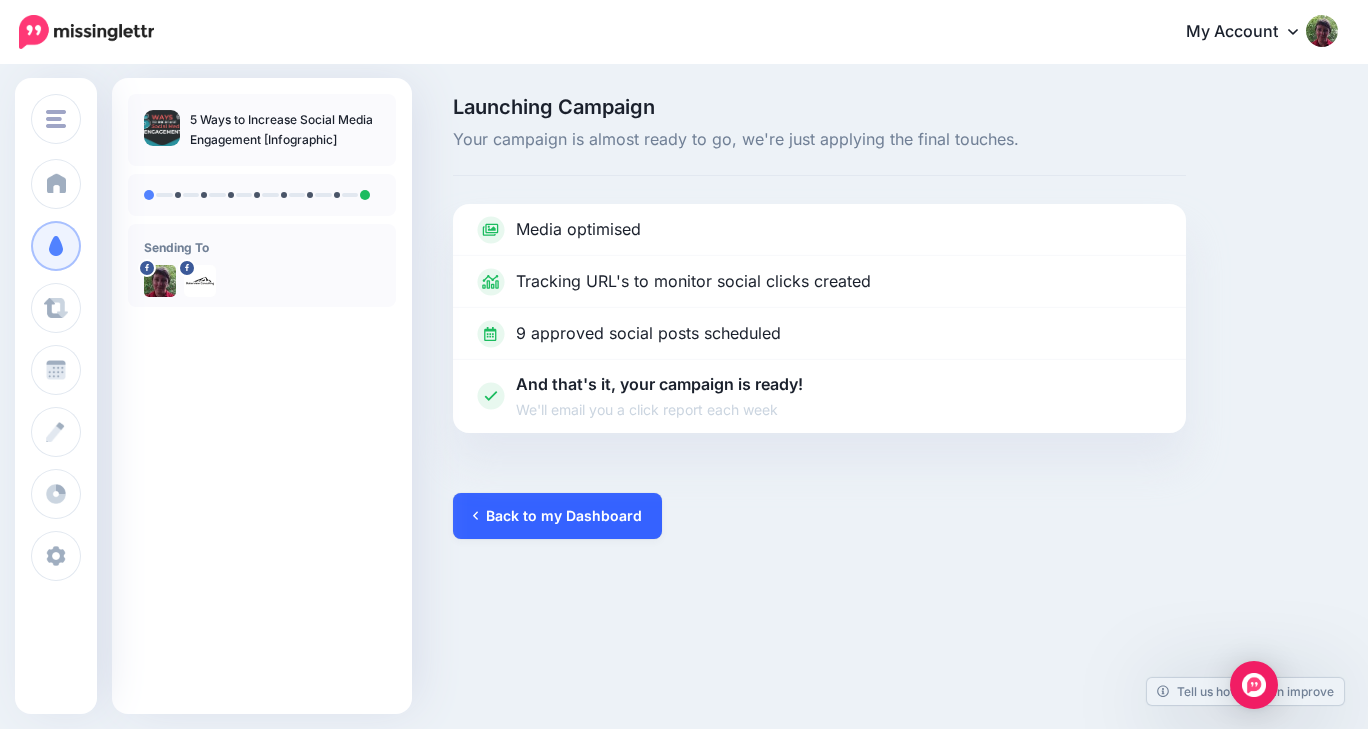 click on "Back to my Dashboard" at bounding box center [557, 516] 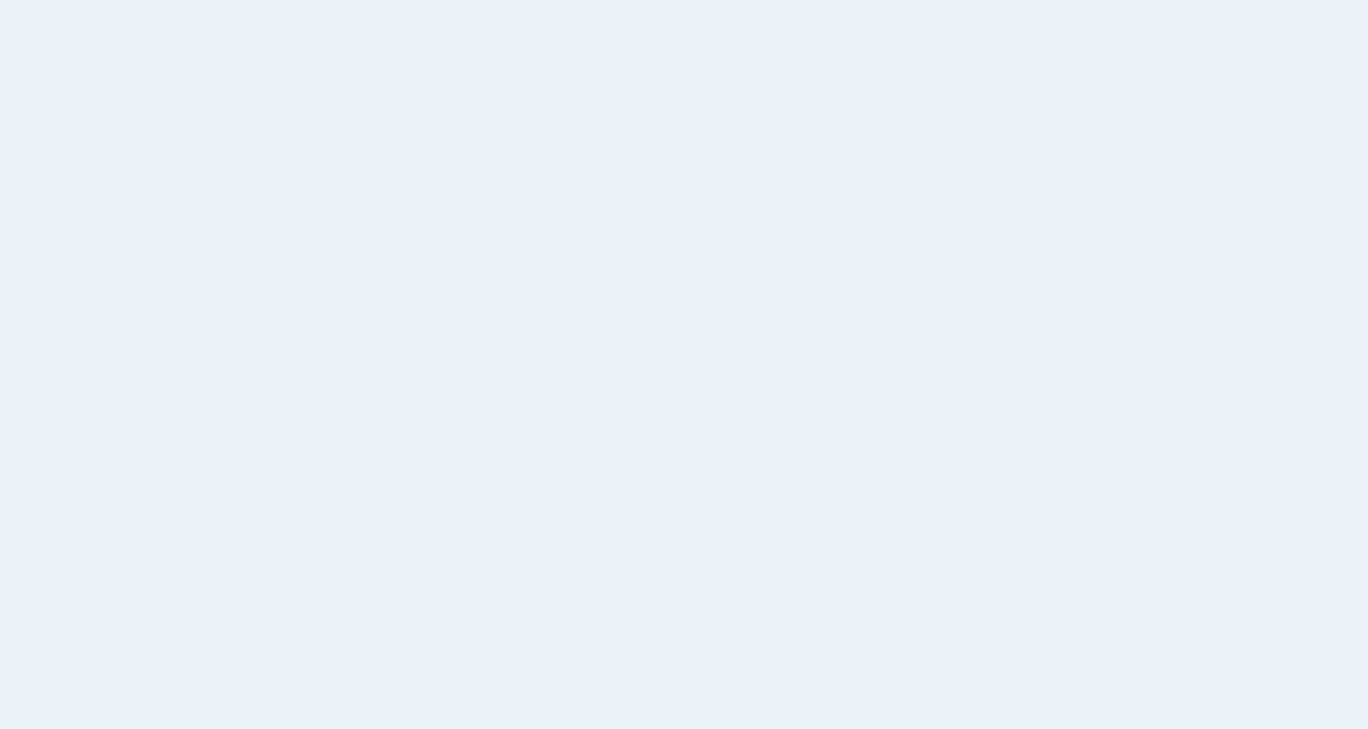 scroll, scrollTop: 0, scrollLeft: 0, axis: both 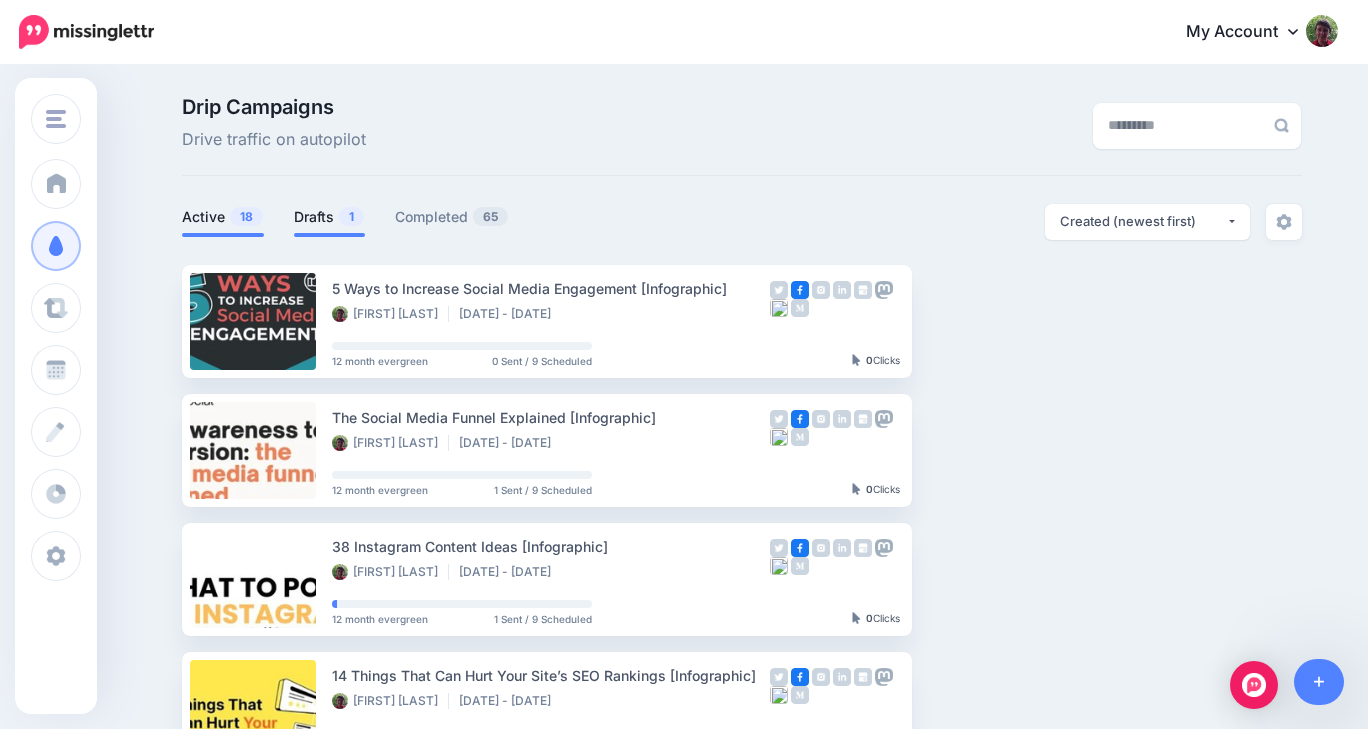 click on "Drafts  1" at bounding box center [329, 217] 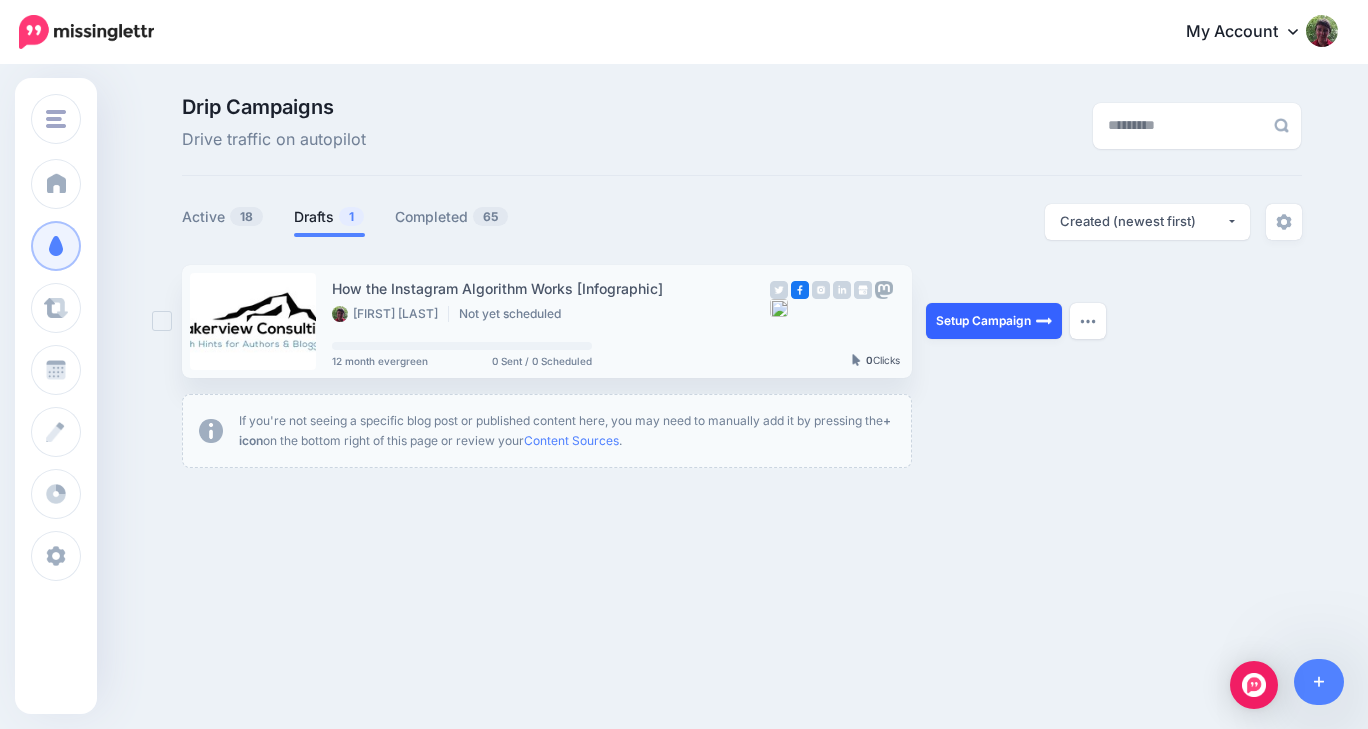 click on "Setup Campaign" at bounding box center (994, 321) 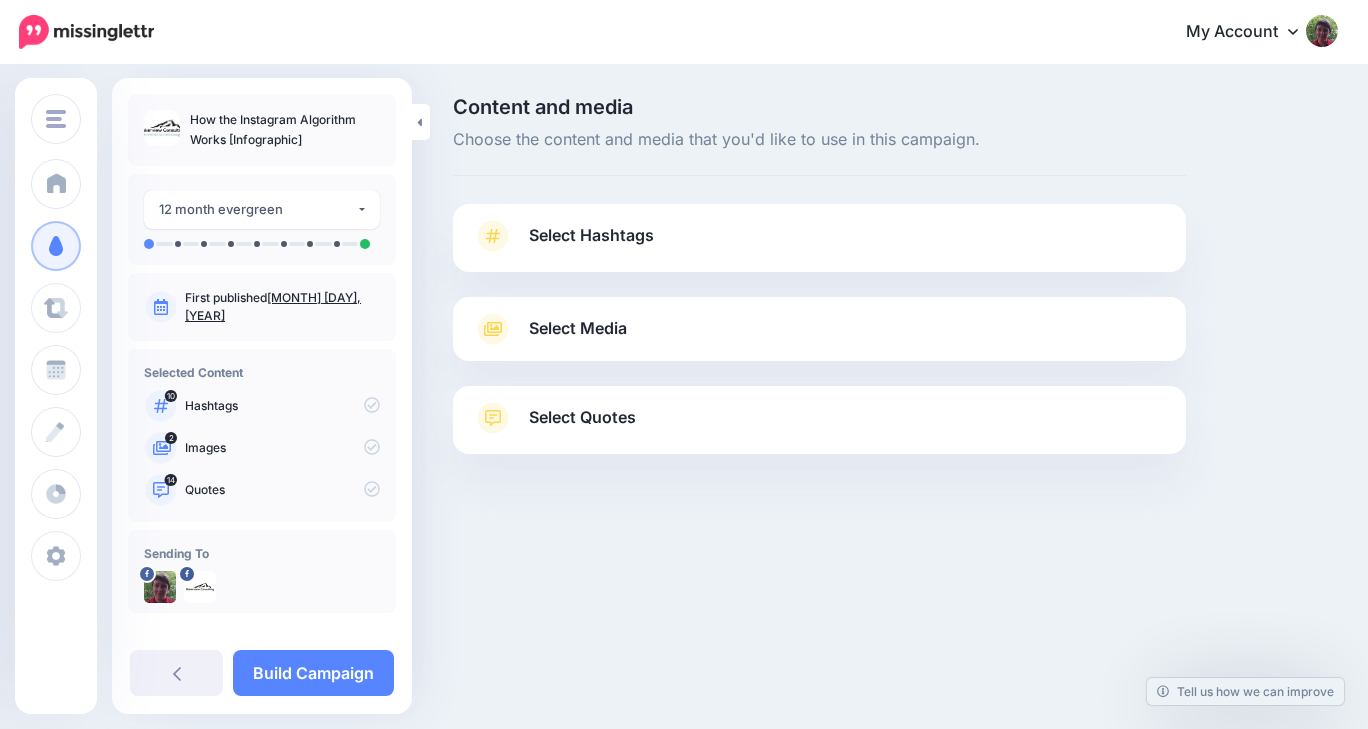 scroll, scrollTop: 0, scrollLeft: 0, axis: both 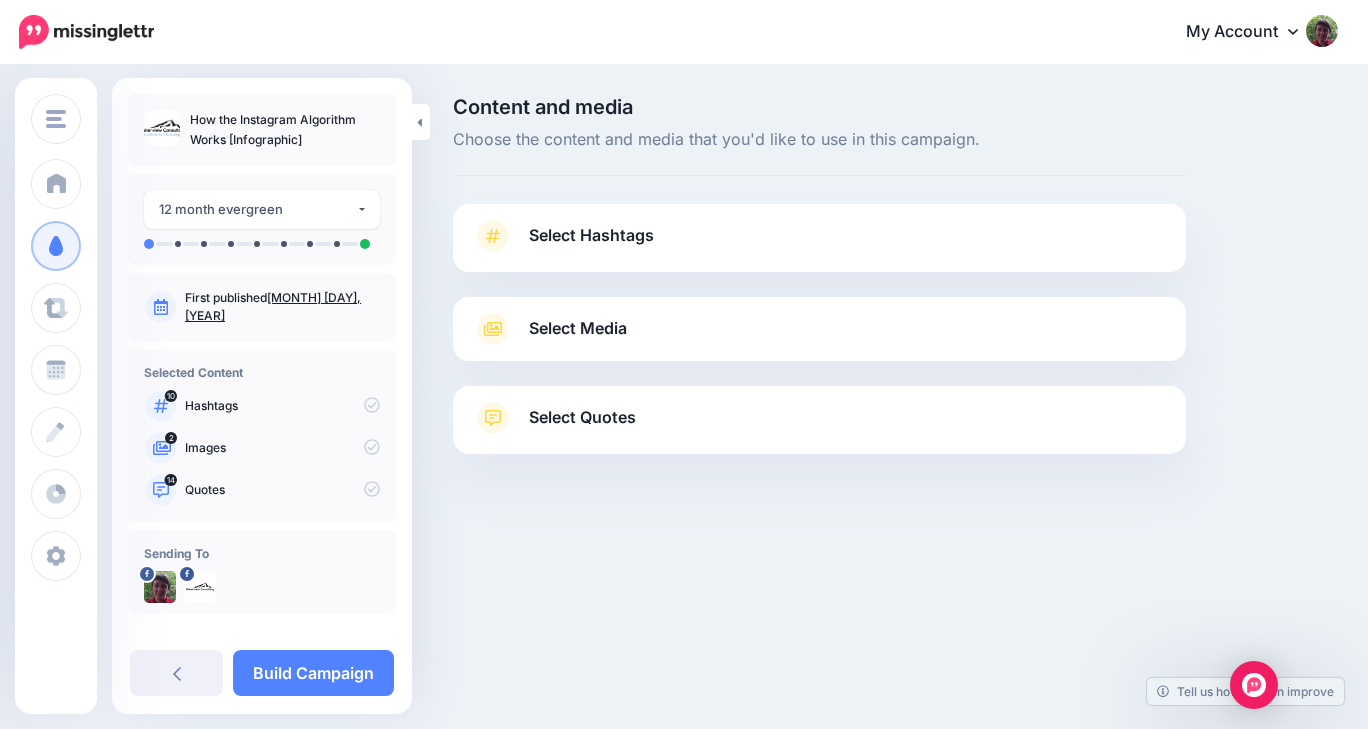 click on "Select Hashtags" at bounding box center (819, 246) 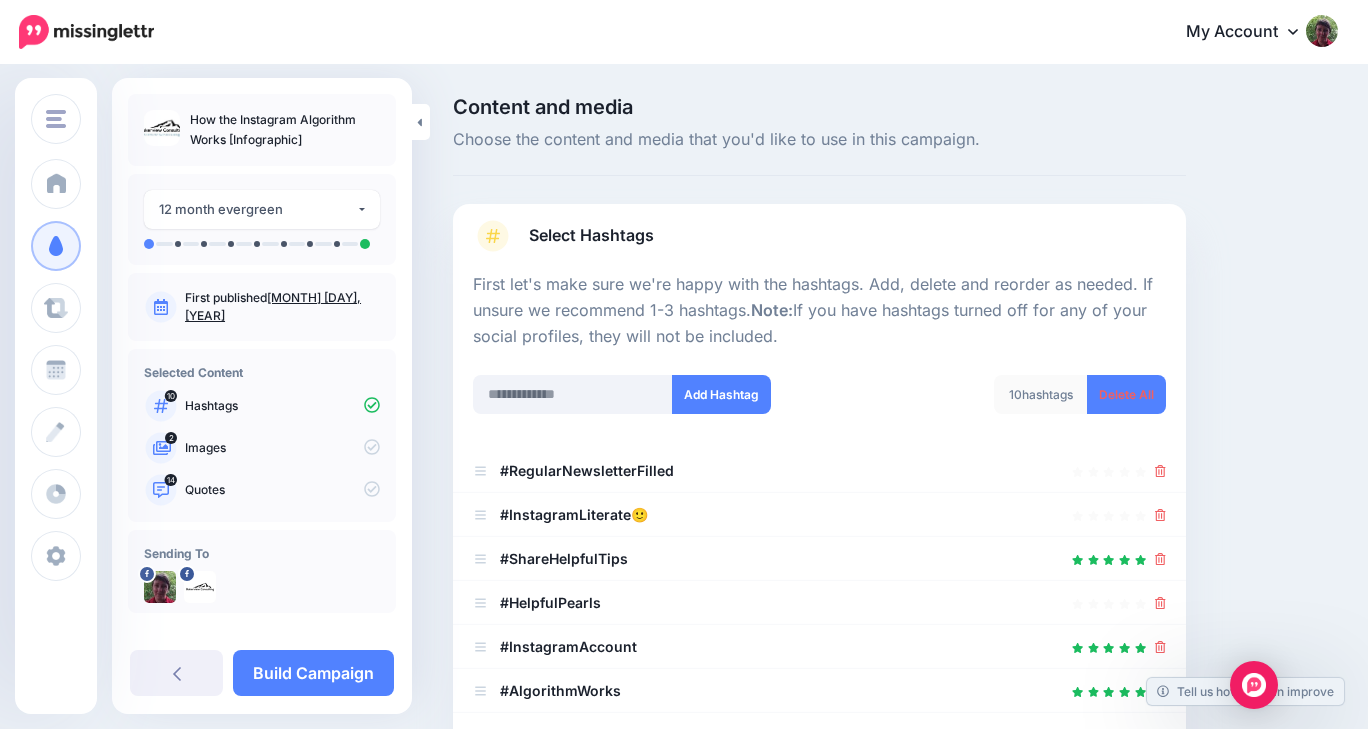 scroll, scrollTop: 20, scrollLeft: 0, axis: vertical 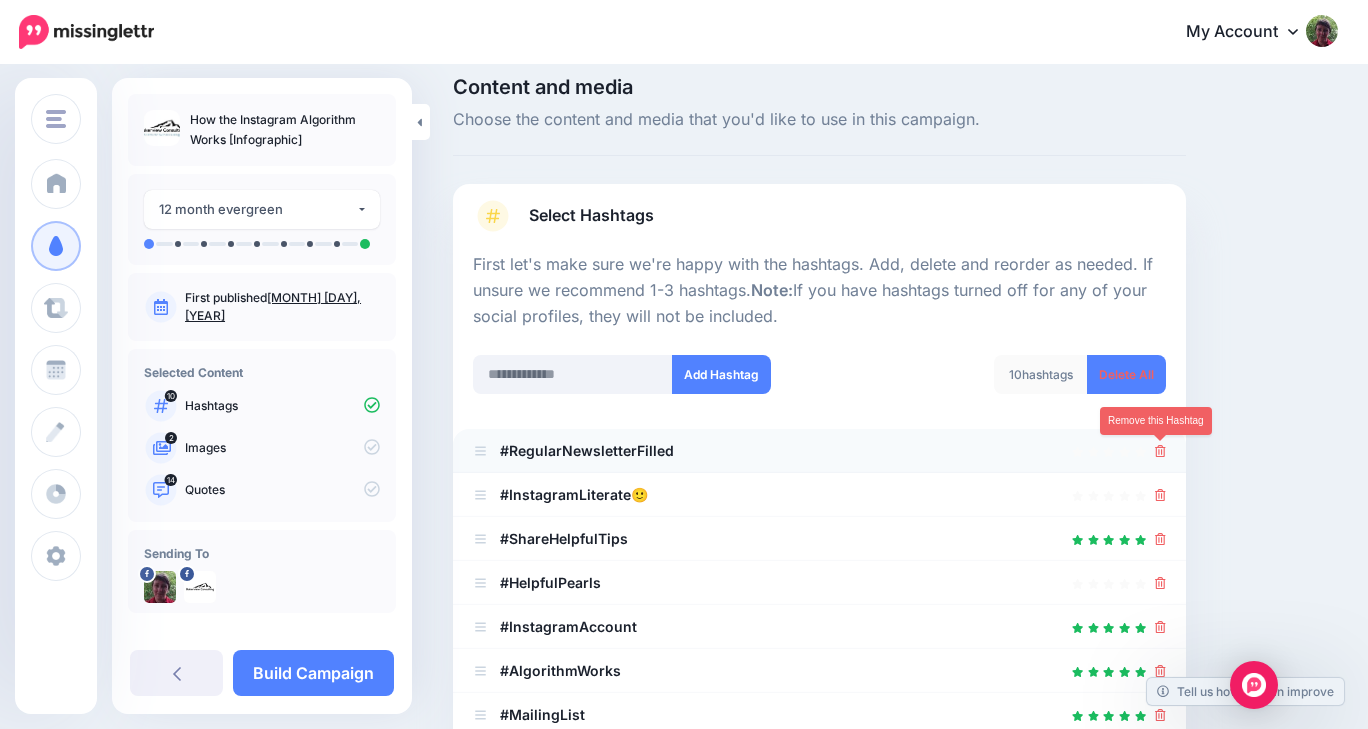 click 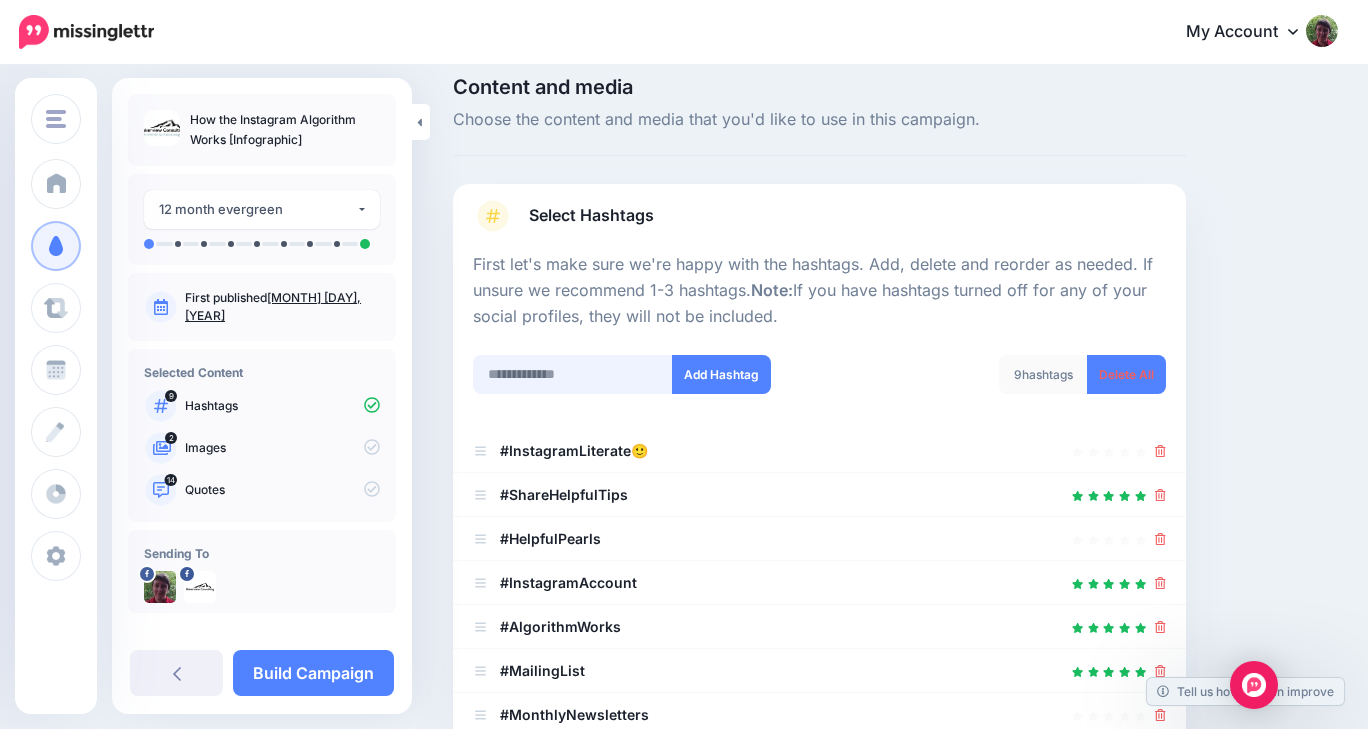 click at bounding box center (573, 374) 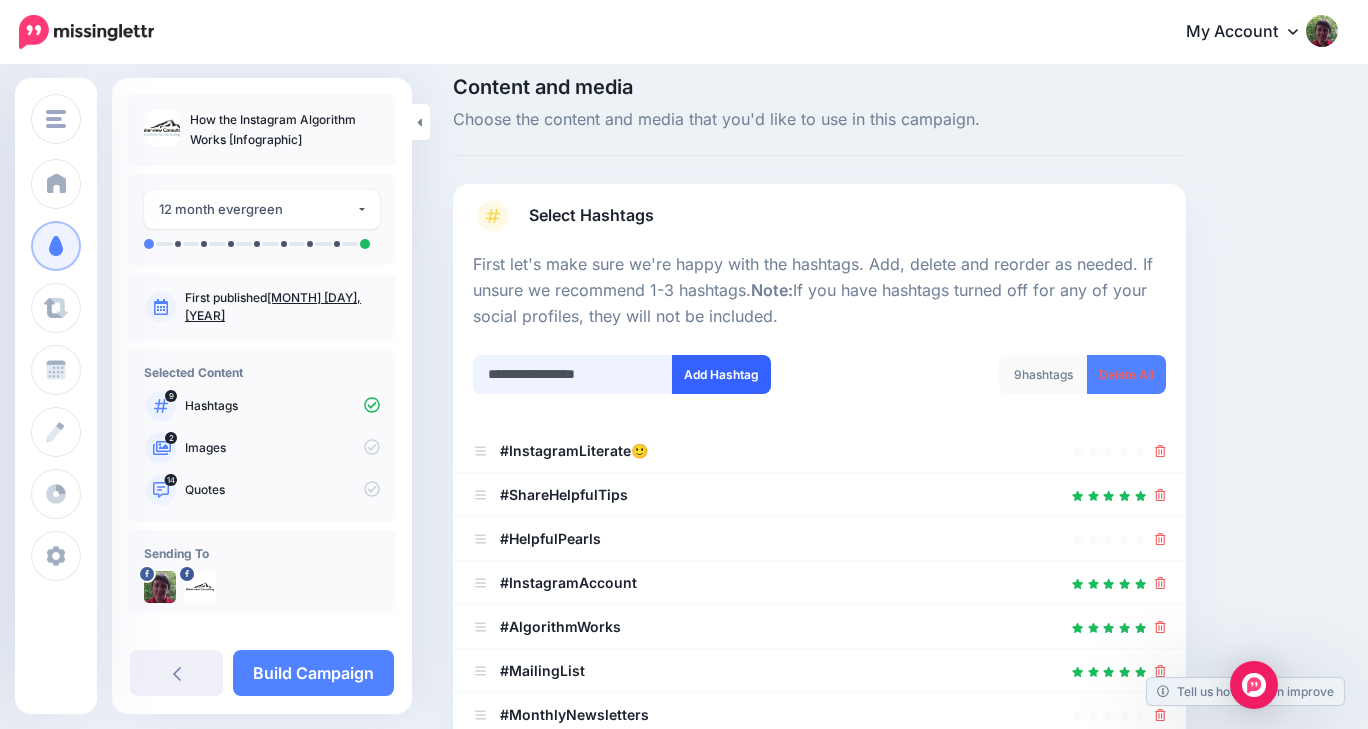 type on "**********" 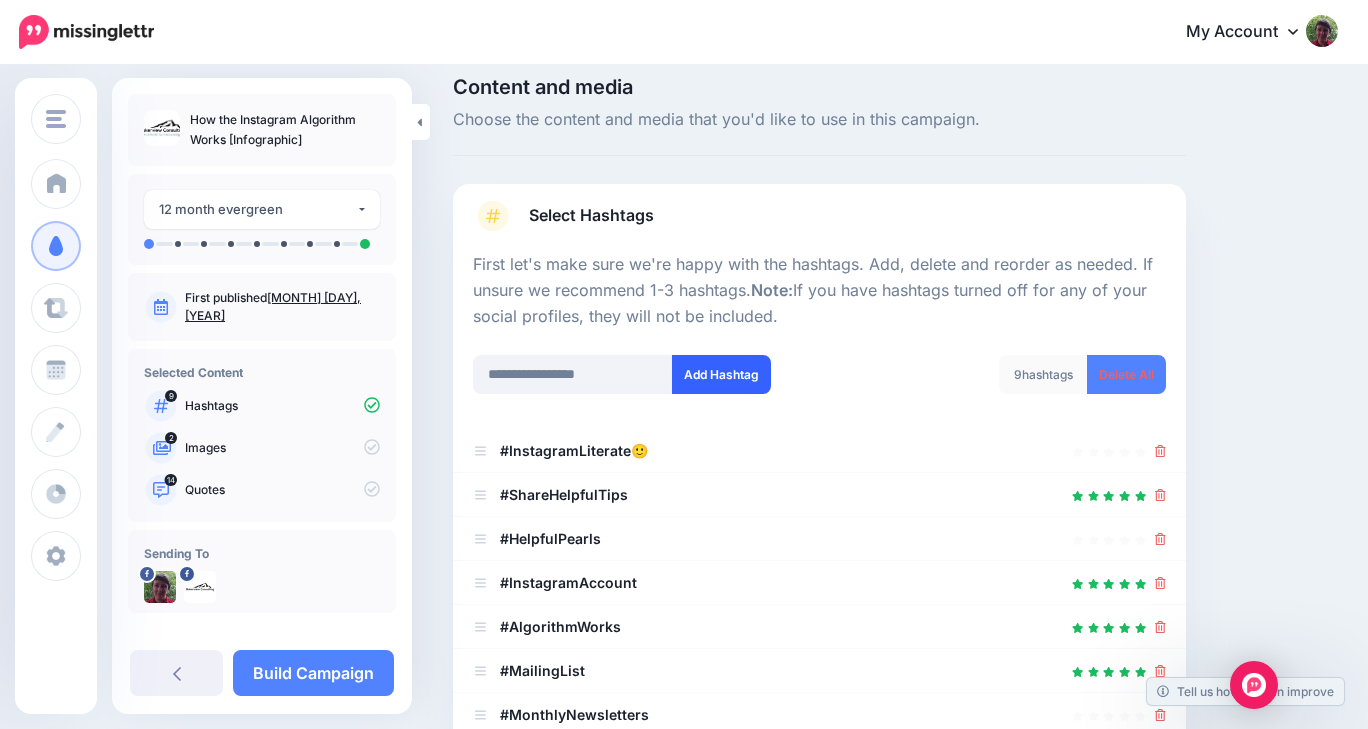 click on "Add Hashtag" at bounding box center [721, 374] 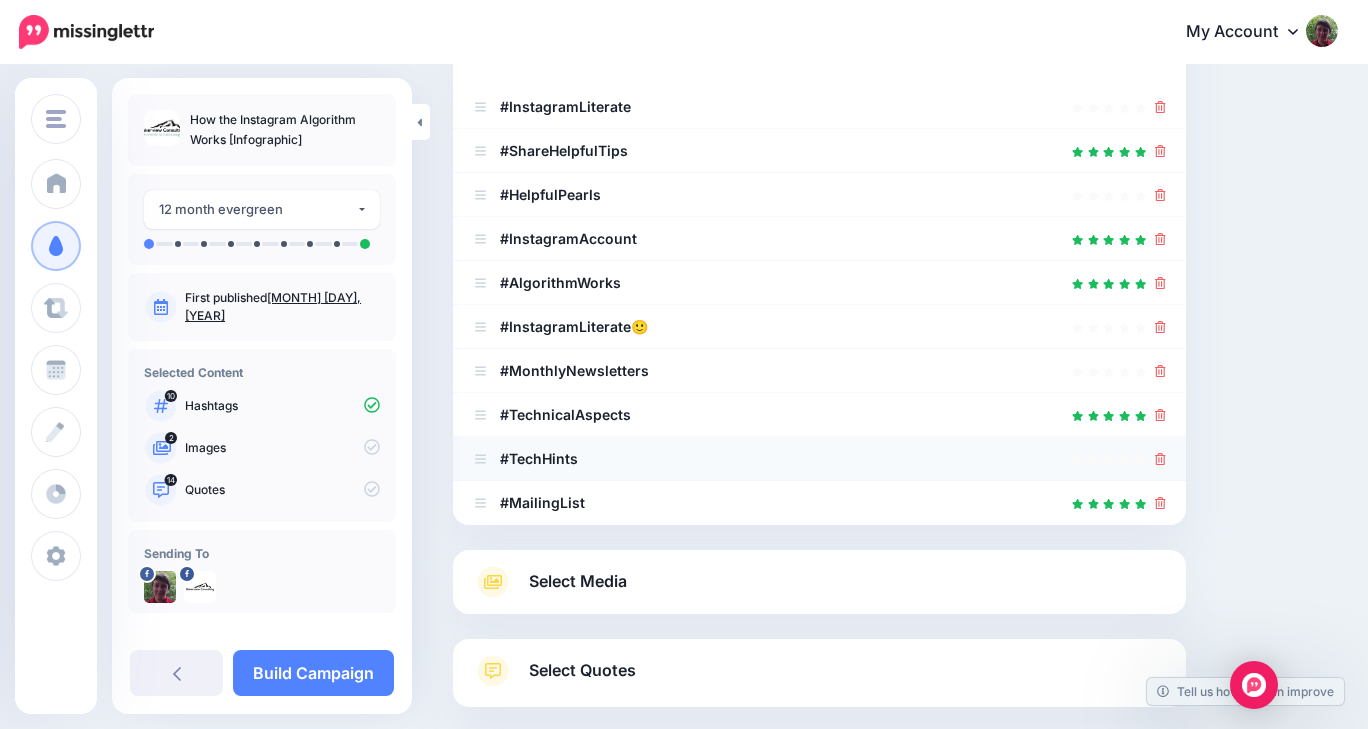 scroll, scrollTop: 359, scrollLeft: 0, axis: vertical 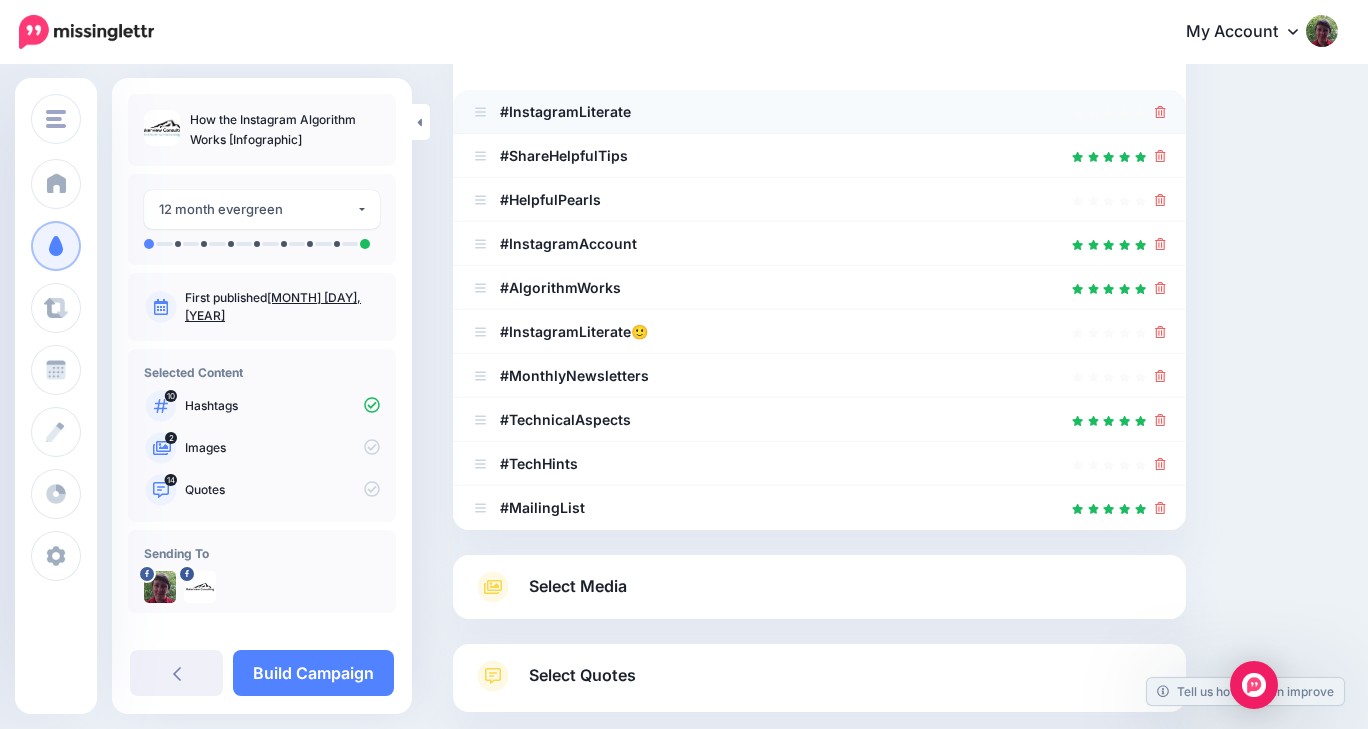 click 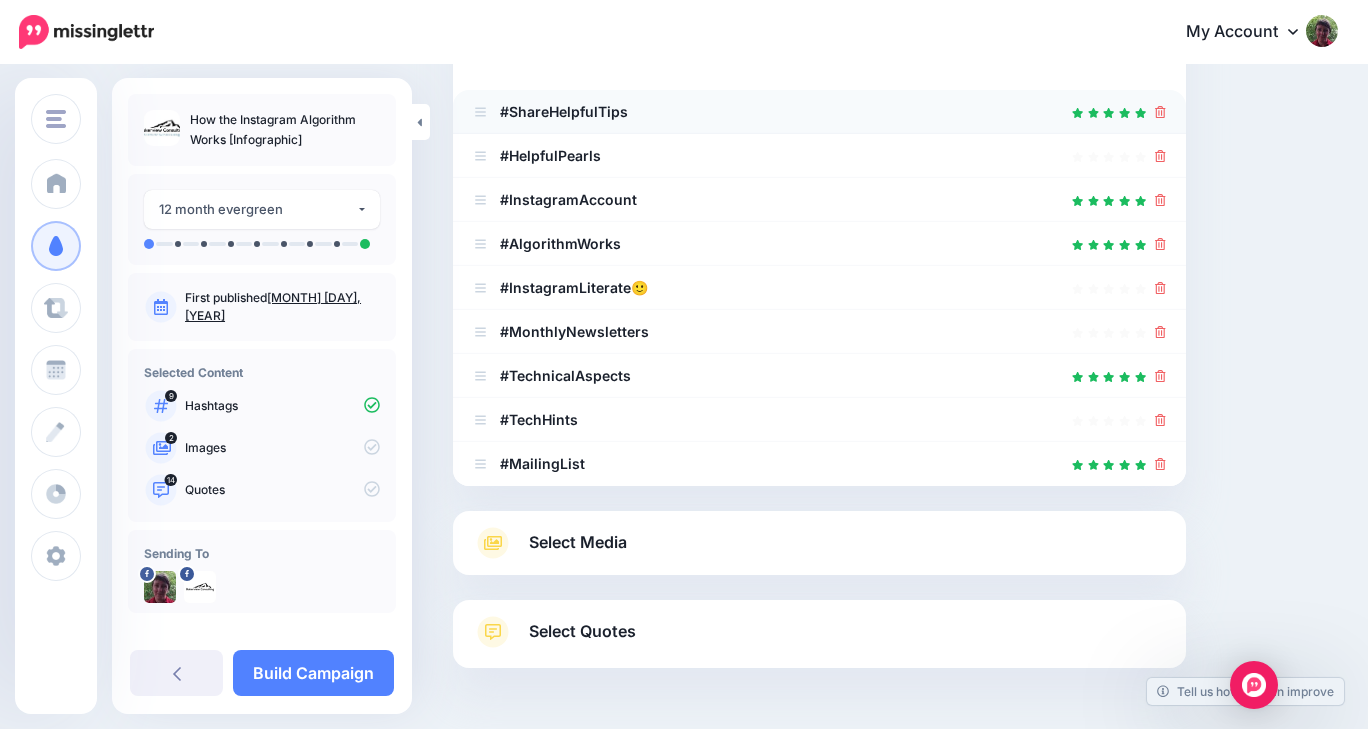click 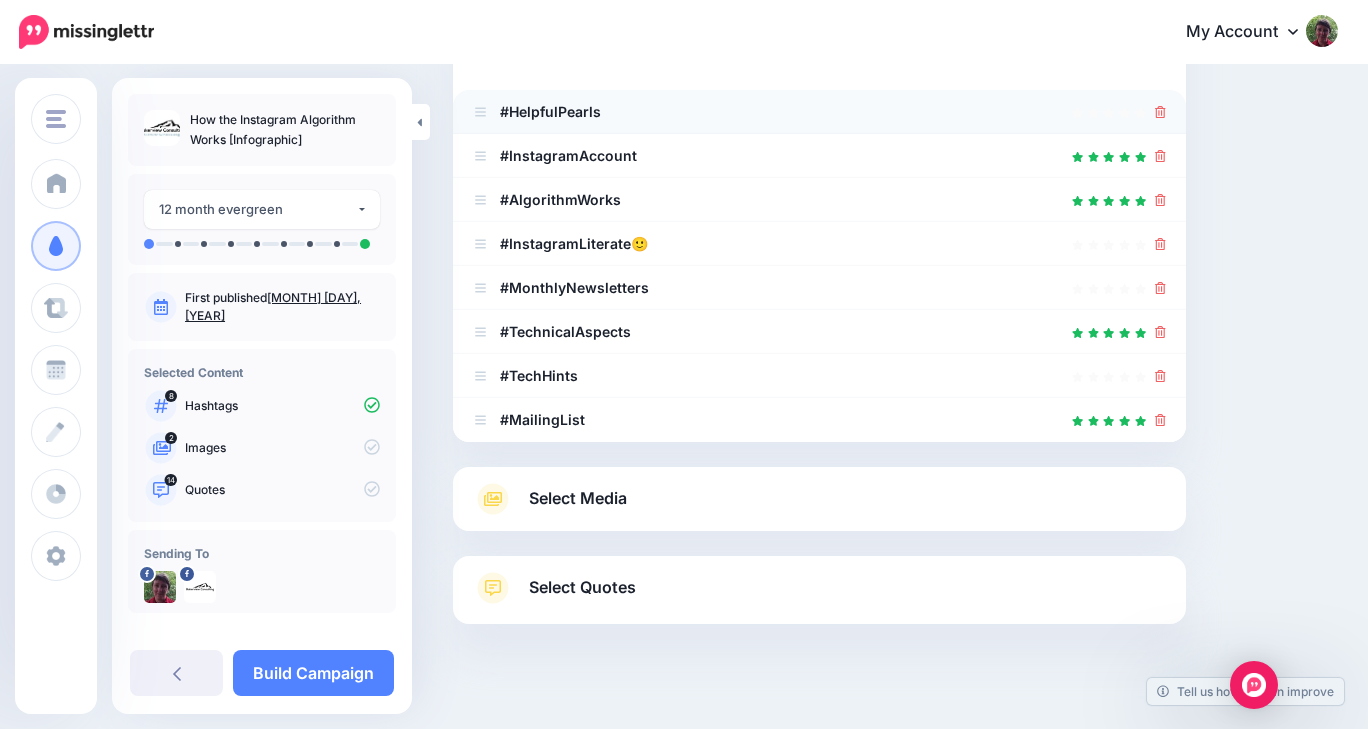 click 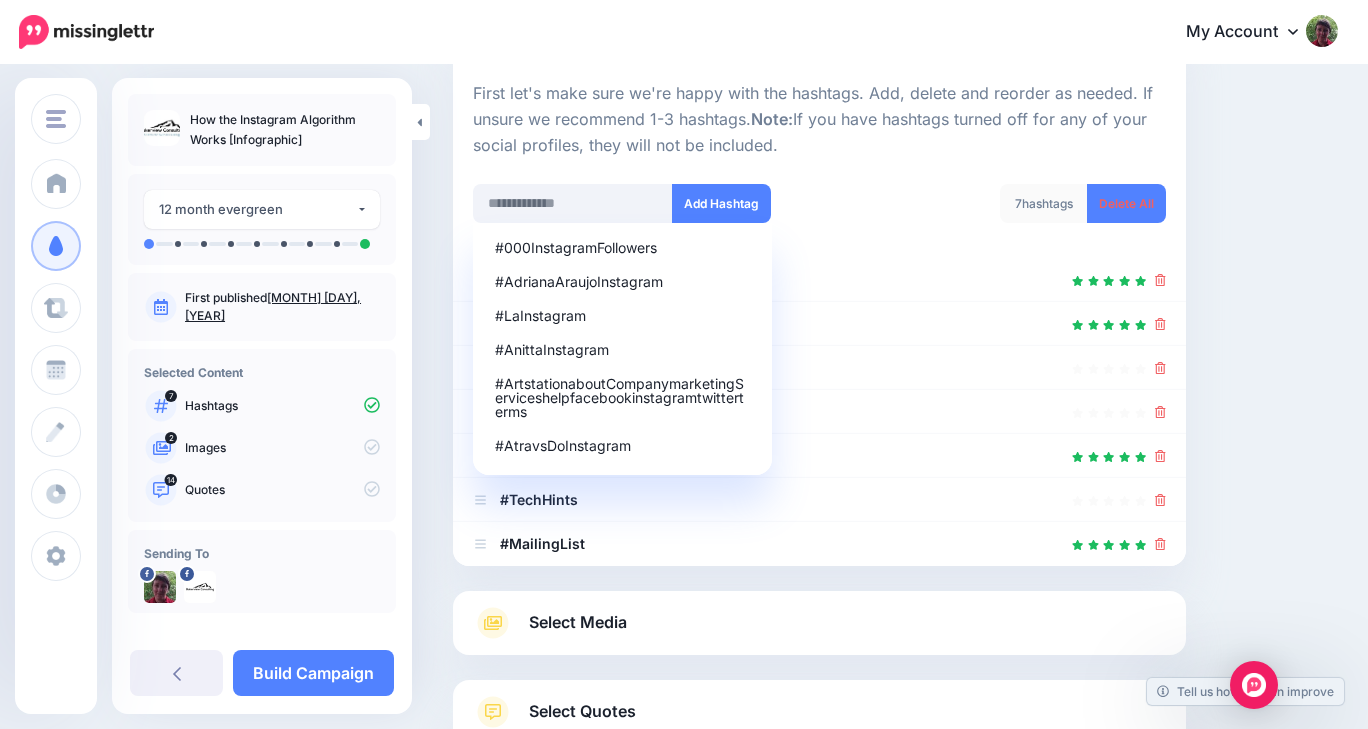 scroll, scrollTop: 190, scrollLeft: 0, axis: vertical 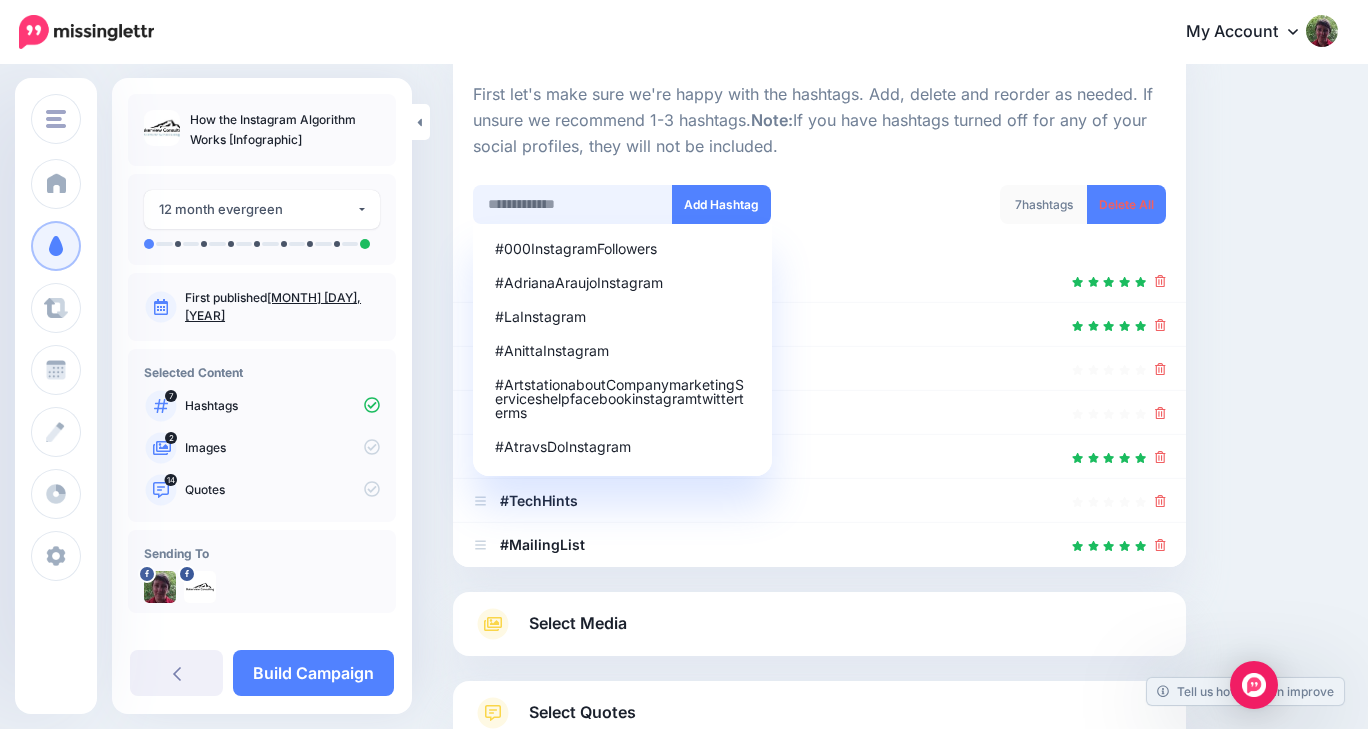 click at bounding box center (573, 204) 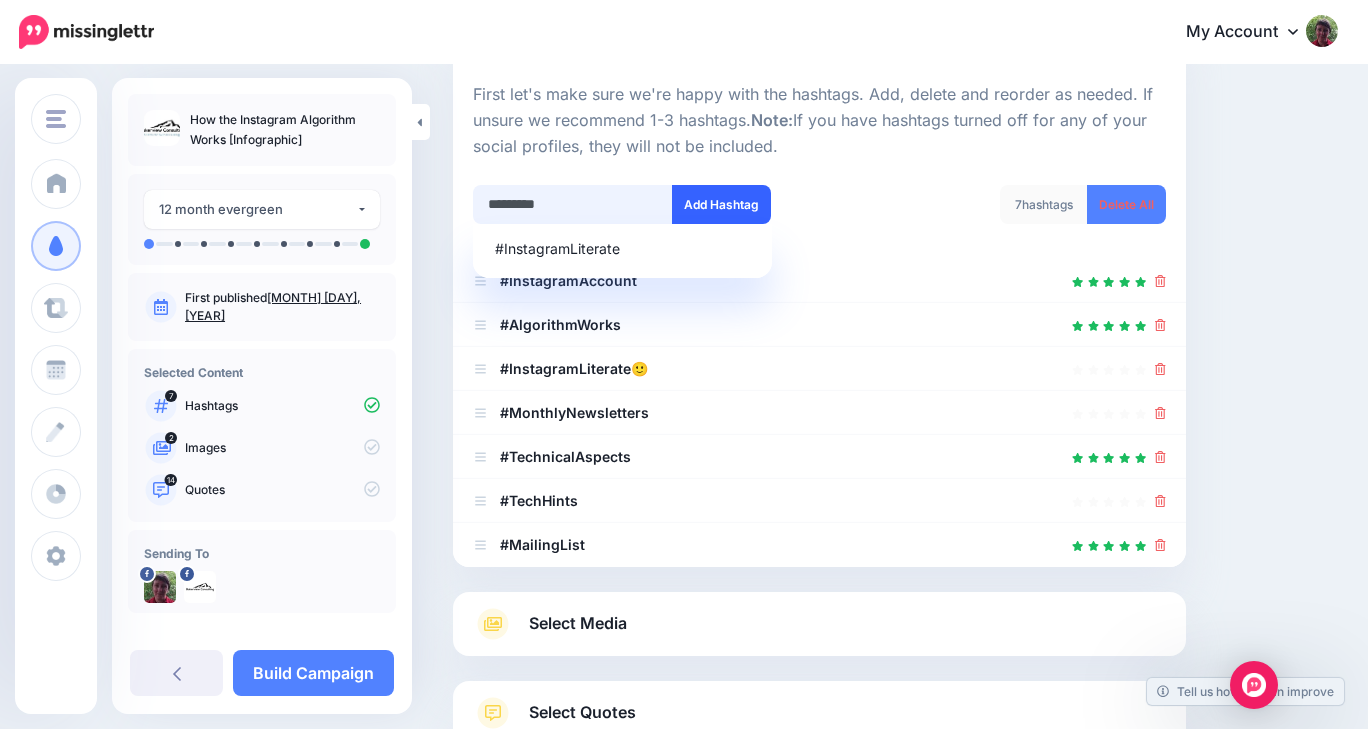 type on "*********" 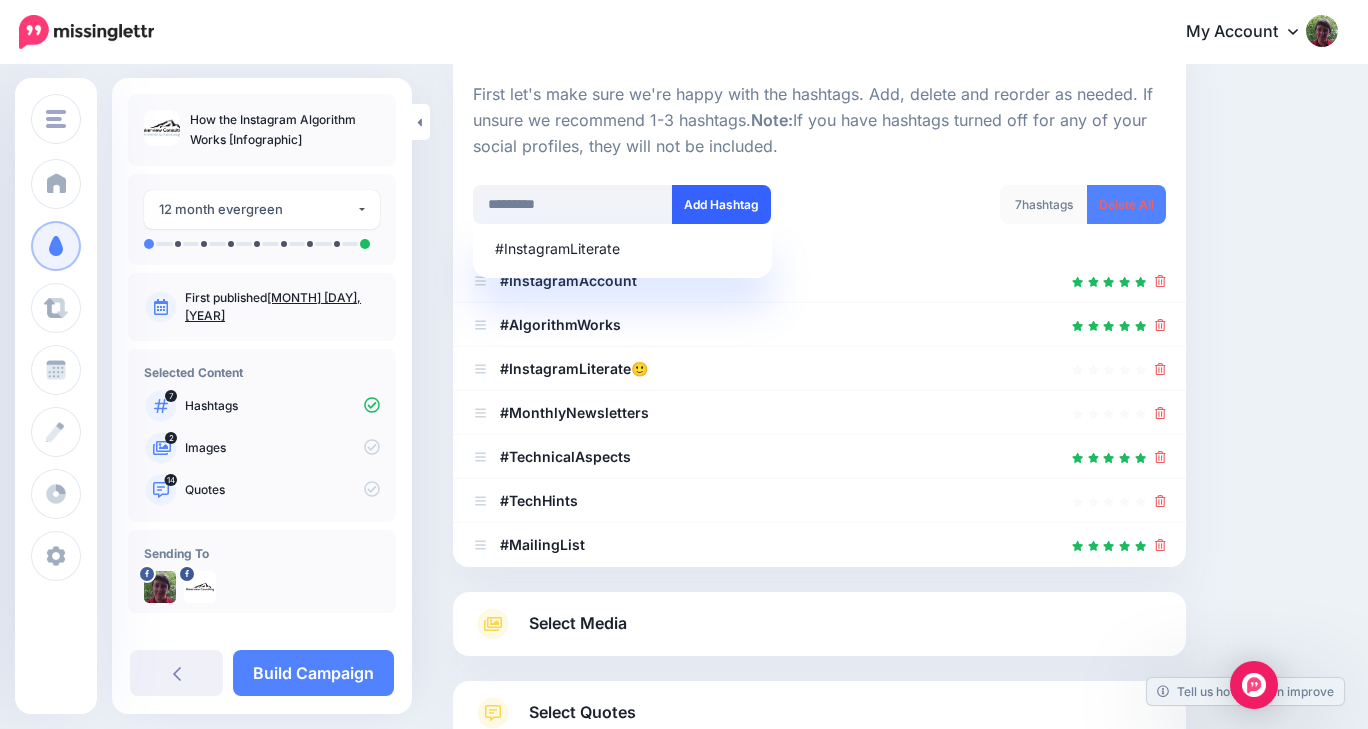 click on "Add Hashtag" at bounding box center [721, 204] 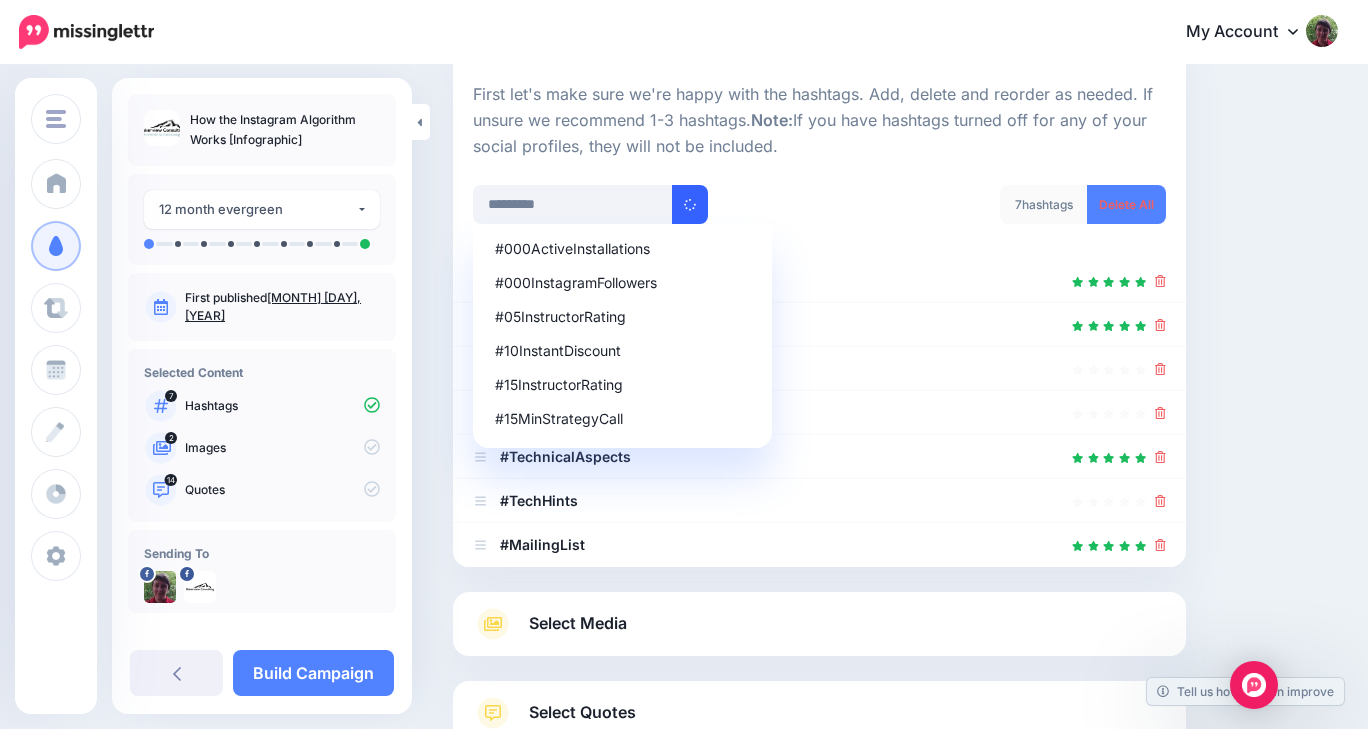 type 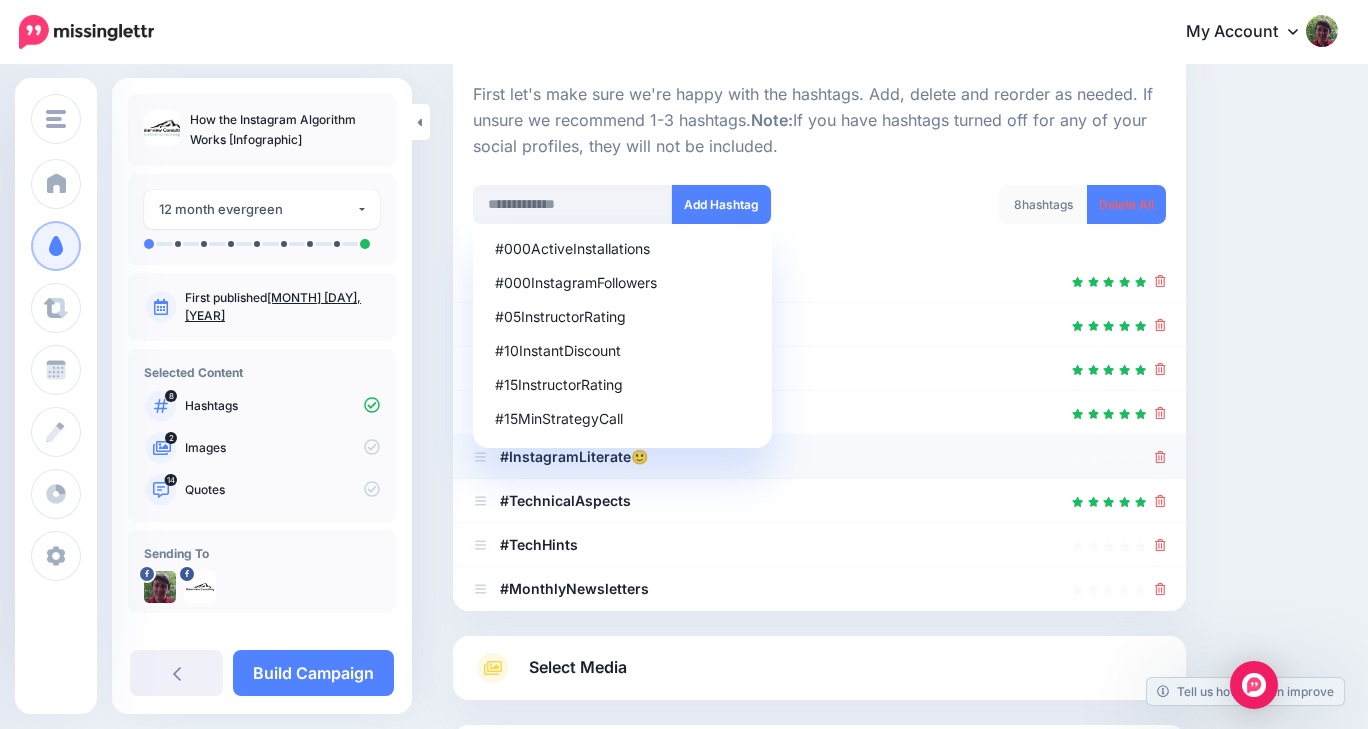 scroll, scrollTop: 383, scrollLeft: 0, axis: vertical 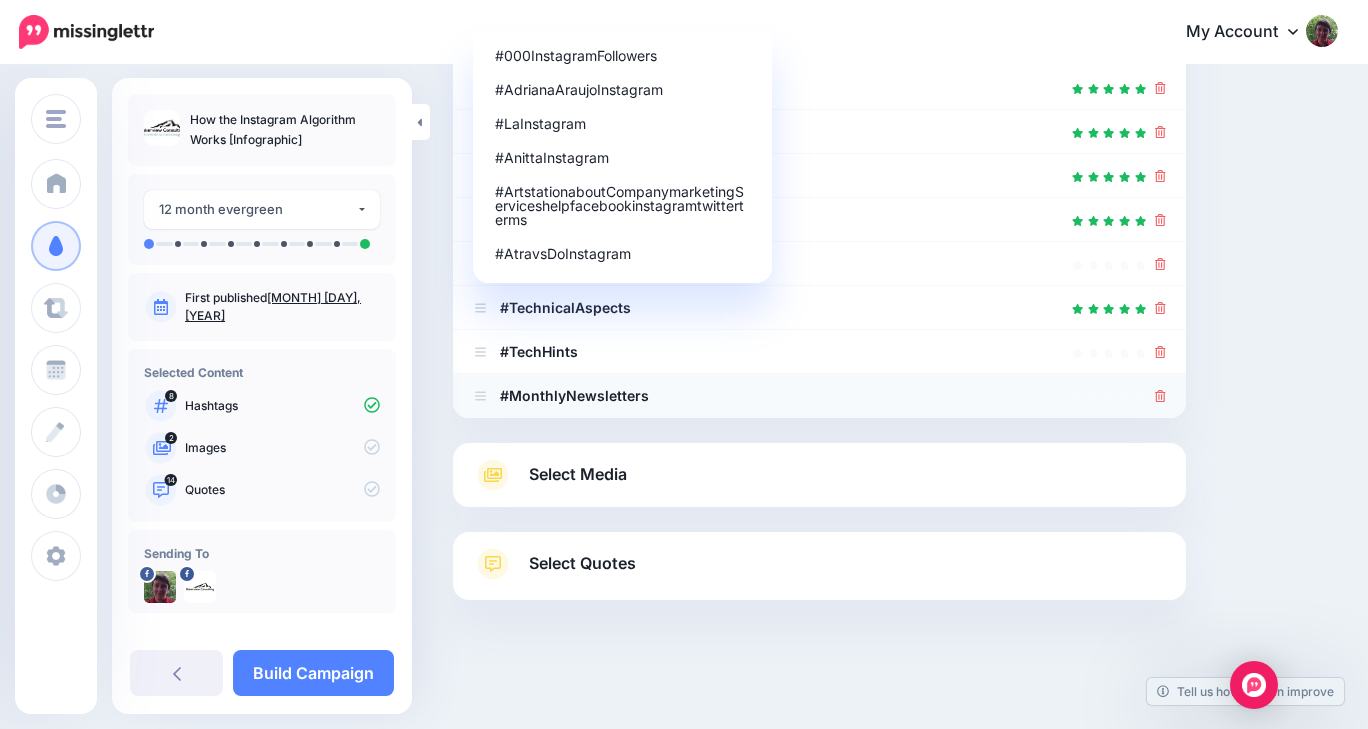 click 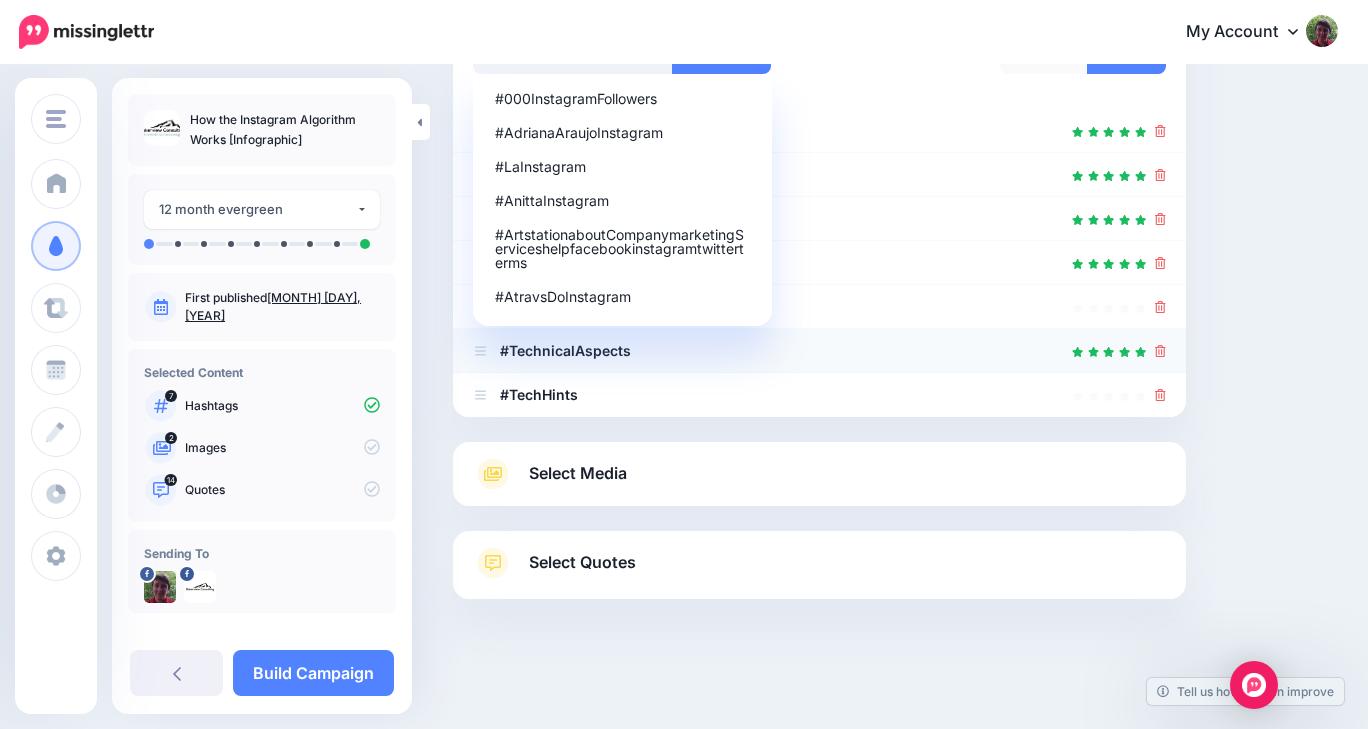 scroll, scrollTop: 339, scrollLeft: 0, axis: vertical 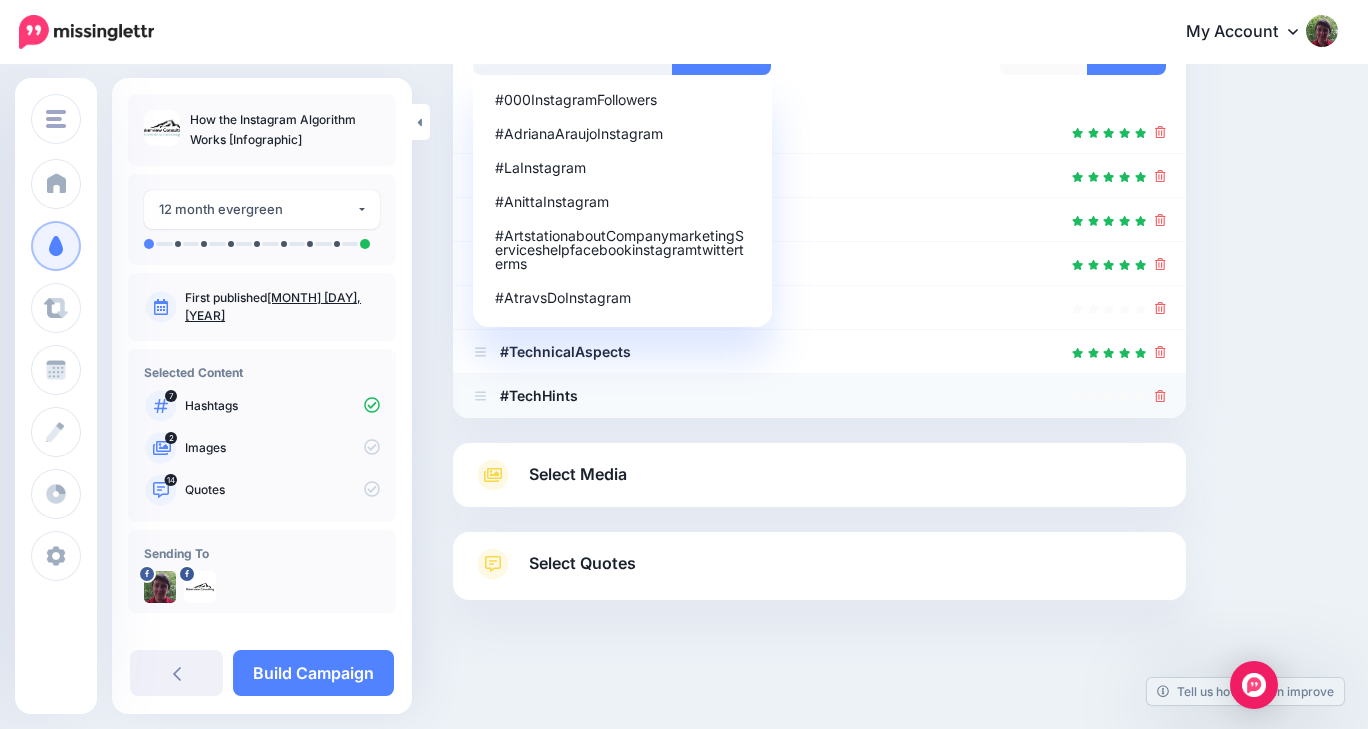 click 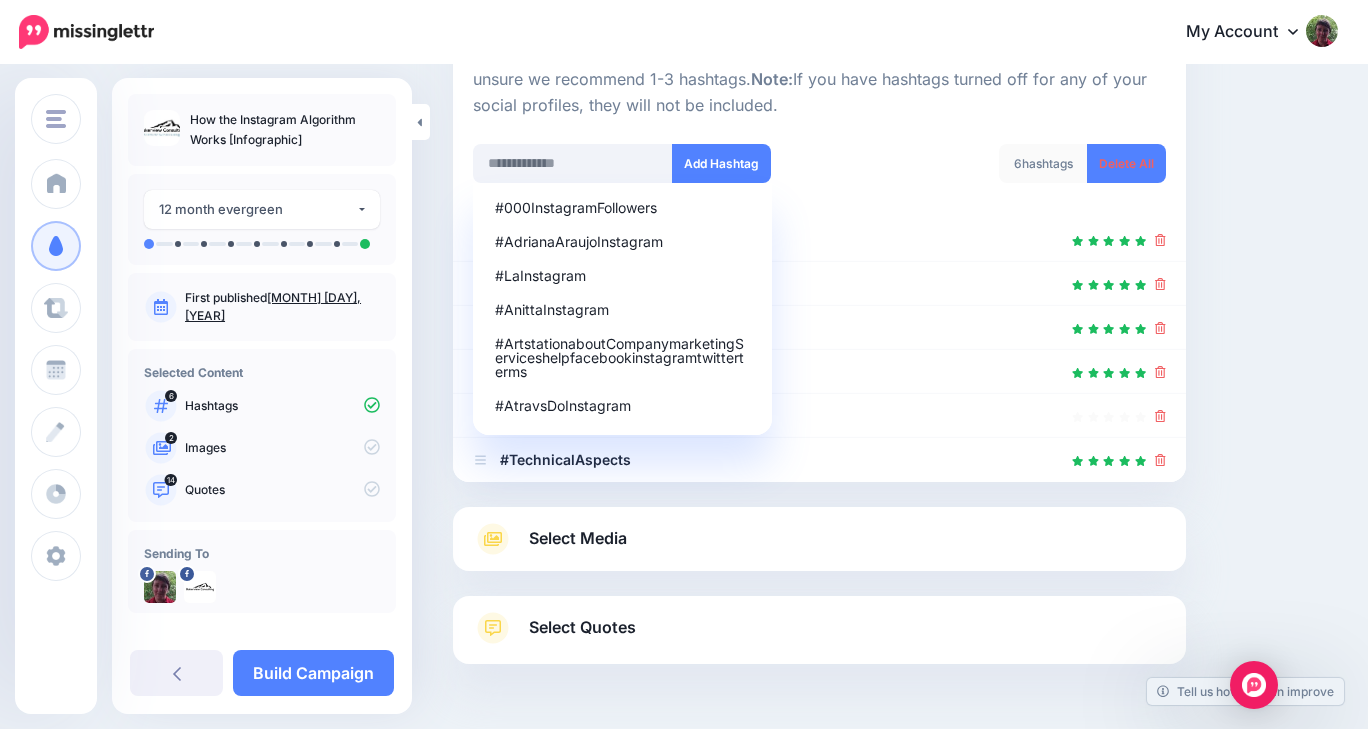 scroll, scrollTop: 230, scrollLeft: 0, axis: vertical 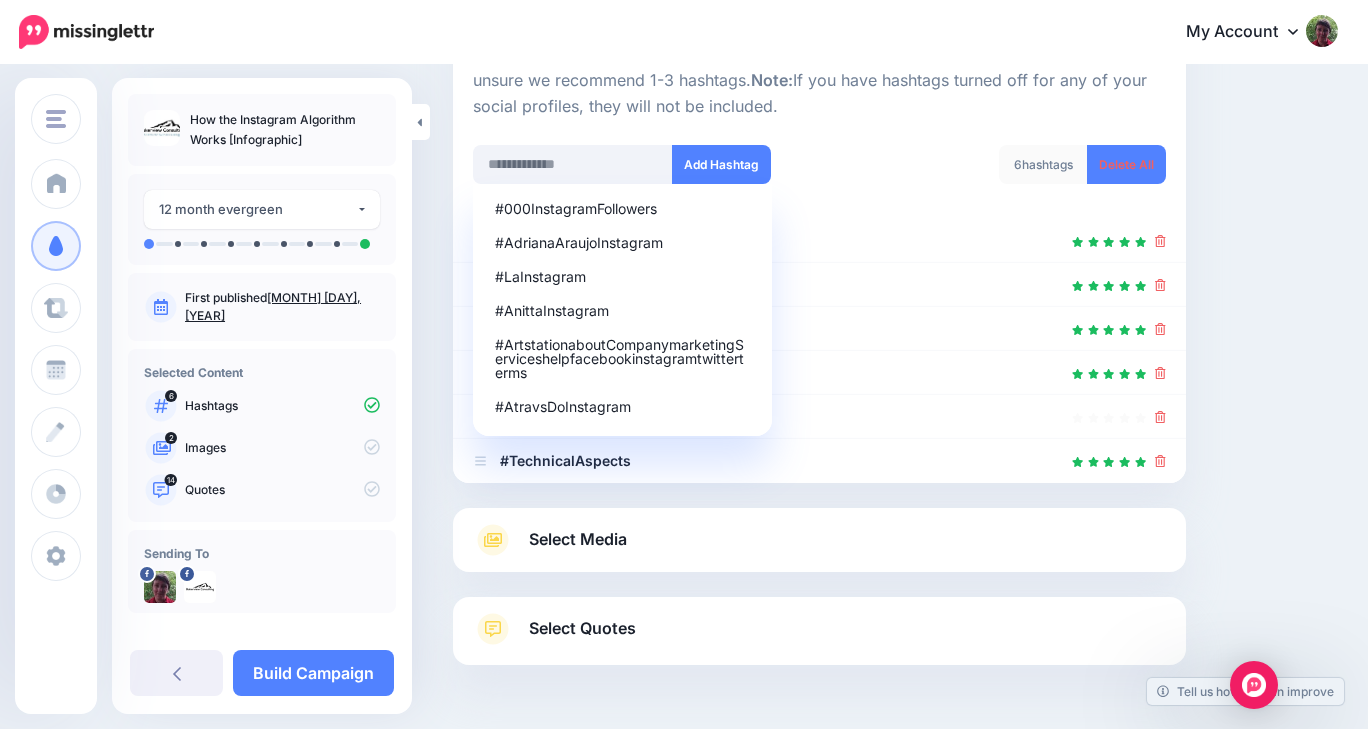 click on "6  hashtags
Delete All" at bounding box center (999, 177) 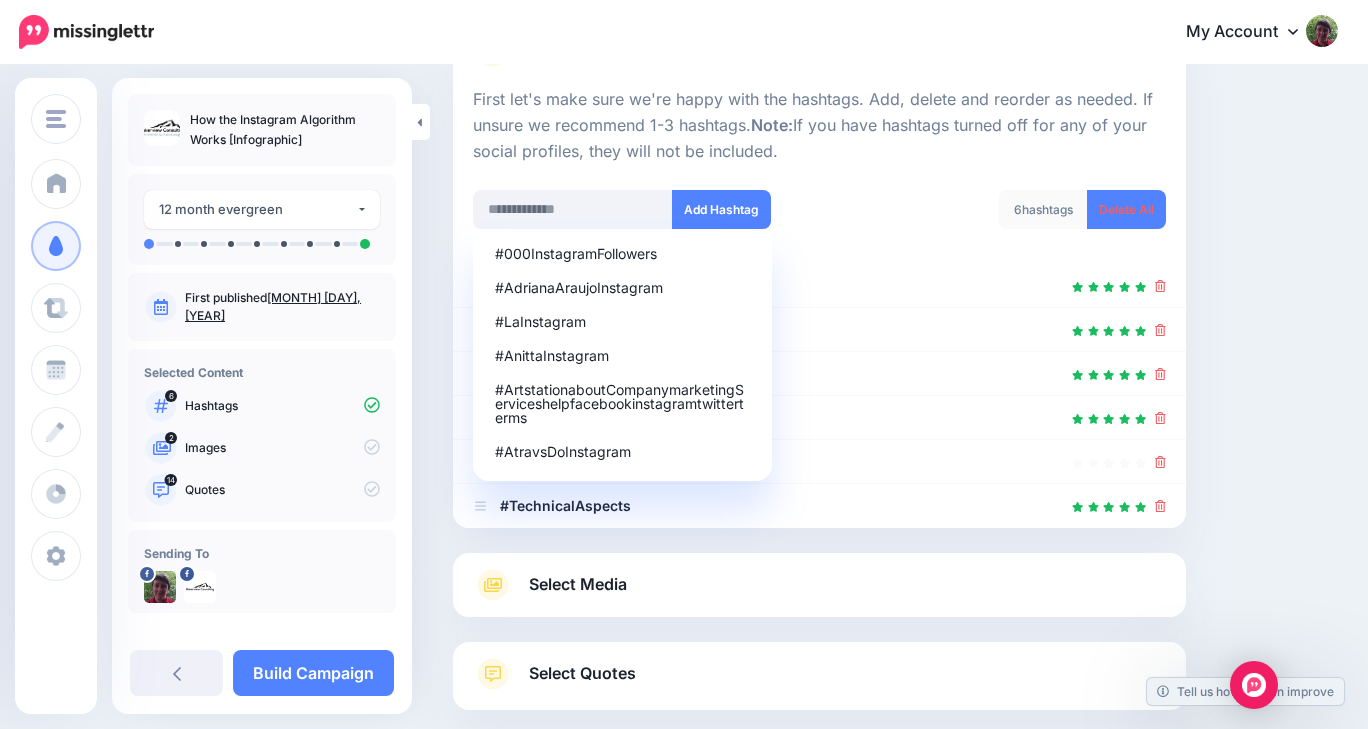 scroll, scrollTop: 187, scrollLeft: 0, axis: vertical 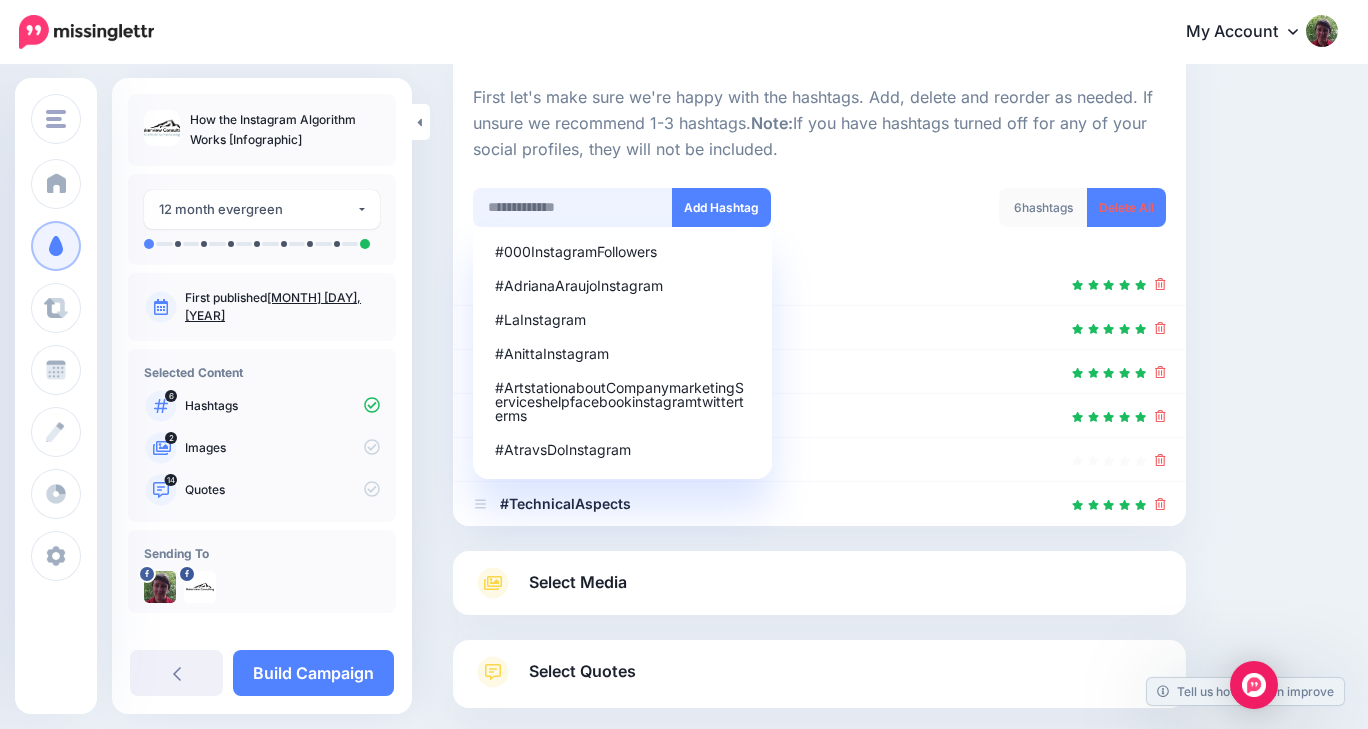click at bounding box center [573, 207] 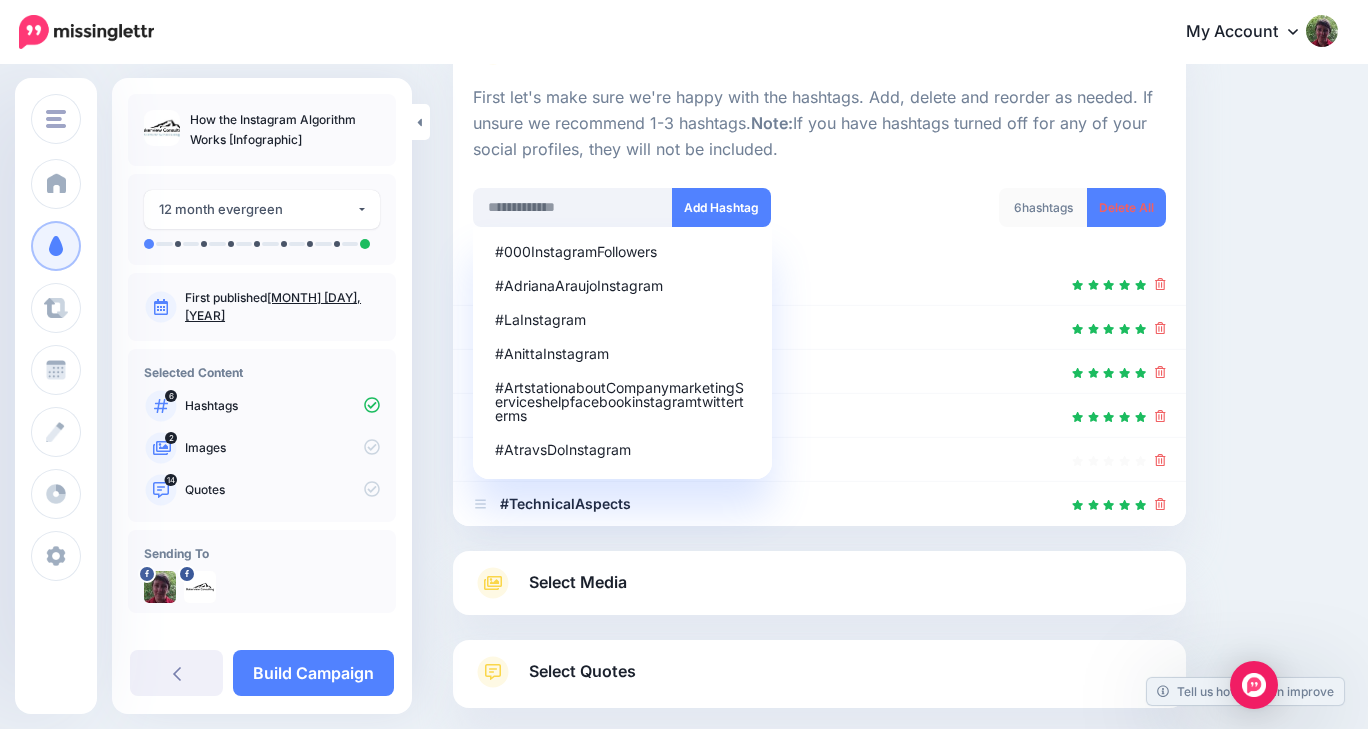 click on "6  hashtags
Delete All" at bounding box center [999, 220] 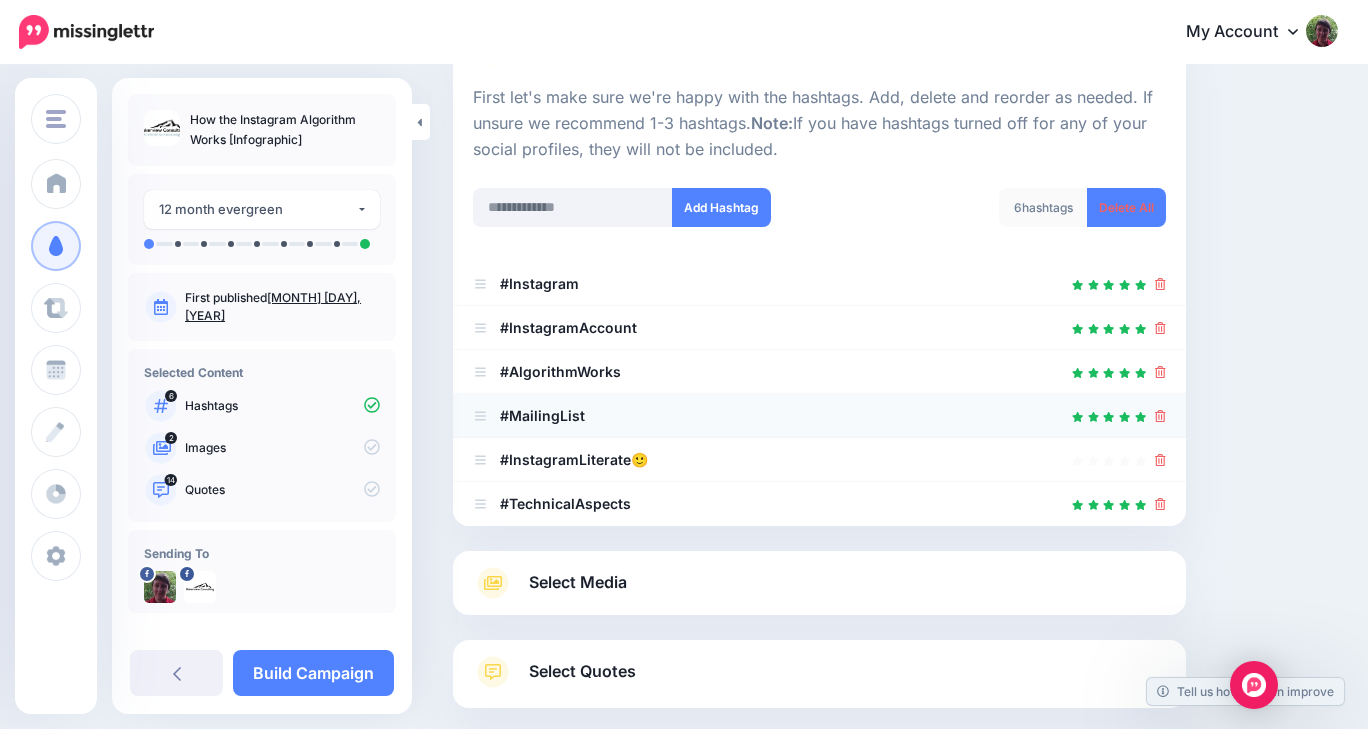 click 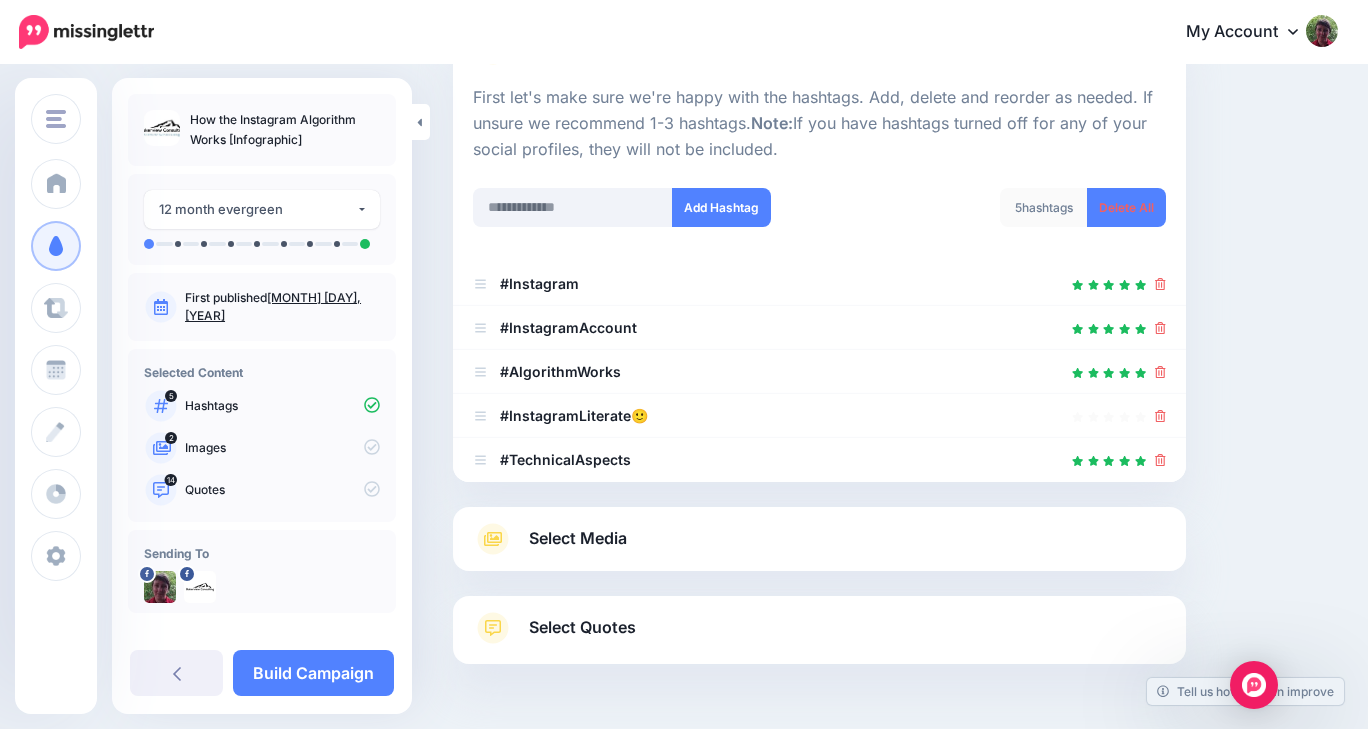 click on "Select Media" at bounding box center (819, 539) 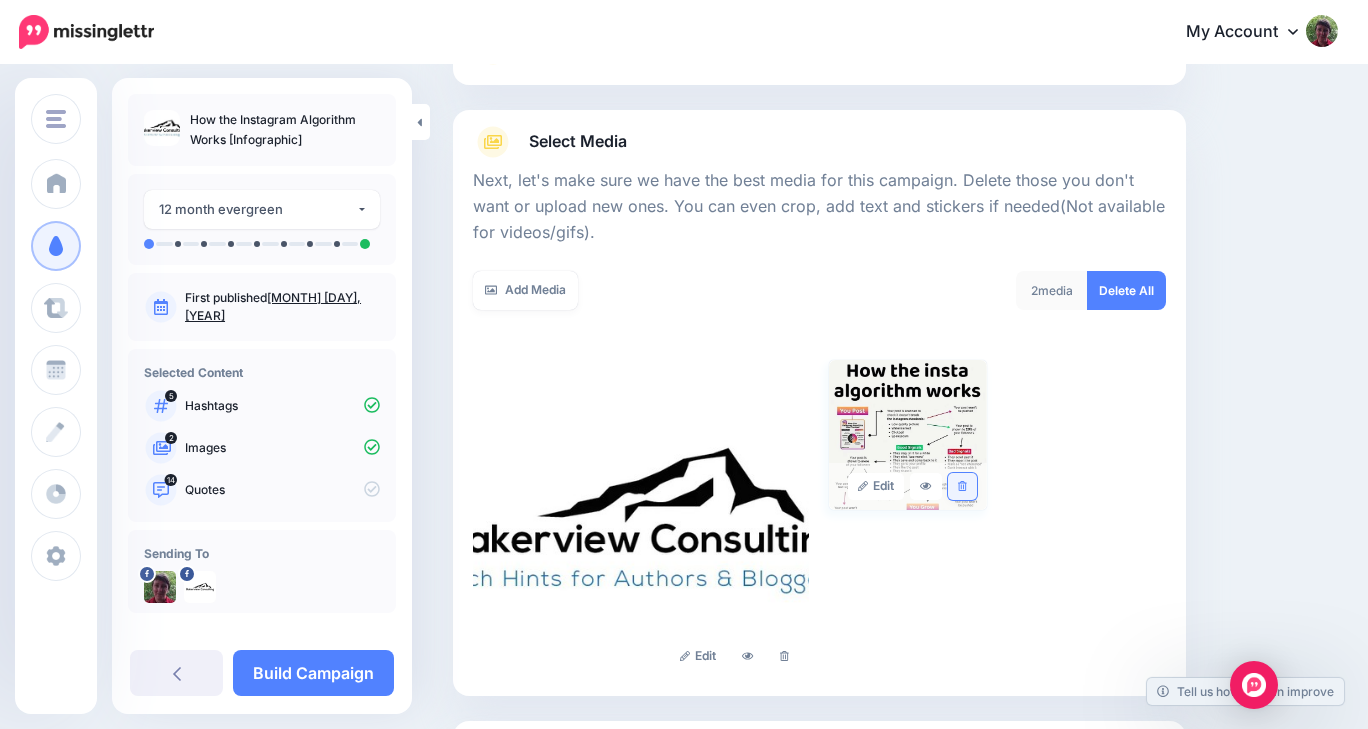 click 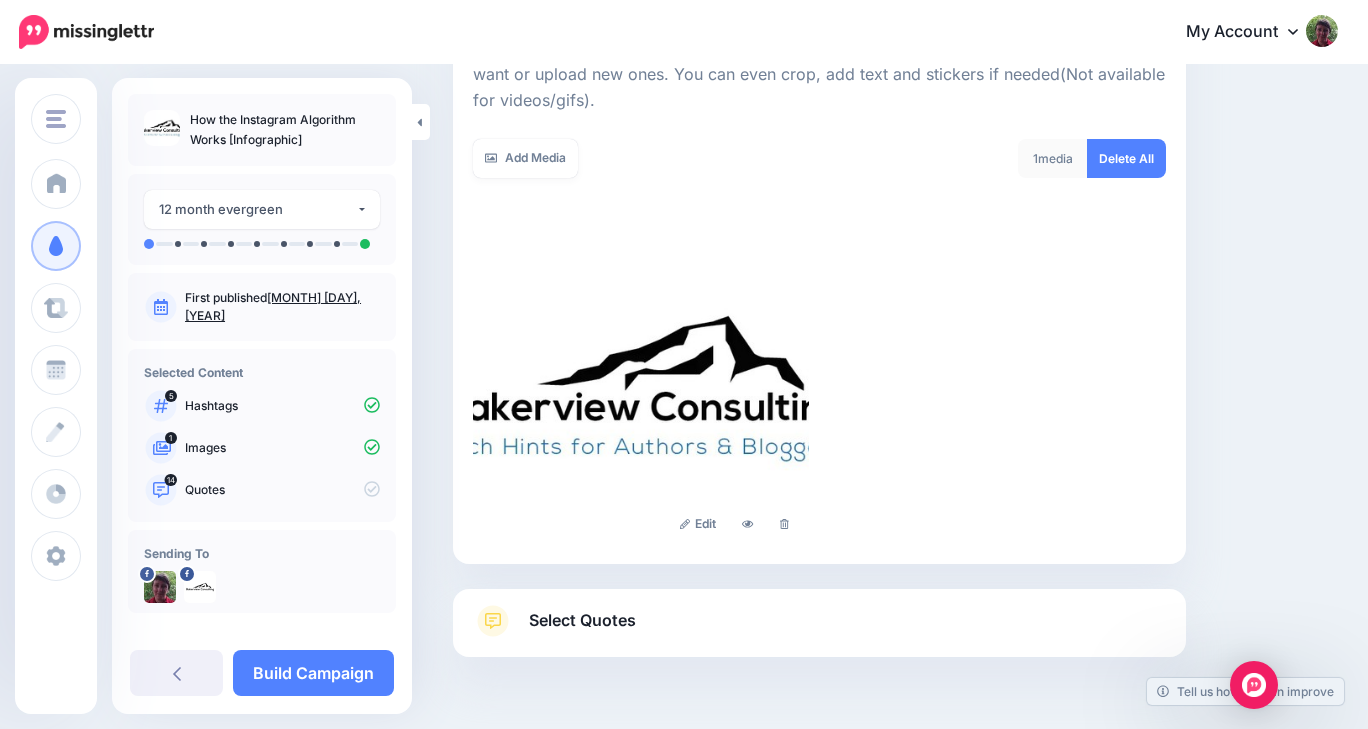 scroll, scrollTop: 376, scrollLeft: 0, axis: vertical 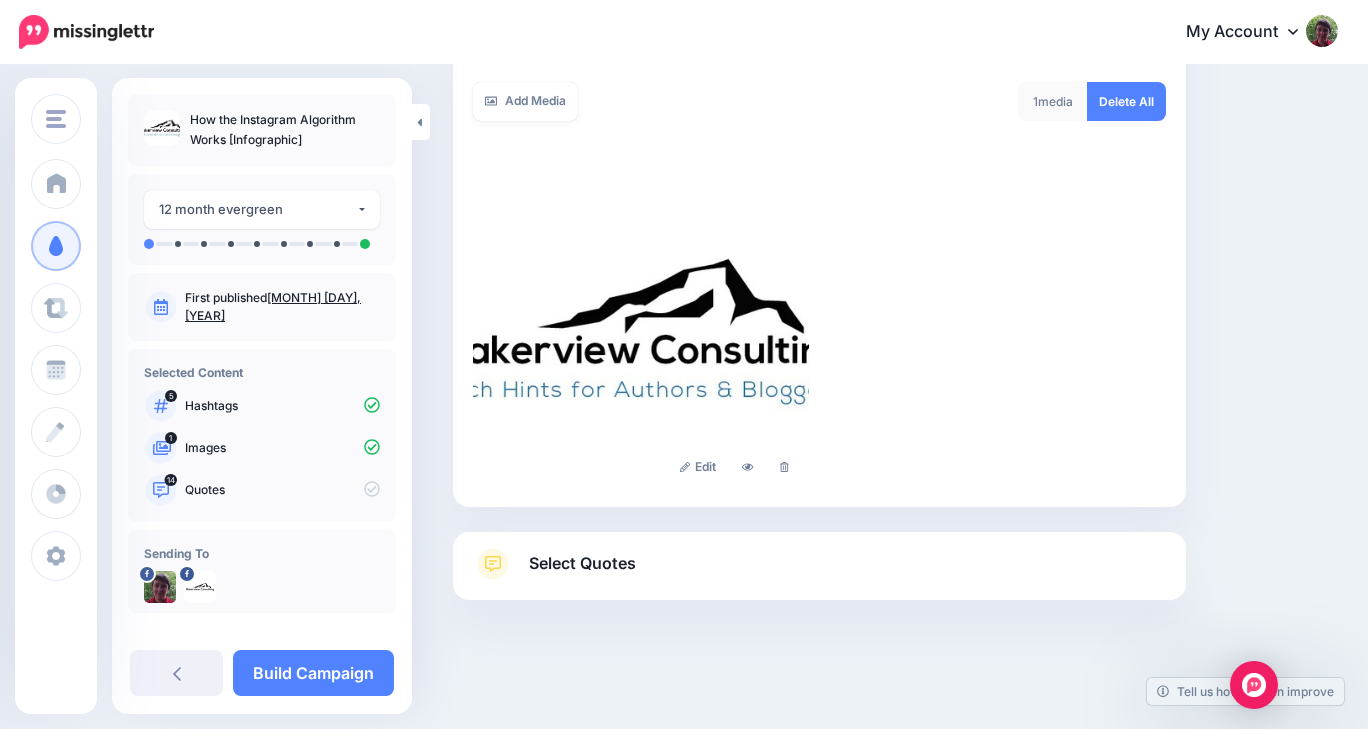 click on "Select Quotes" at bounding box center (819, 574) 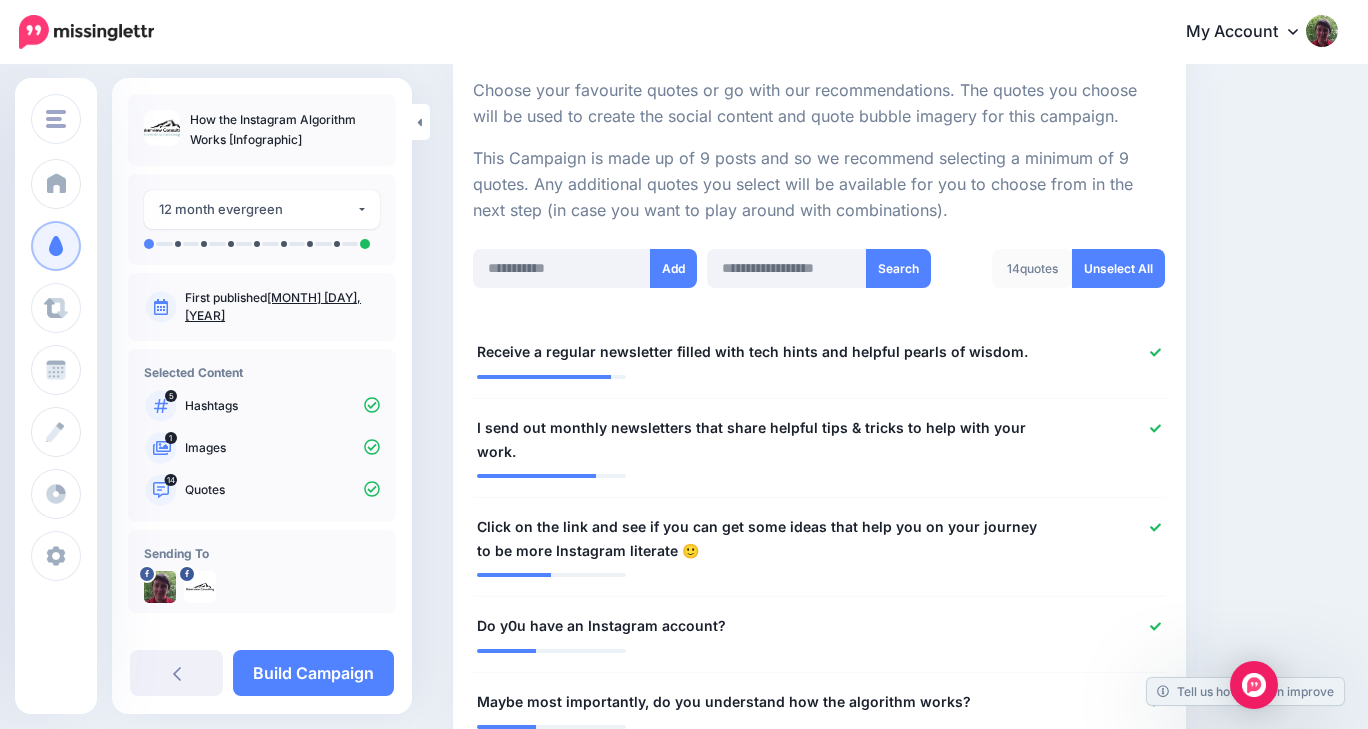 scroll, scrollTop: 376, scrollLeft: 0, axis: vertical 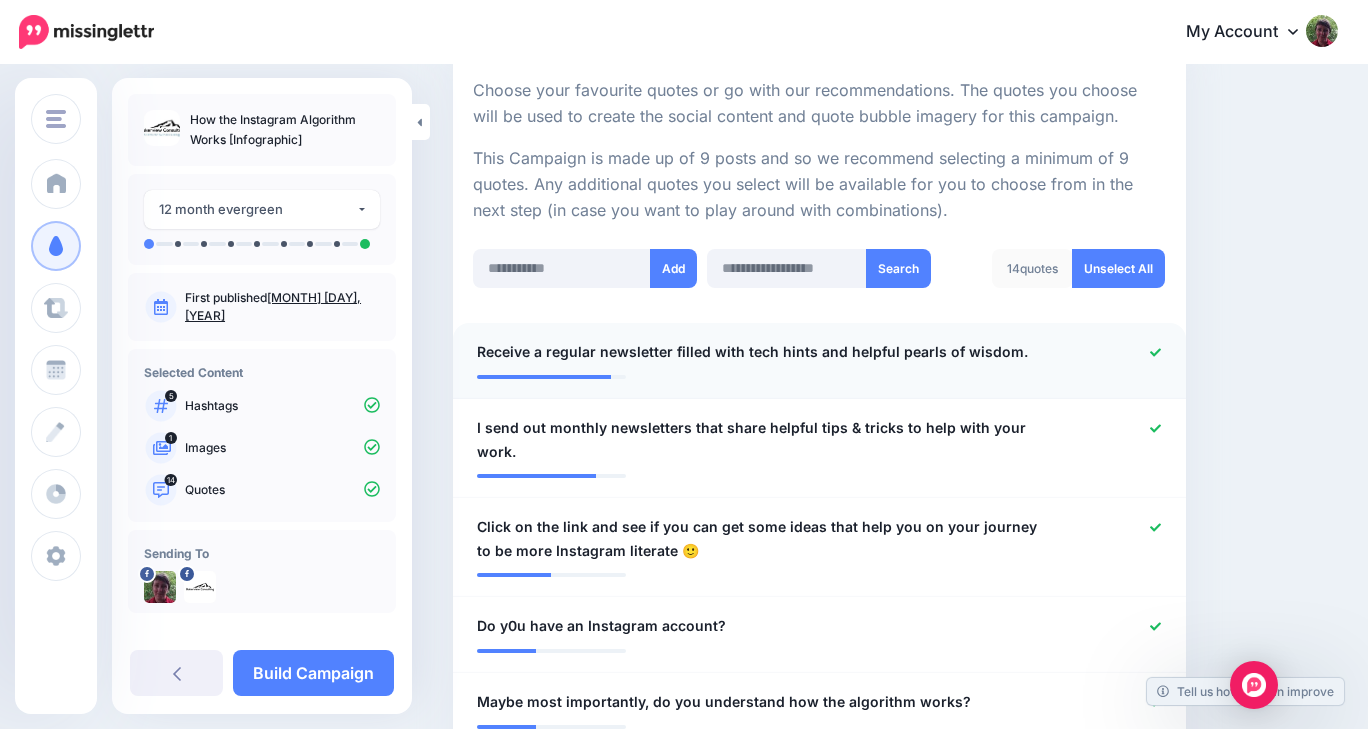 click 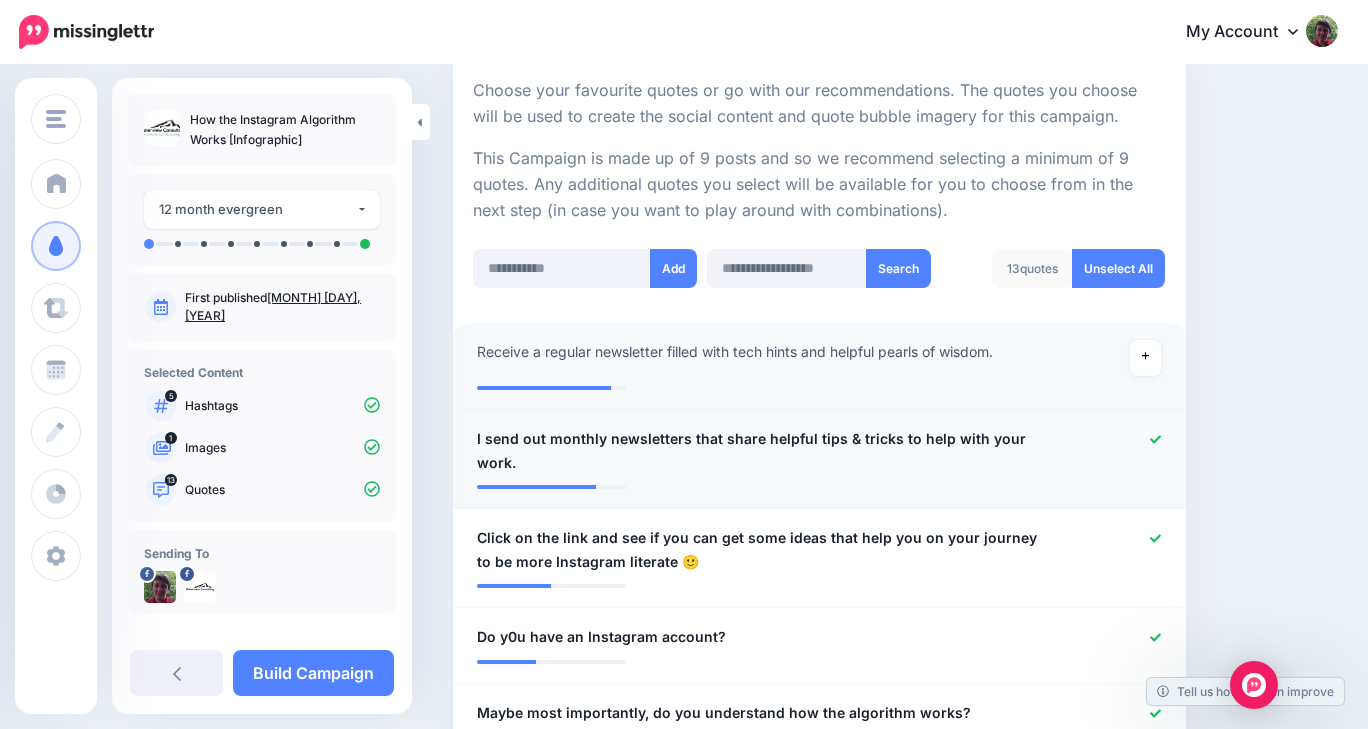 click 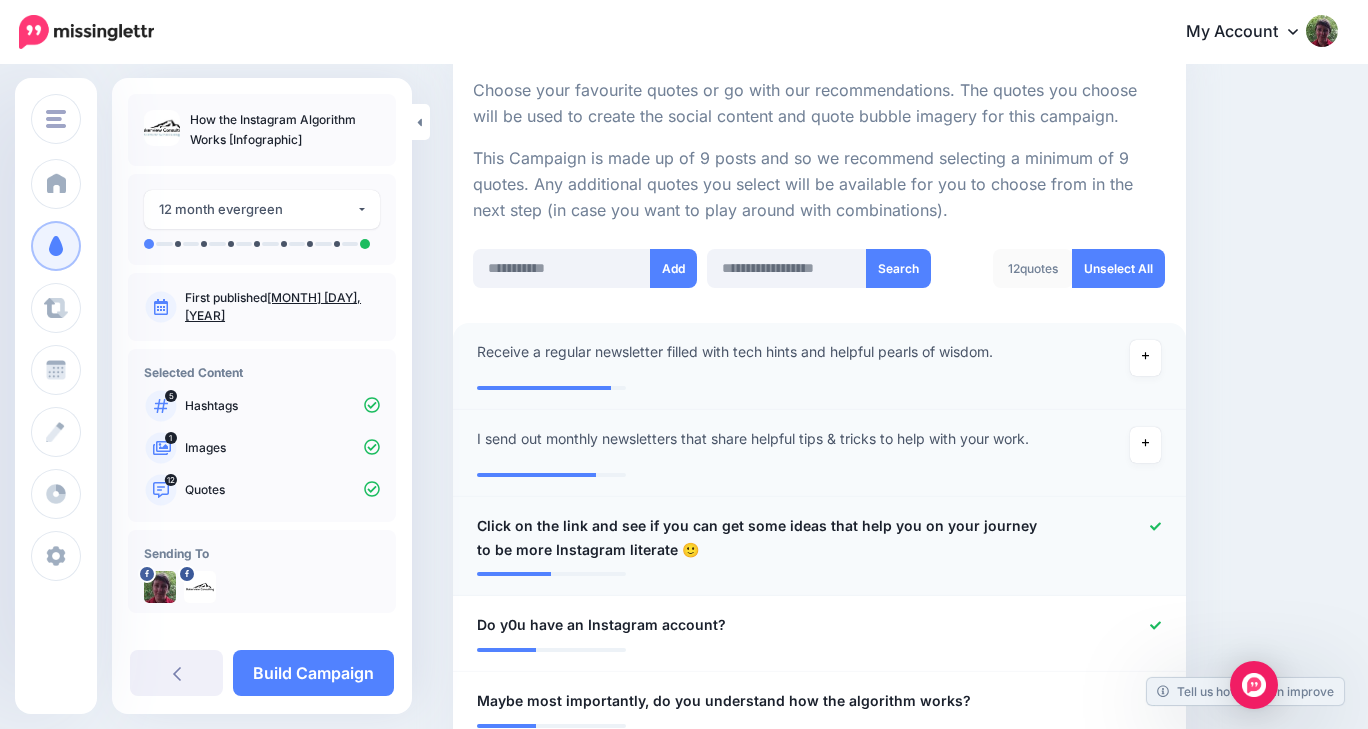 click 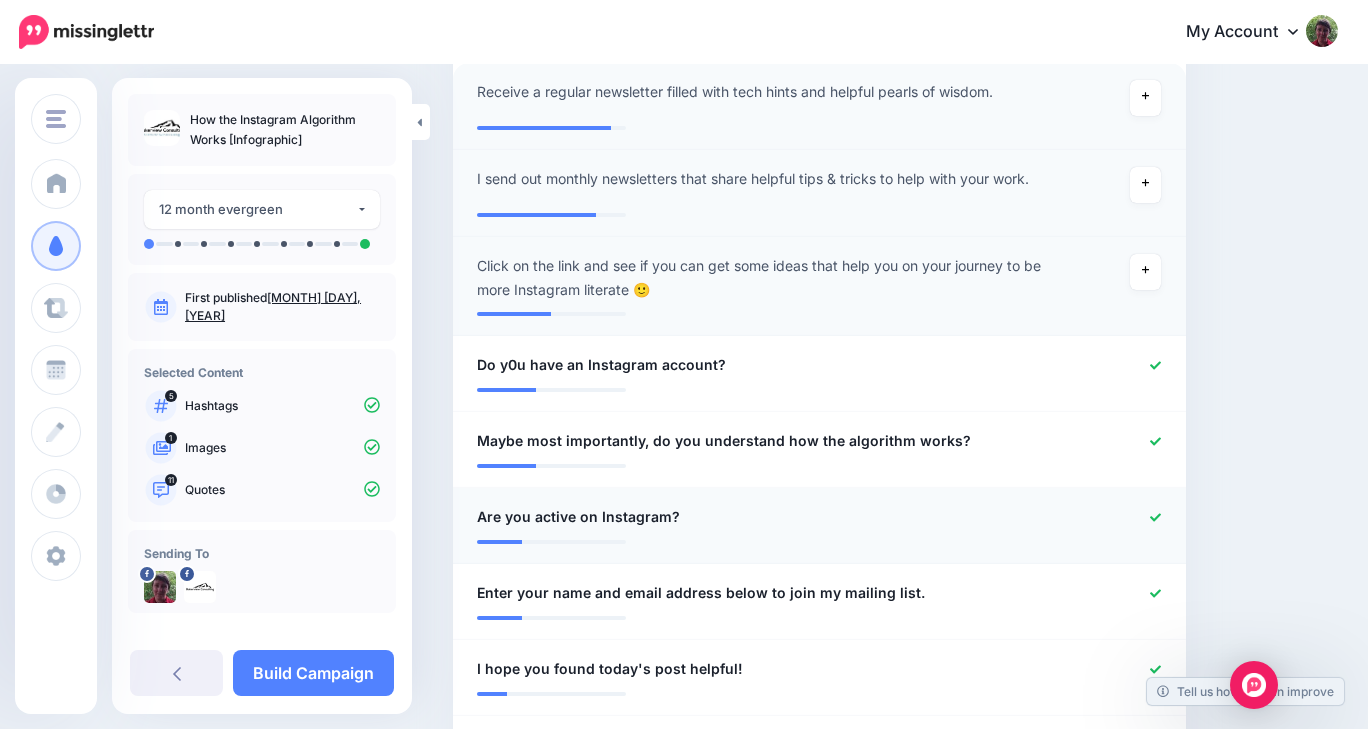 scroll, scrollTop: 639, scrollLeft: 0, axis: vertical 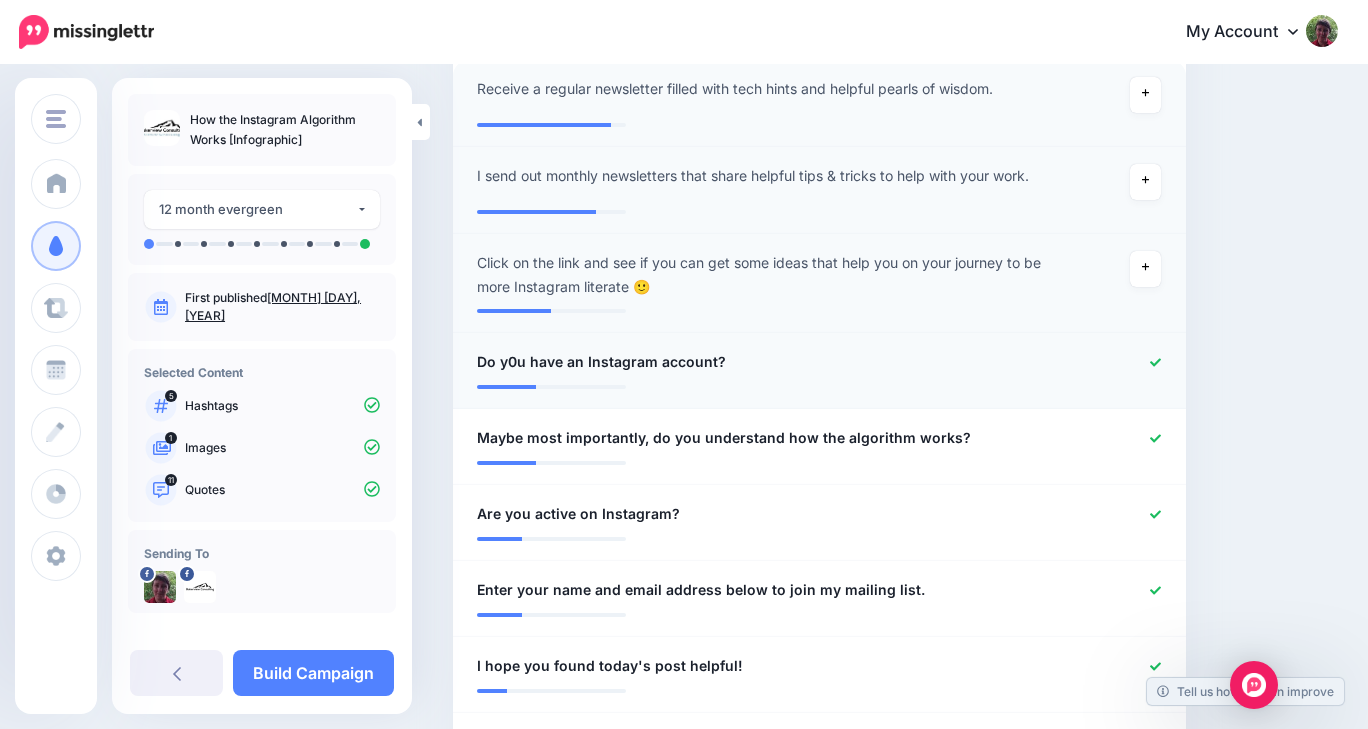 click 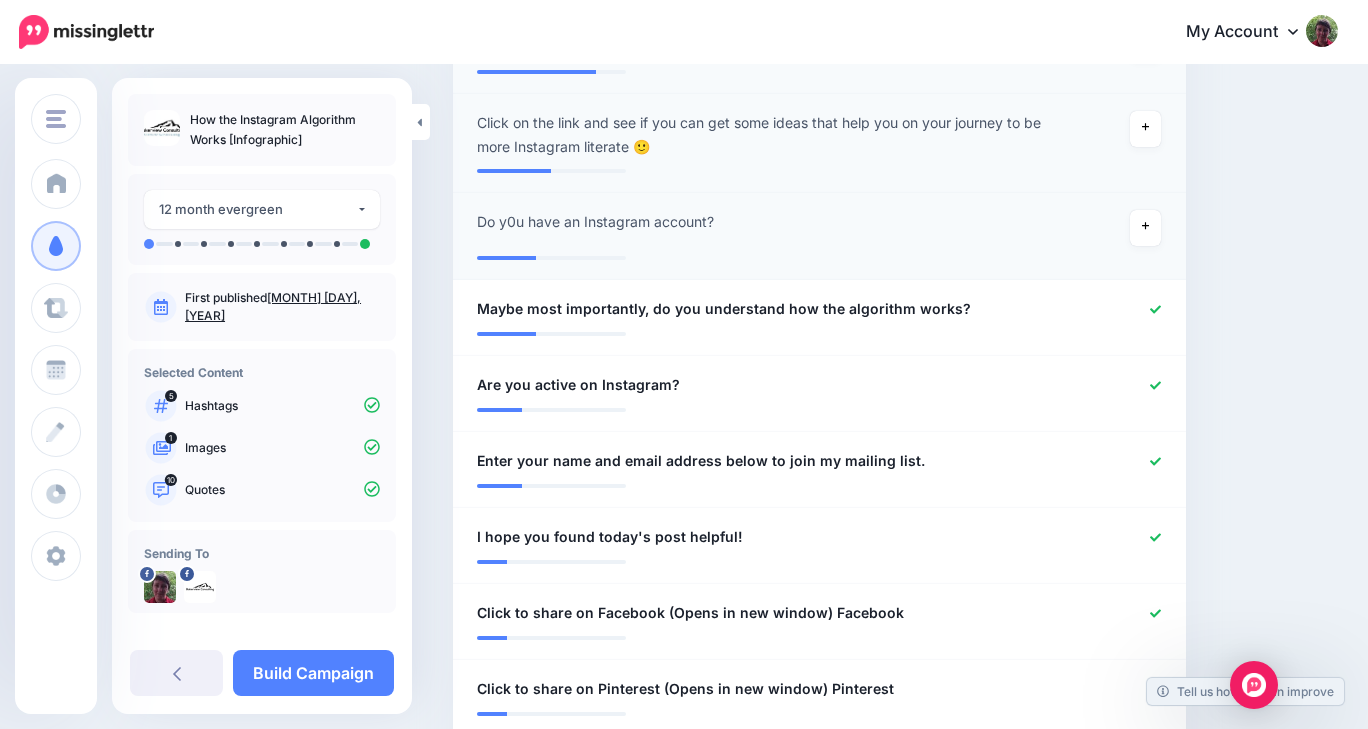 scroll, scrollTop: 781, scrollLeft: 0, axis: vertical 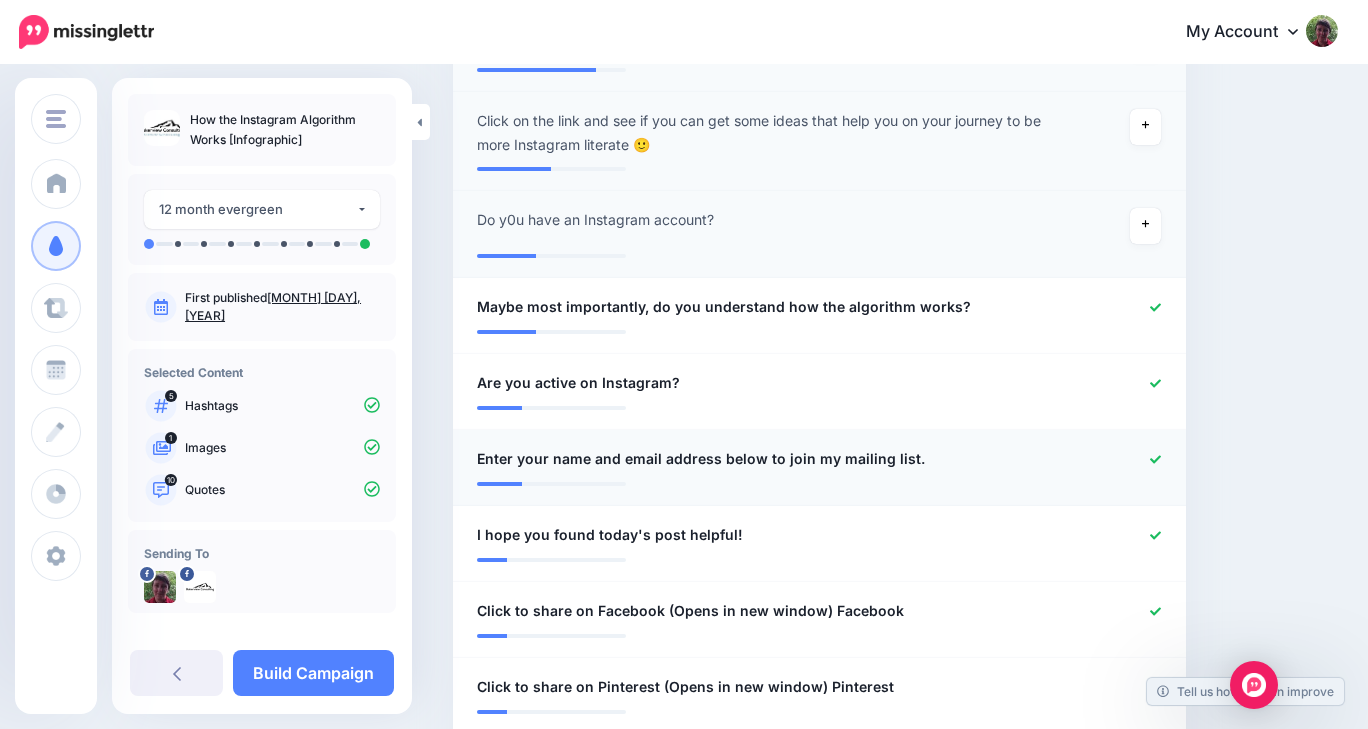 click 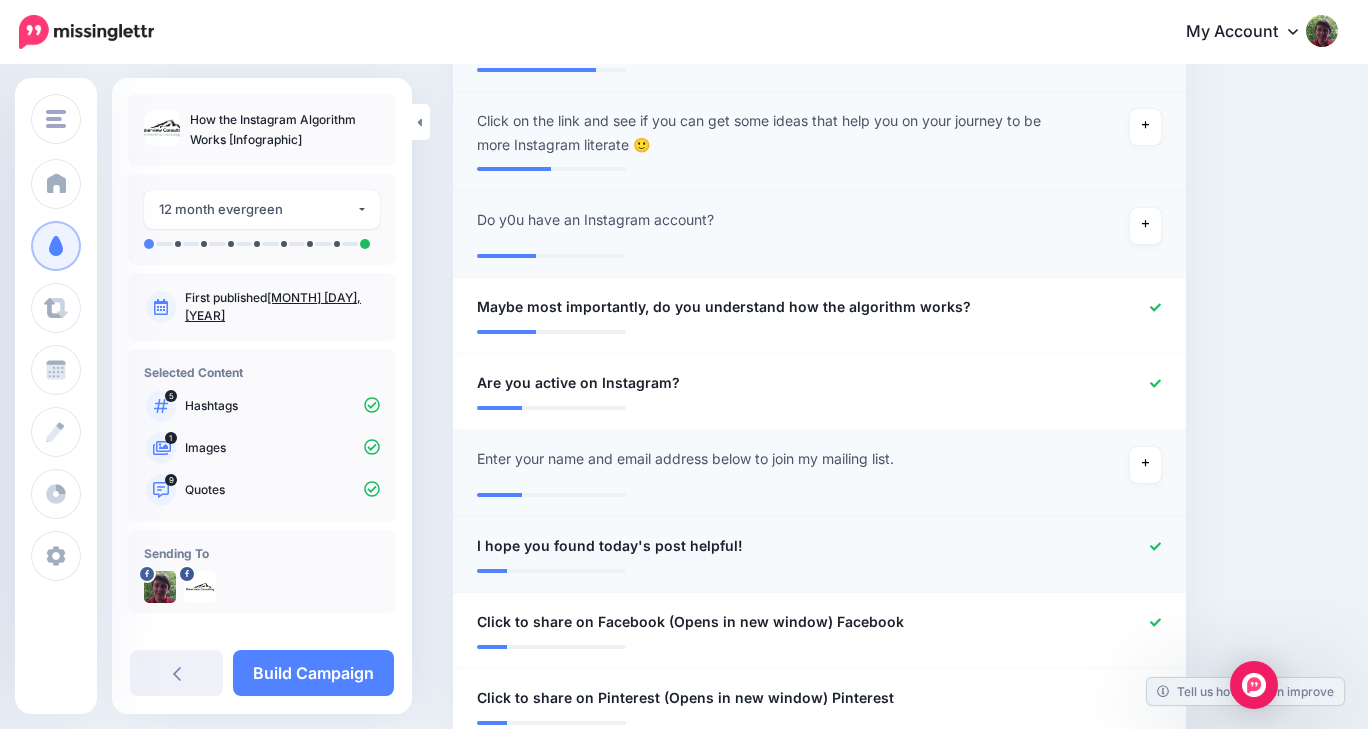 click 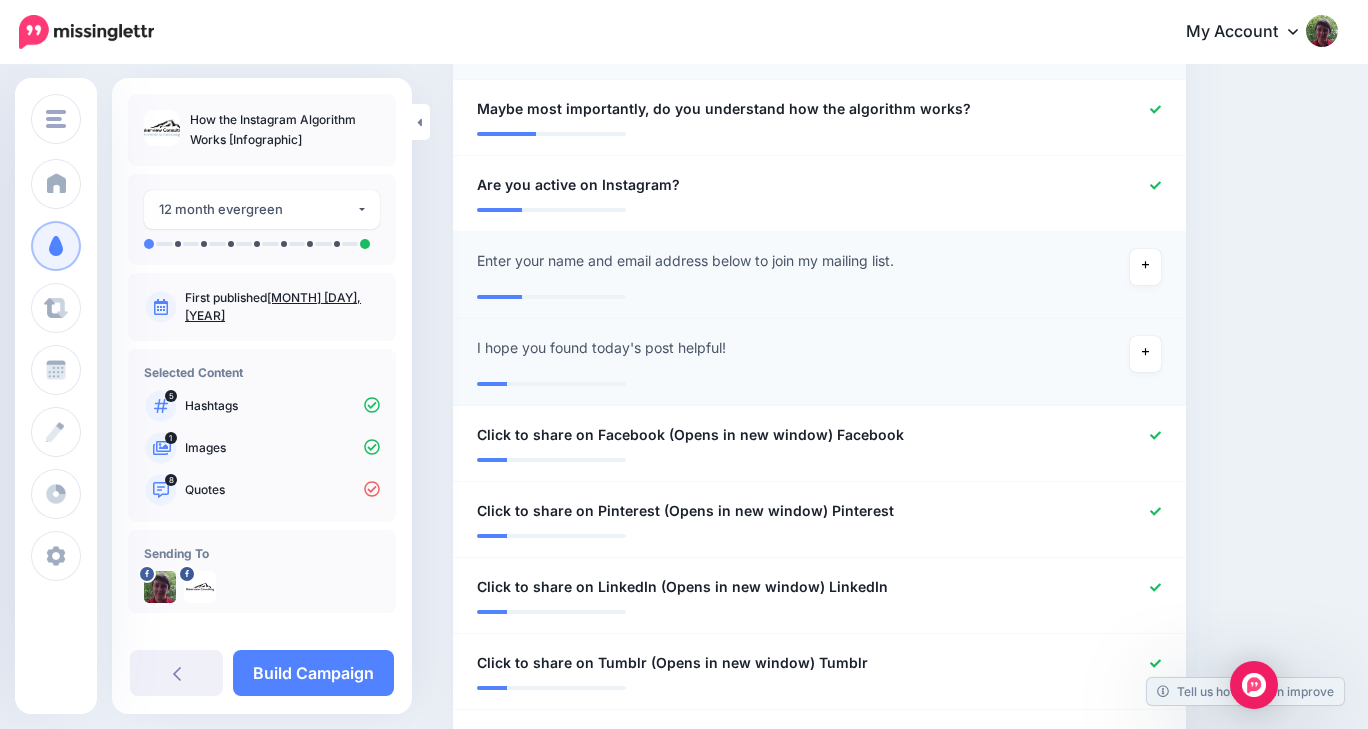 scroll, scrollTop: 983, scrollLeft: 0, axis: vertical 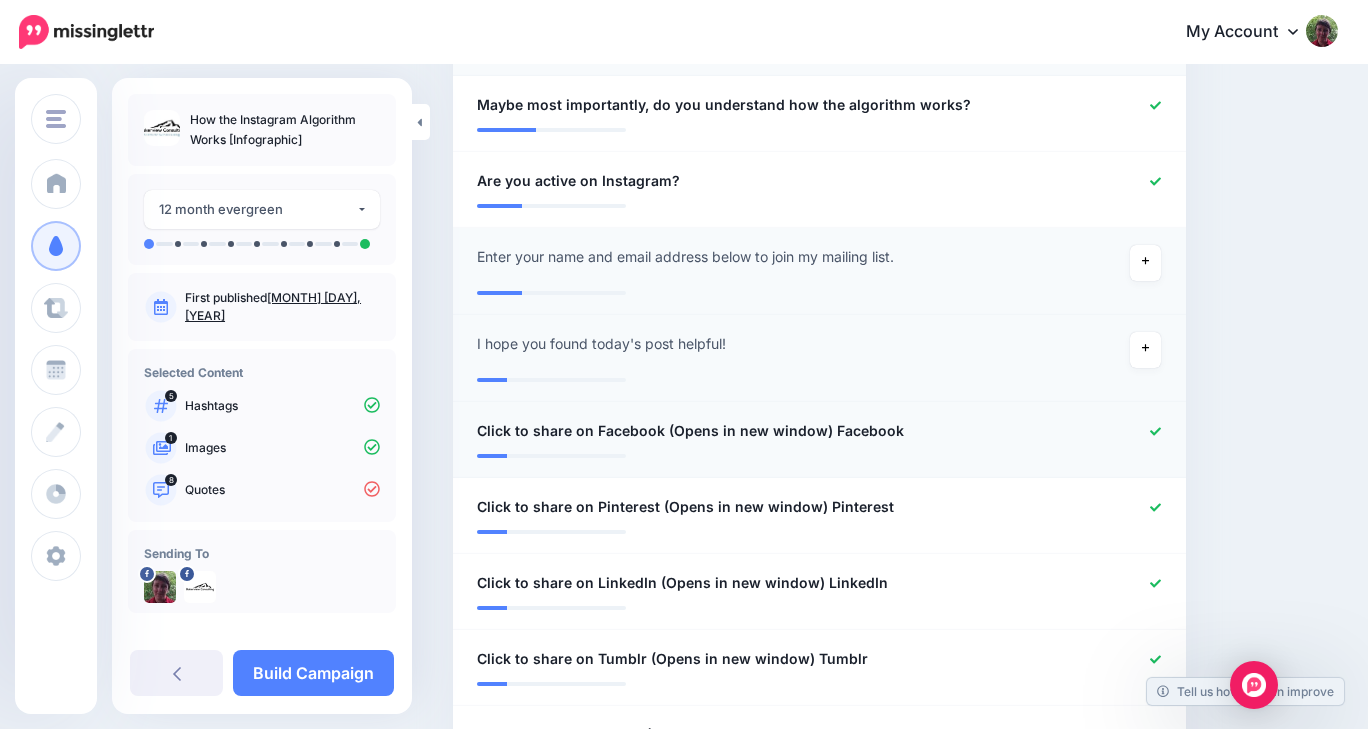 click 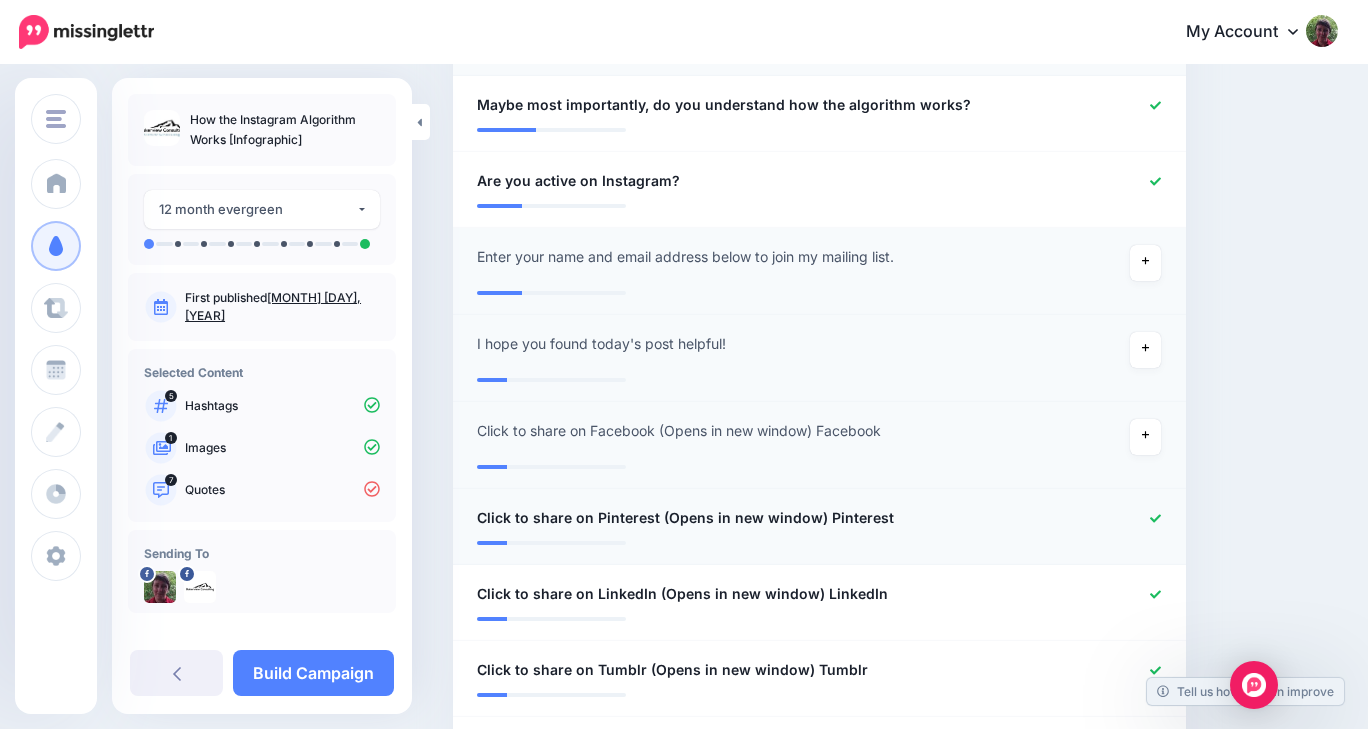 click 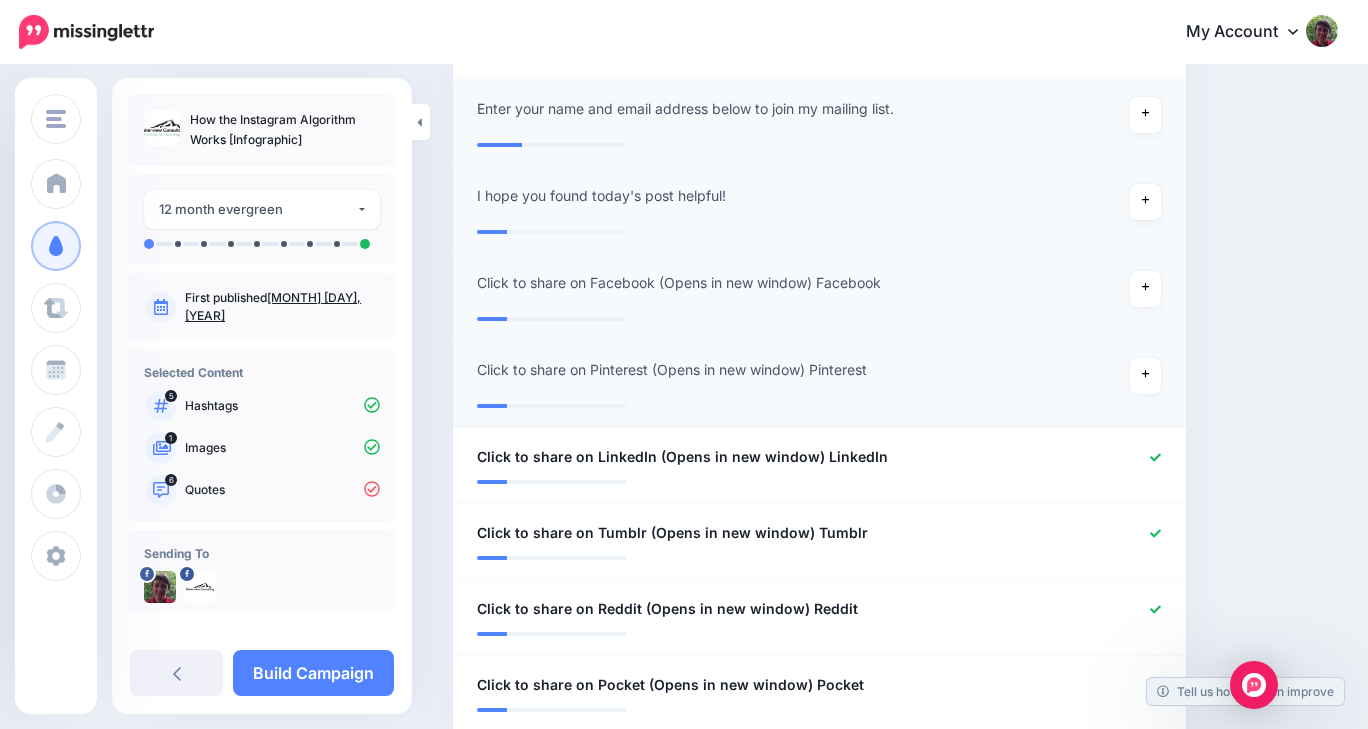 scroll, scrollTop: 1134, scrollLeft: 0, axis: vertical 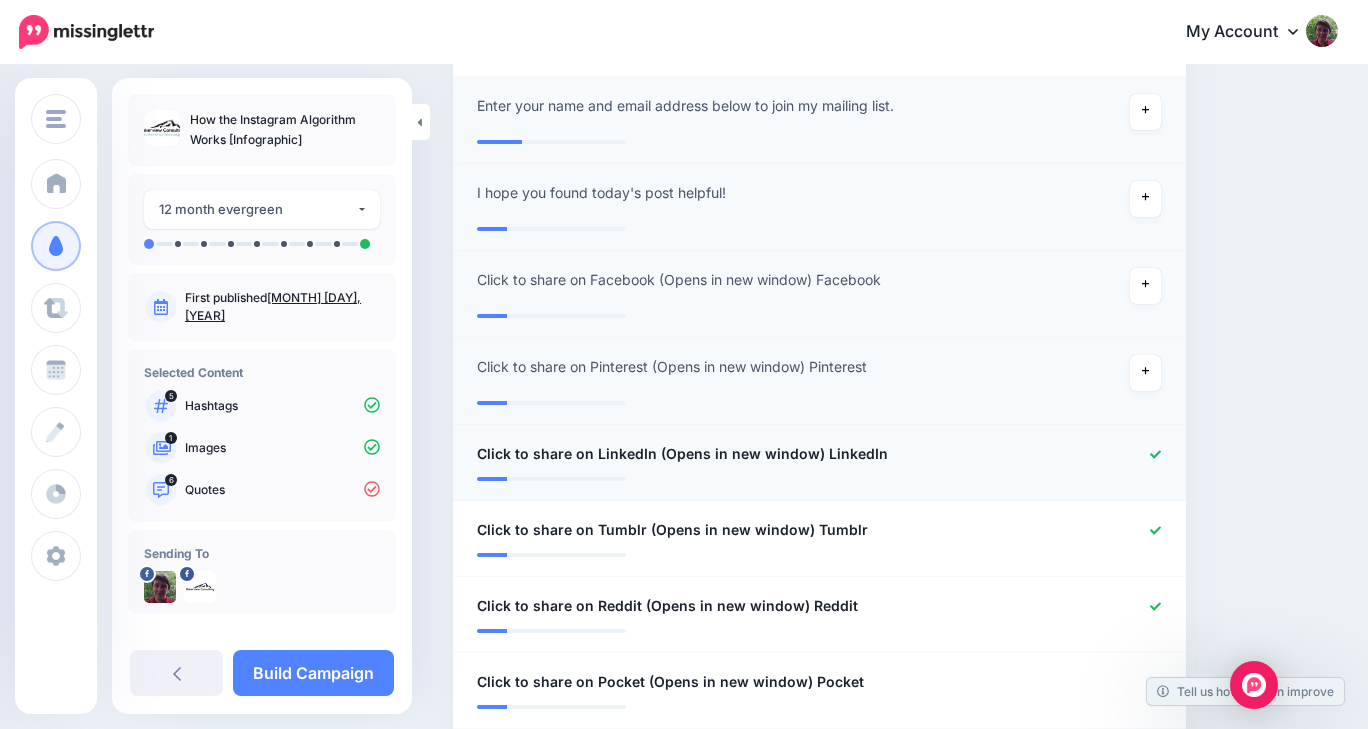 click 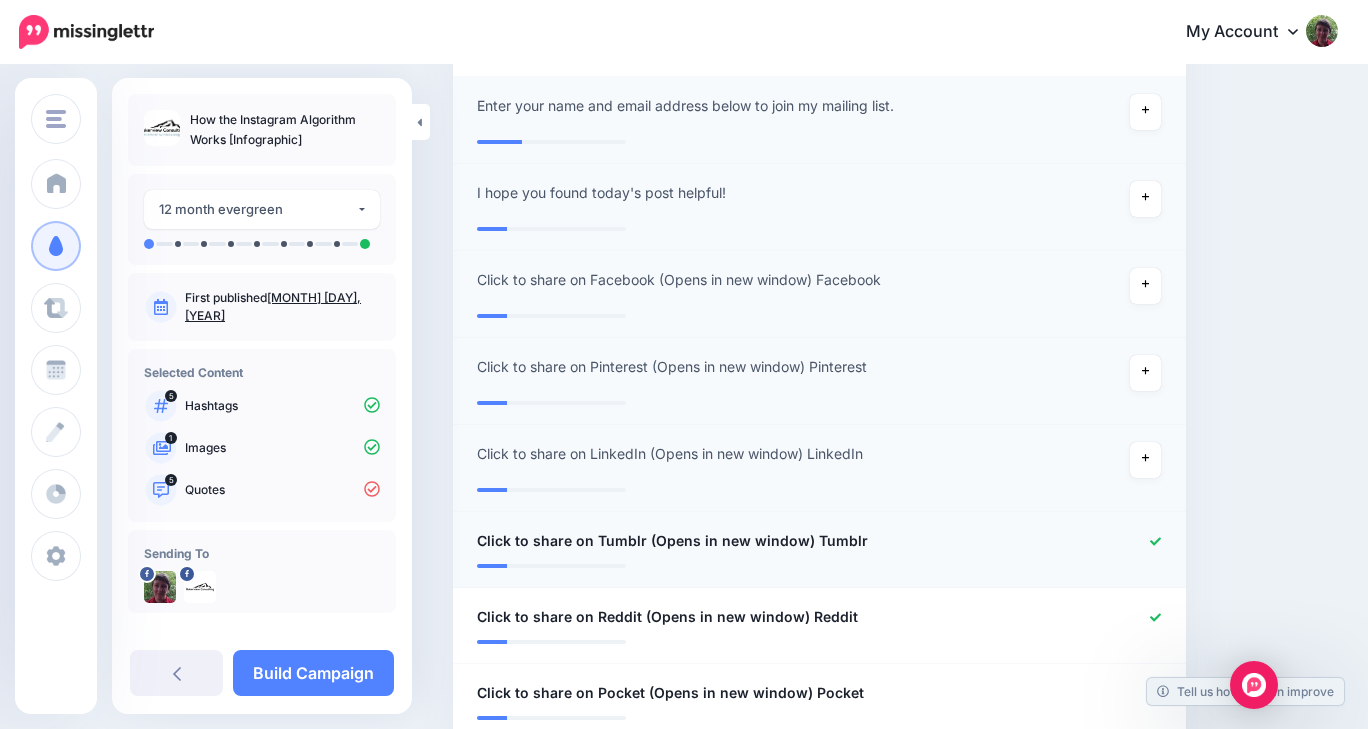 click 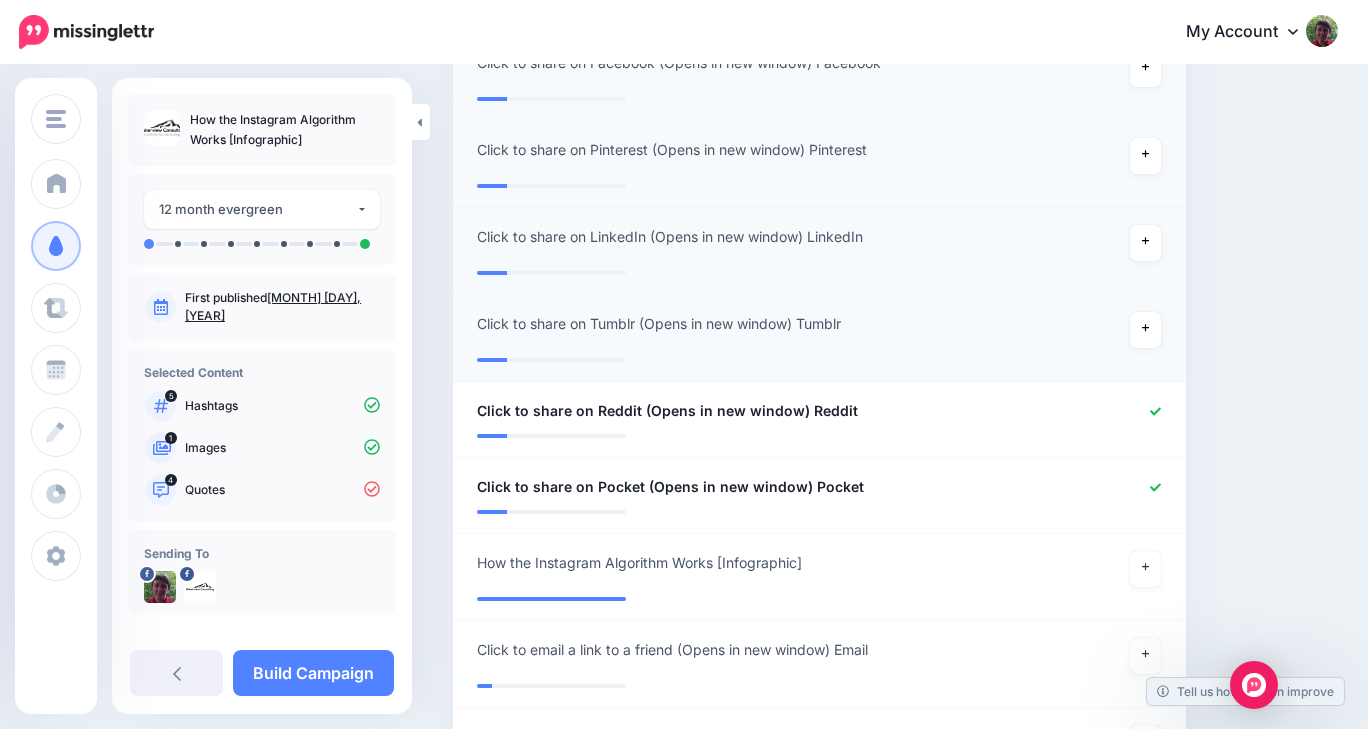 scroll, scrollTop: 1356, scrollLeft: 0, axis: vertical 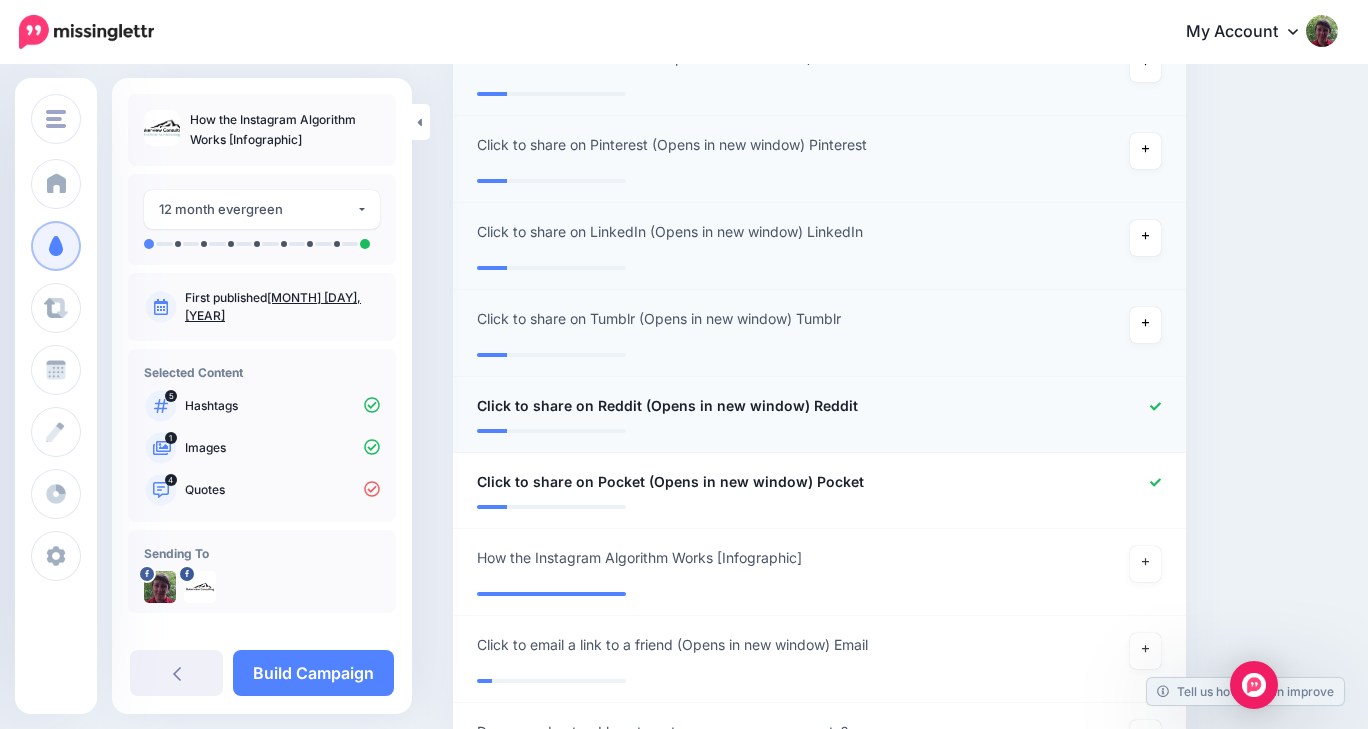 click 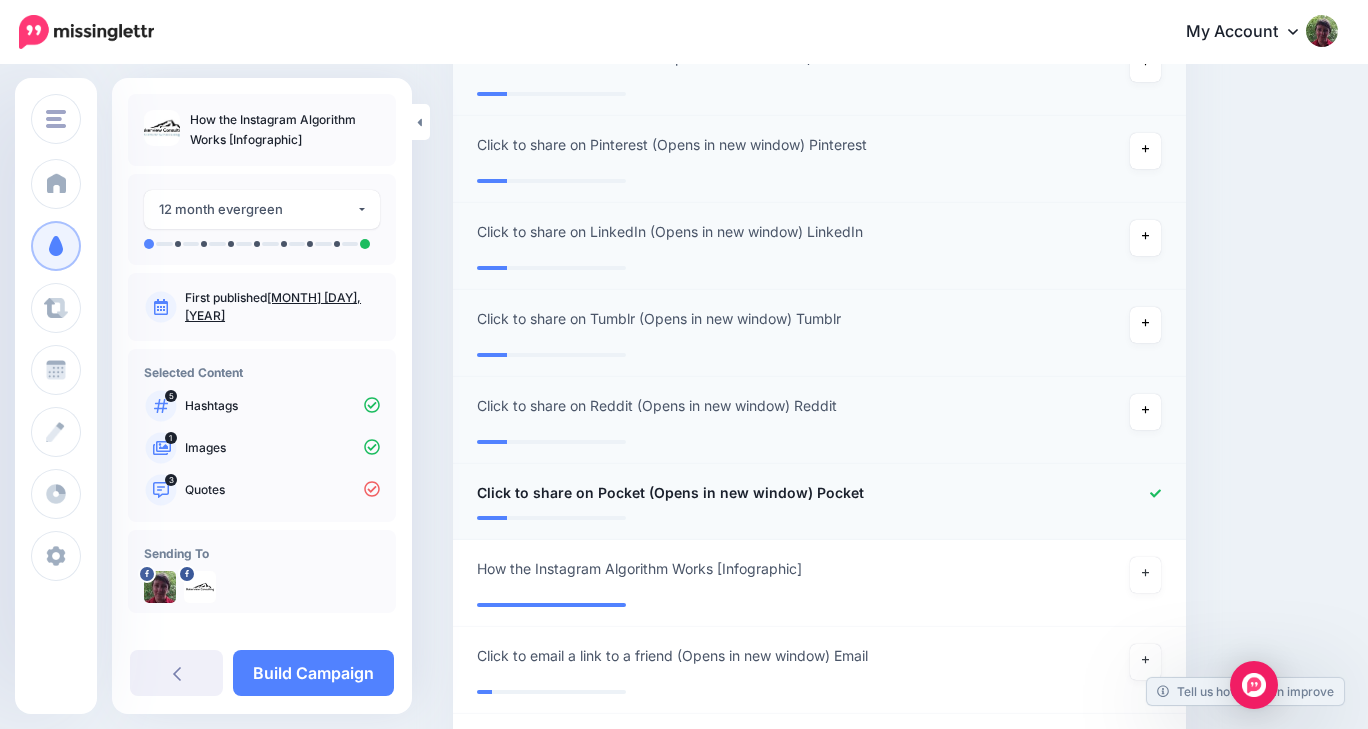 click 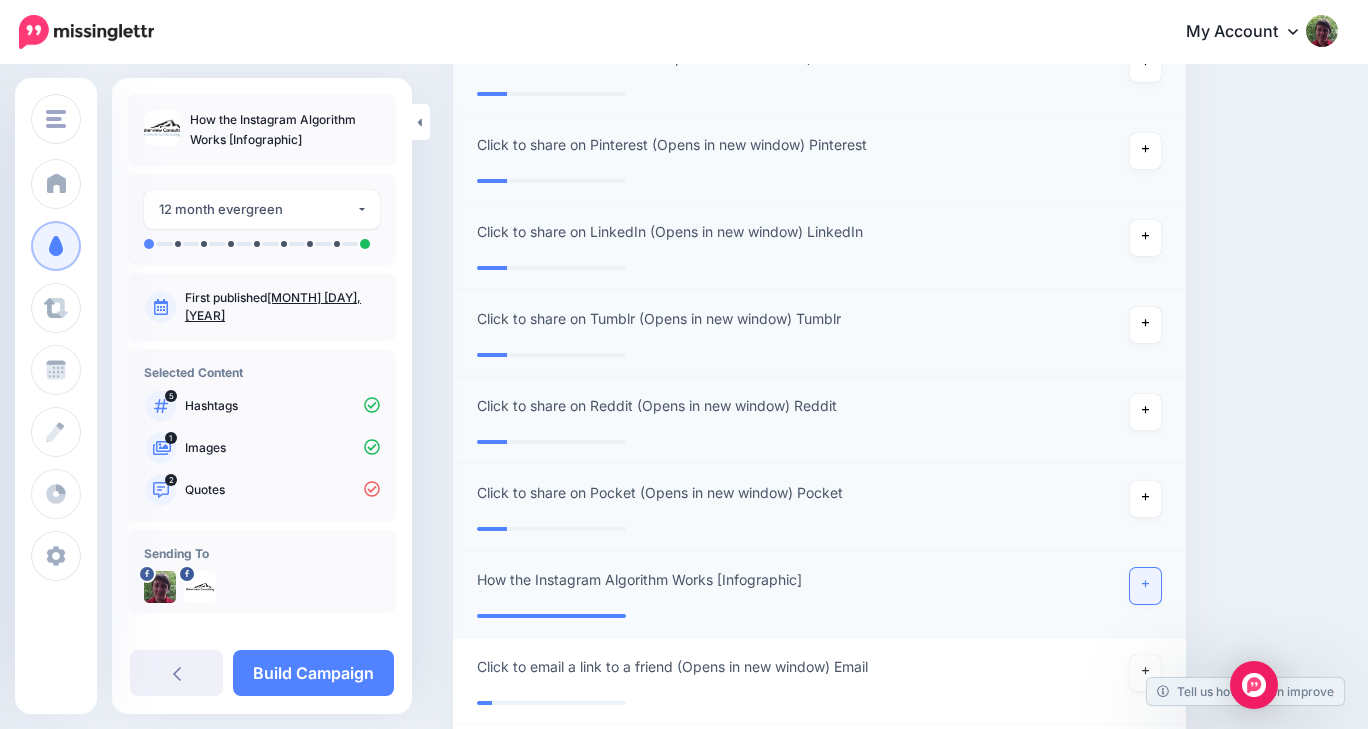 click at bounding box center [1146, 586] 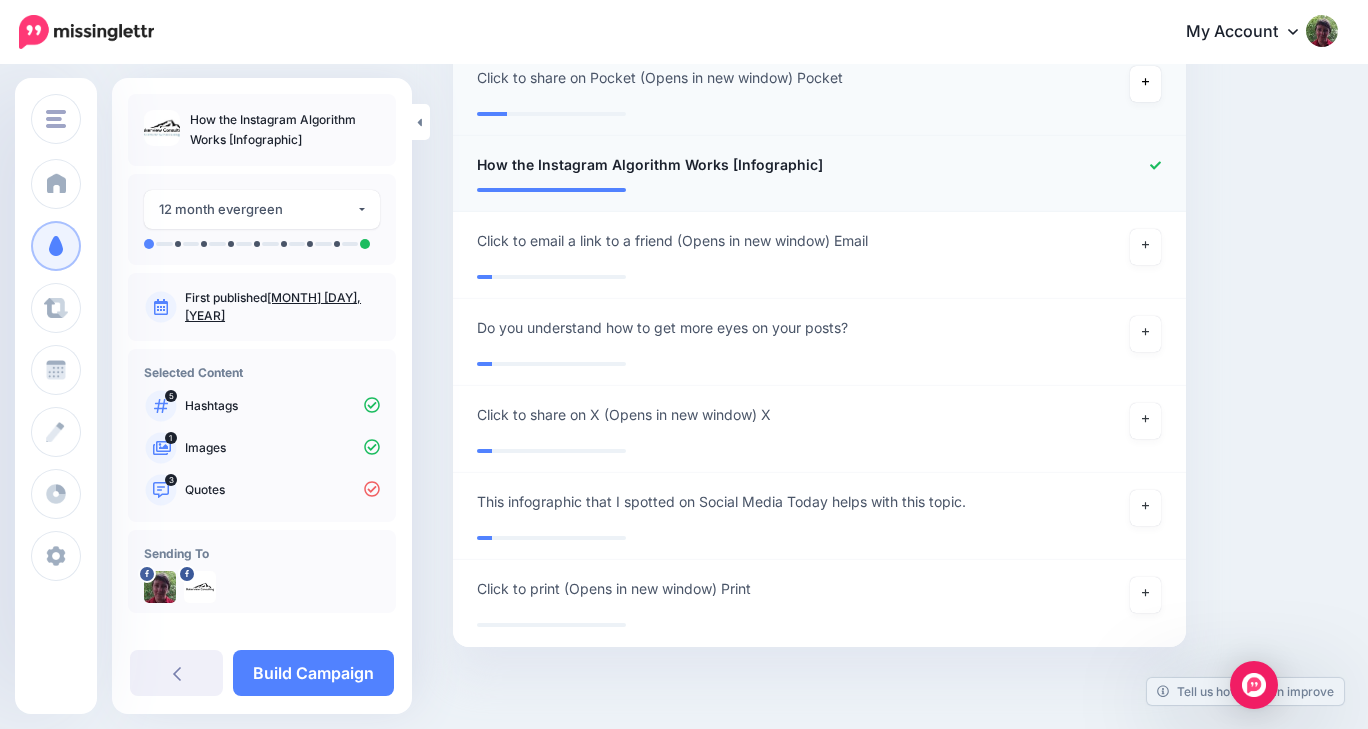 scroll, scrollTop: 1772, scrollLeft: 0, axis: vertical 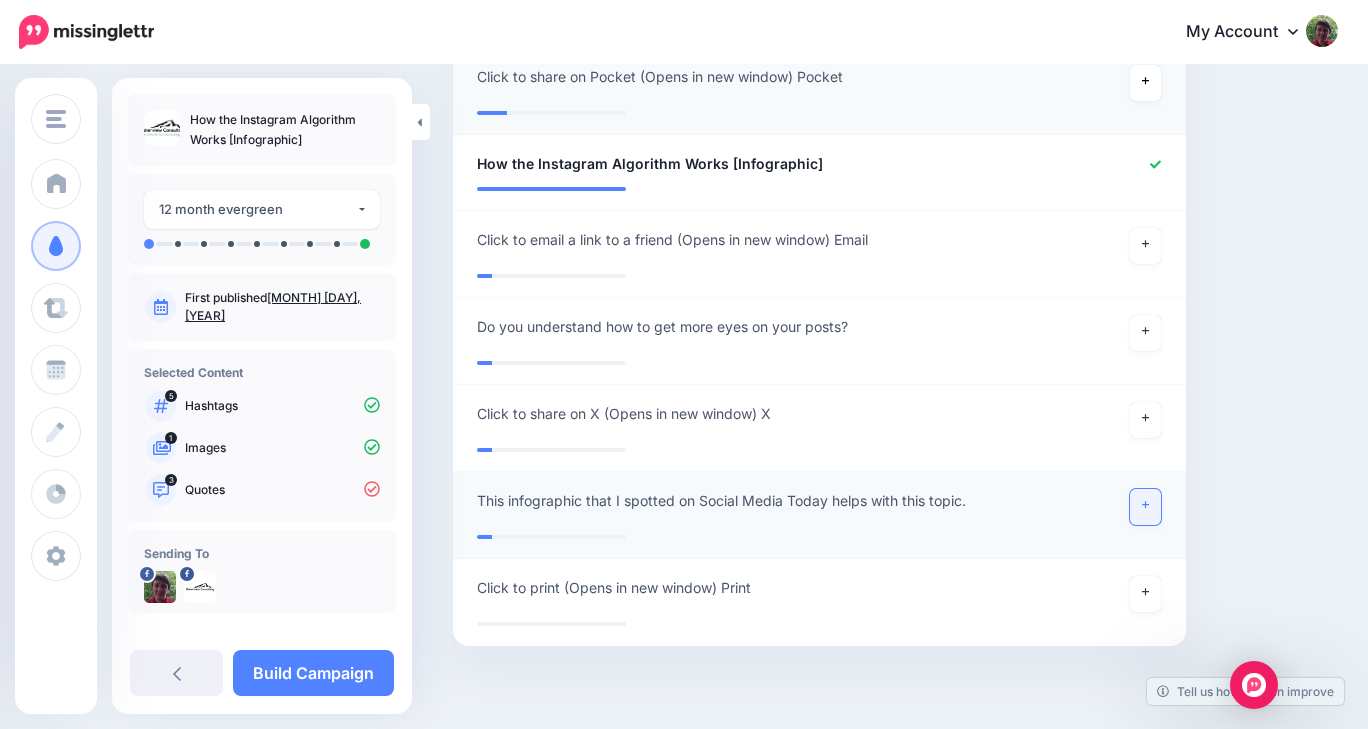 click 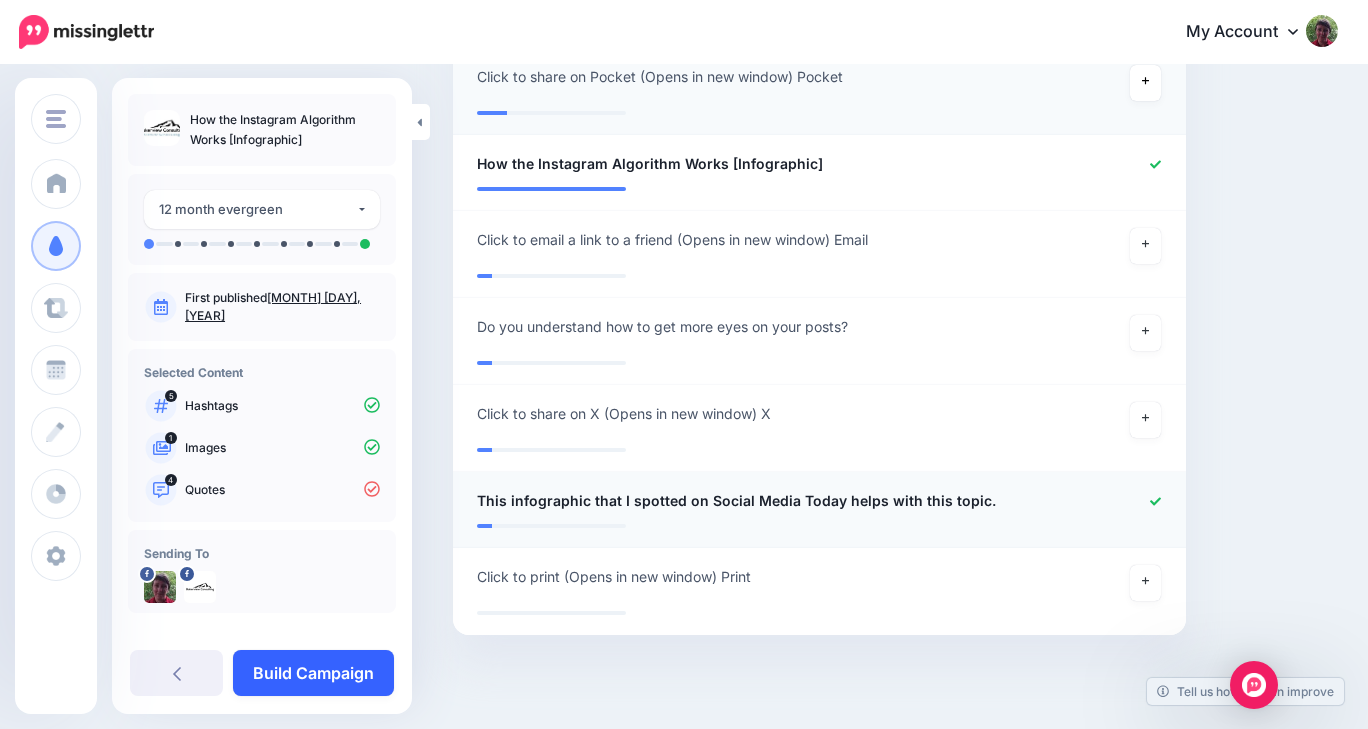 click on "Build Campaign" at bounding box center [313, 673] 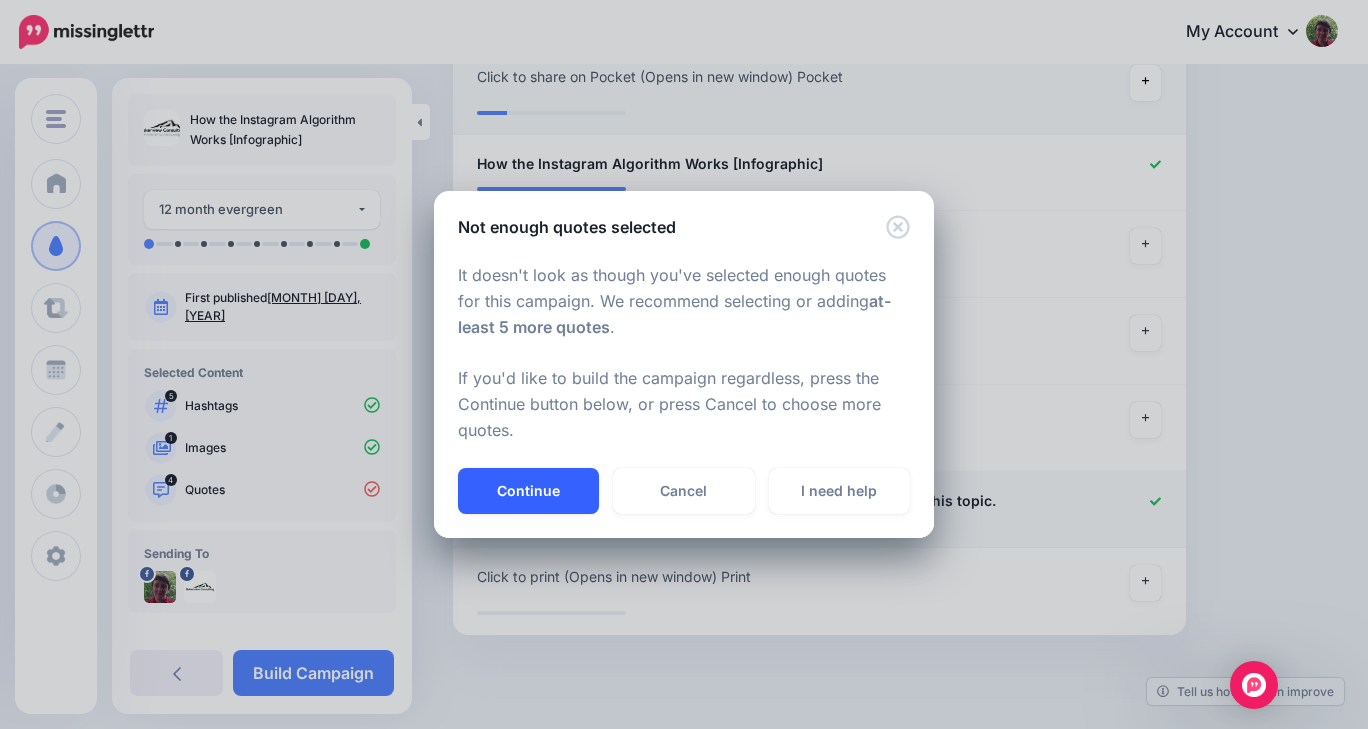 click on "Continue" at bounding box center [528, 491] 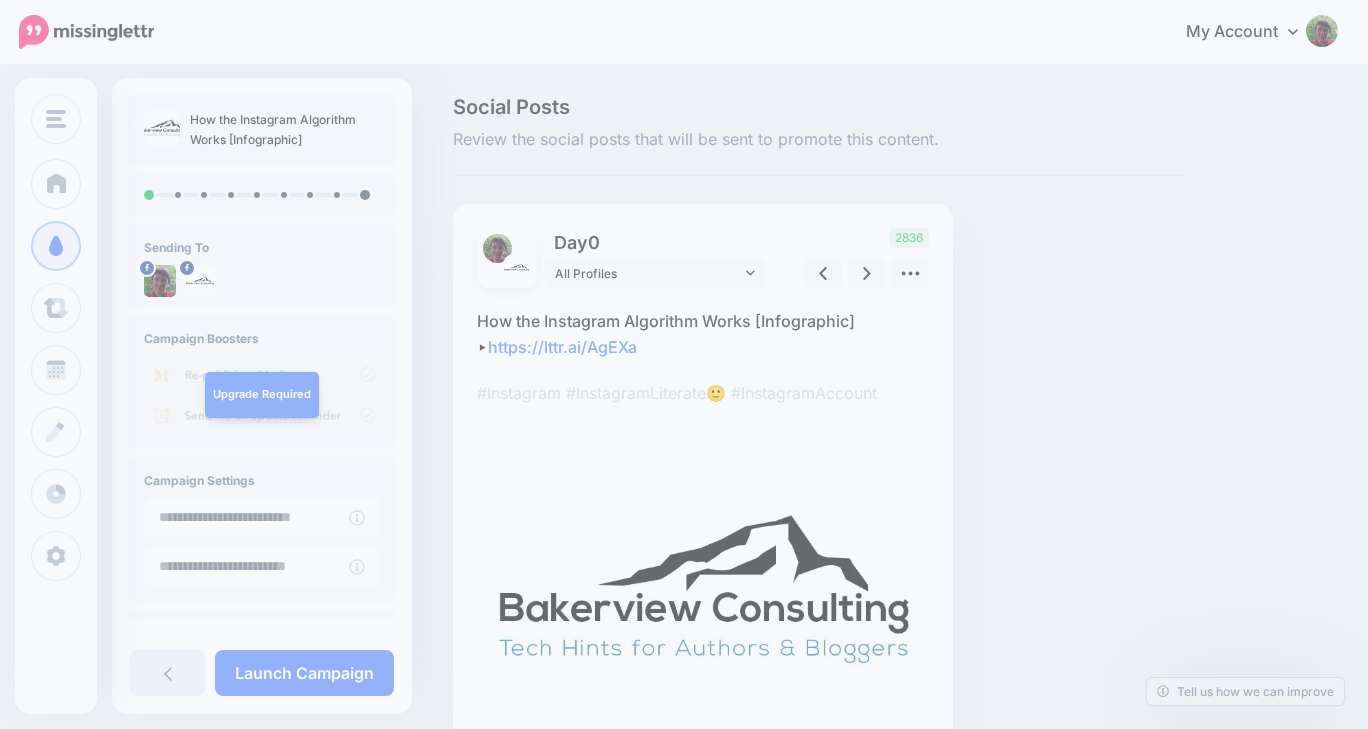 scroll, scrollTop: 0, scrollLeft: 0, axis: both 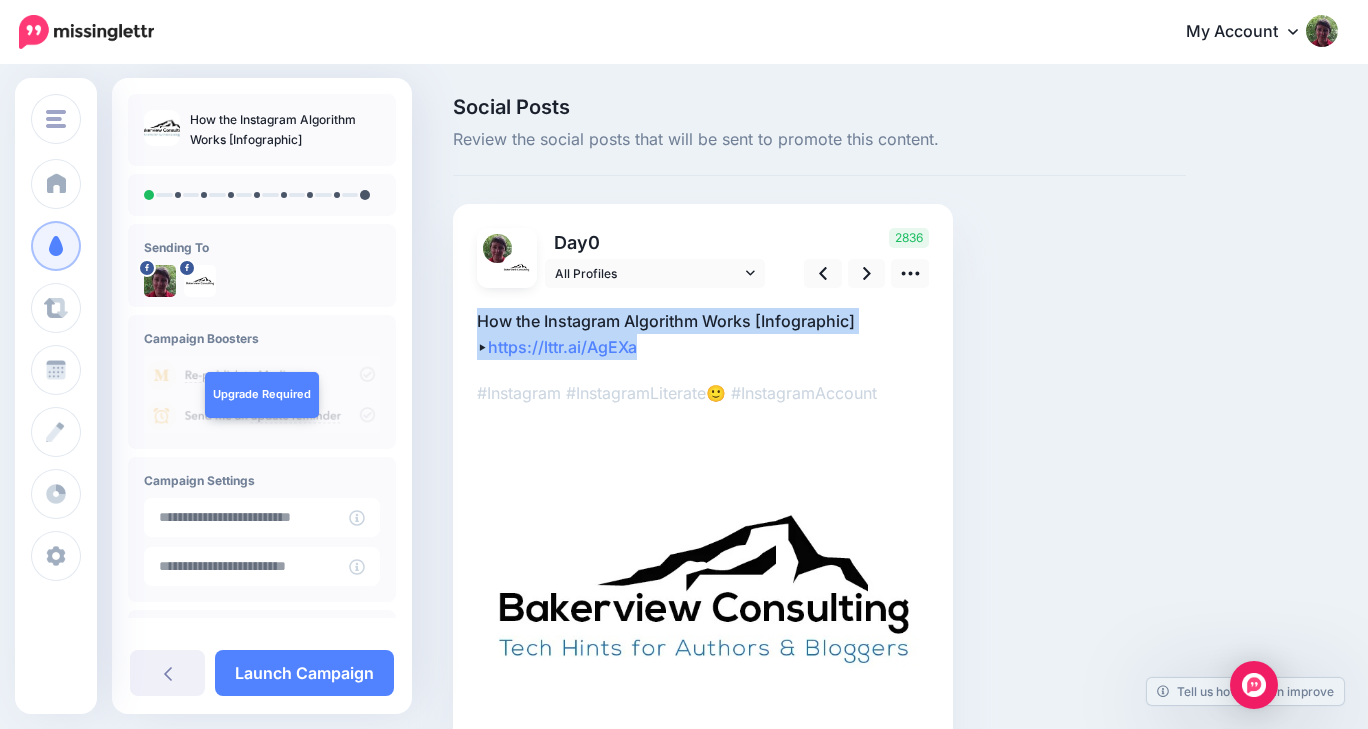 drag, startPoint x: 472, startPoint y: 311, endPoint x: 667, endPoint y: 346, distance: 198.11613 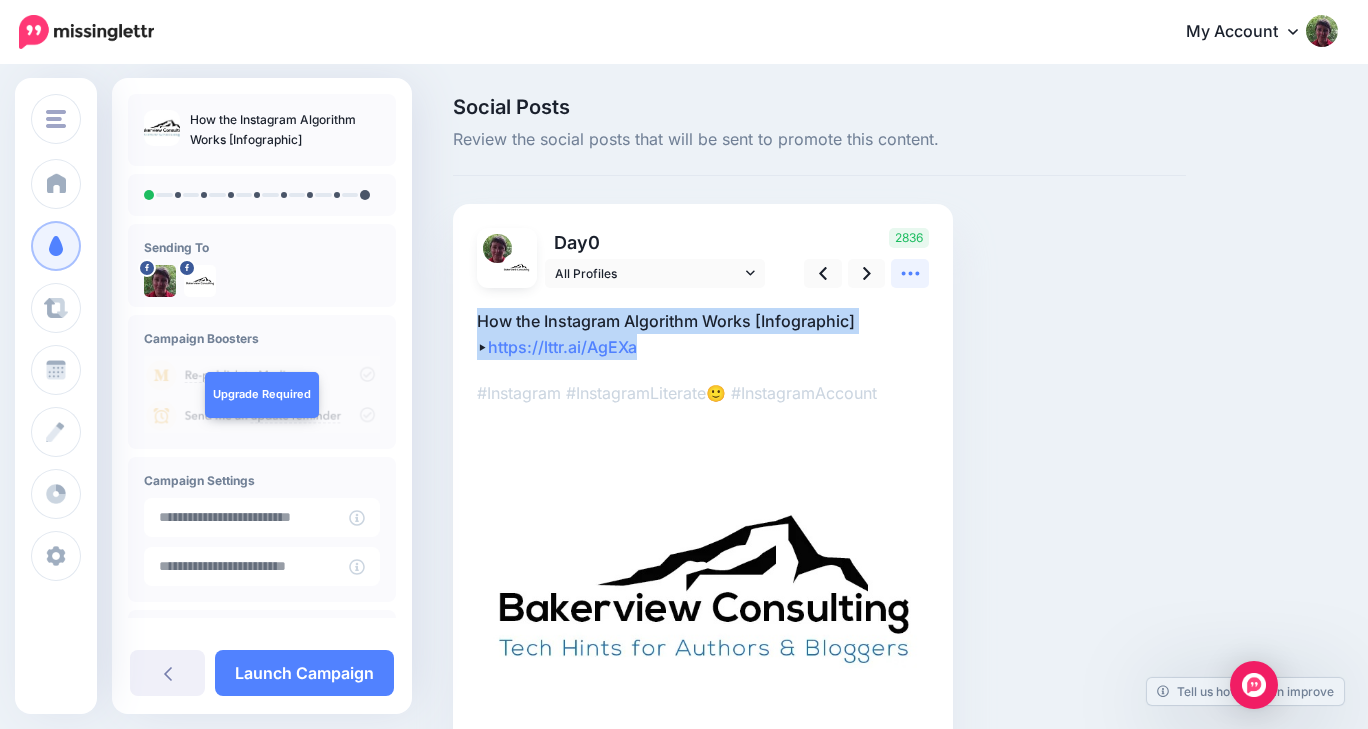 click 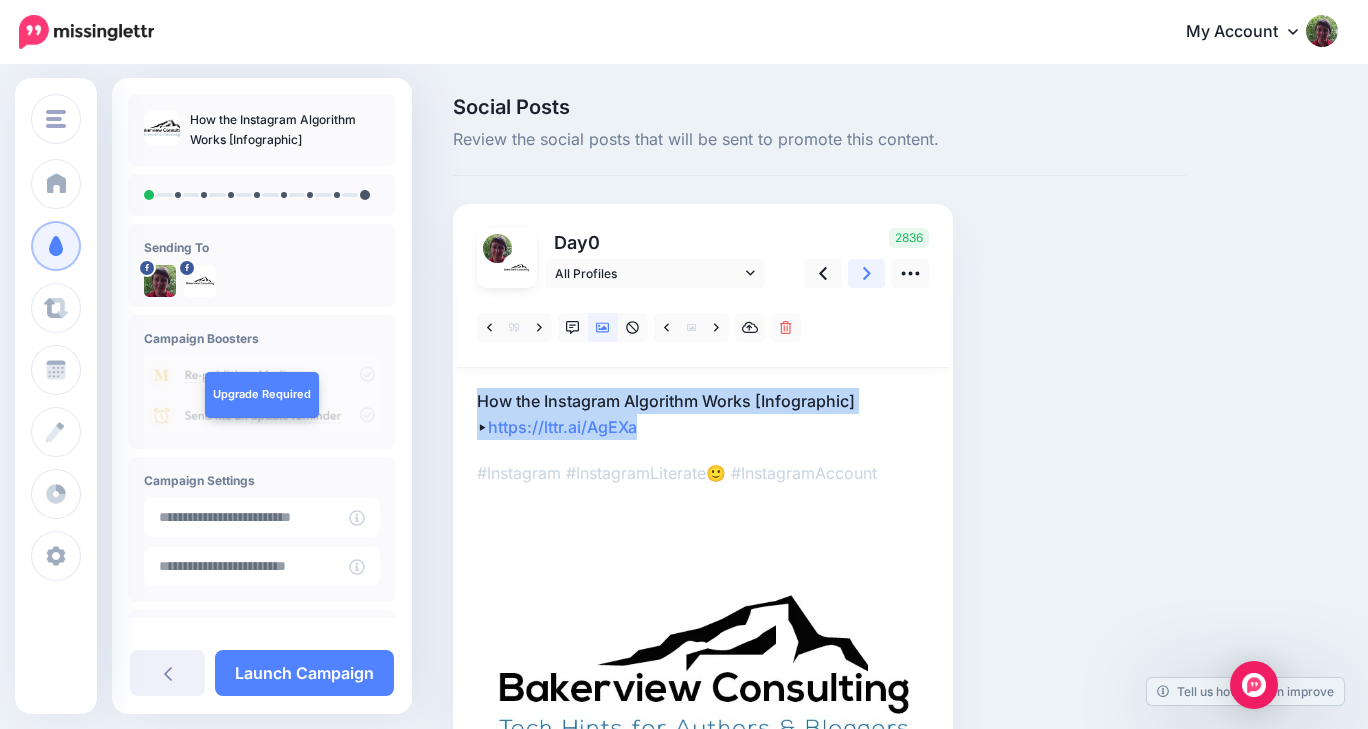 click at bounding box center (867, 273) 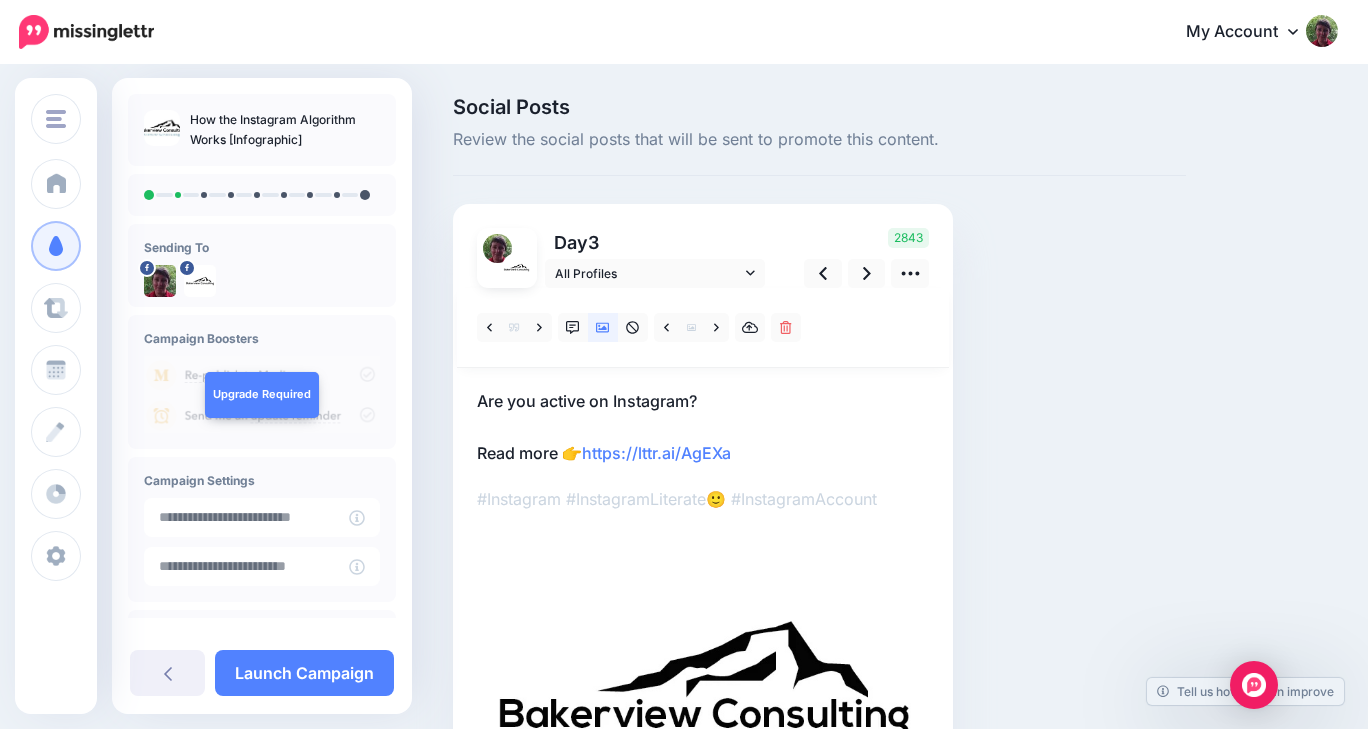 click on "Are you active on Instagram? Read more 👉  https://lttr.ai/AgEXa" at bounding box center (703, 427) 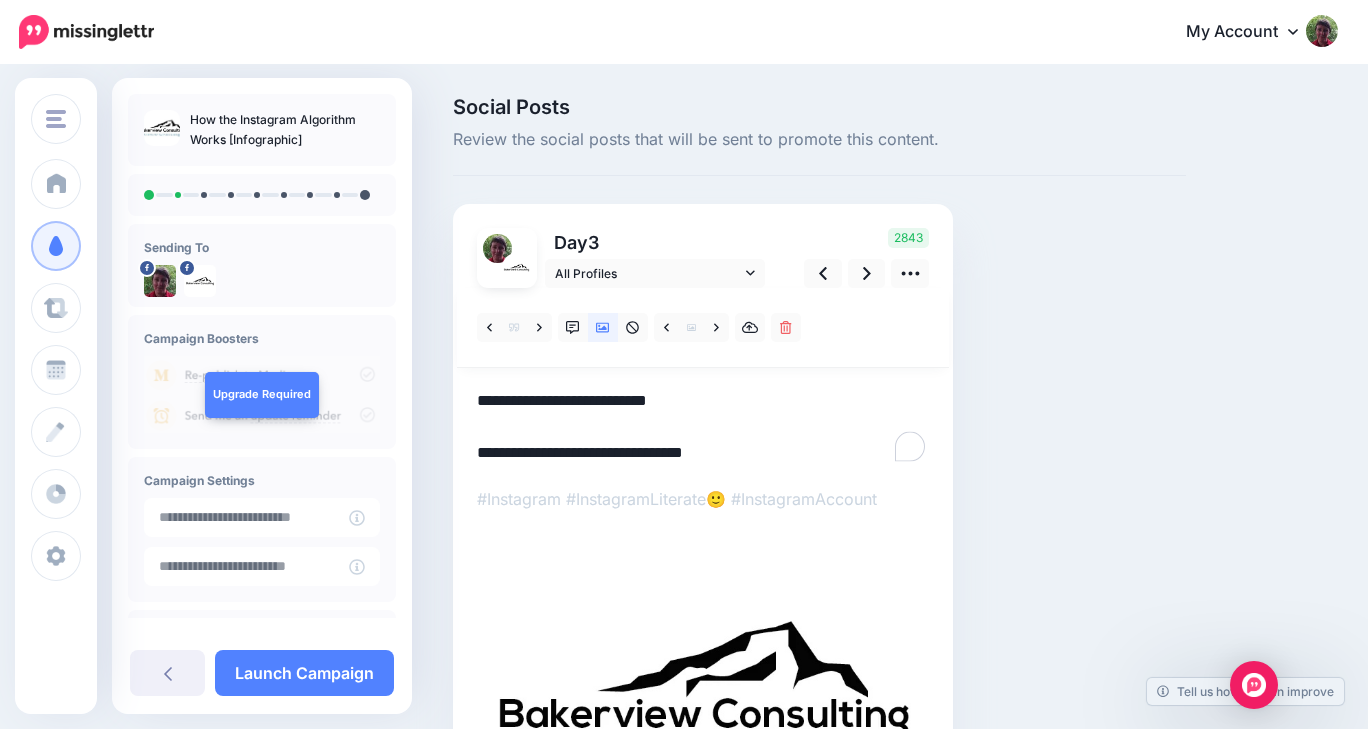 click on "**********" at bounding box center (703, 427) 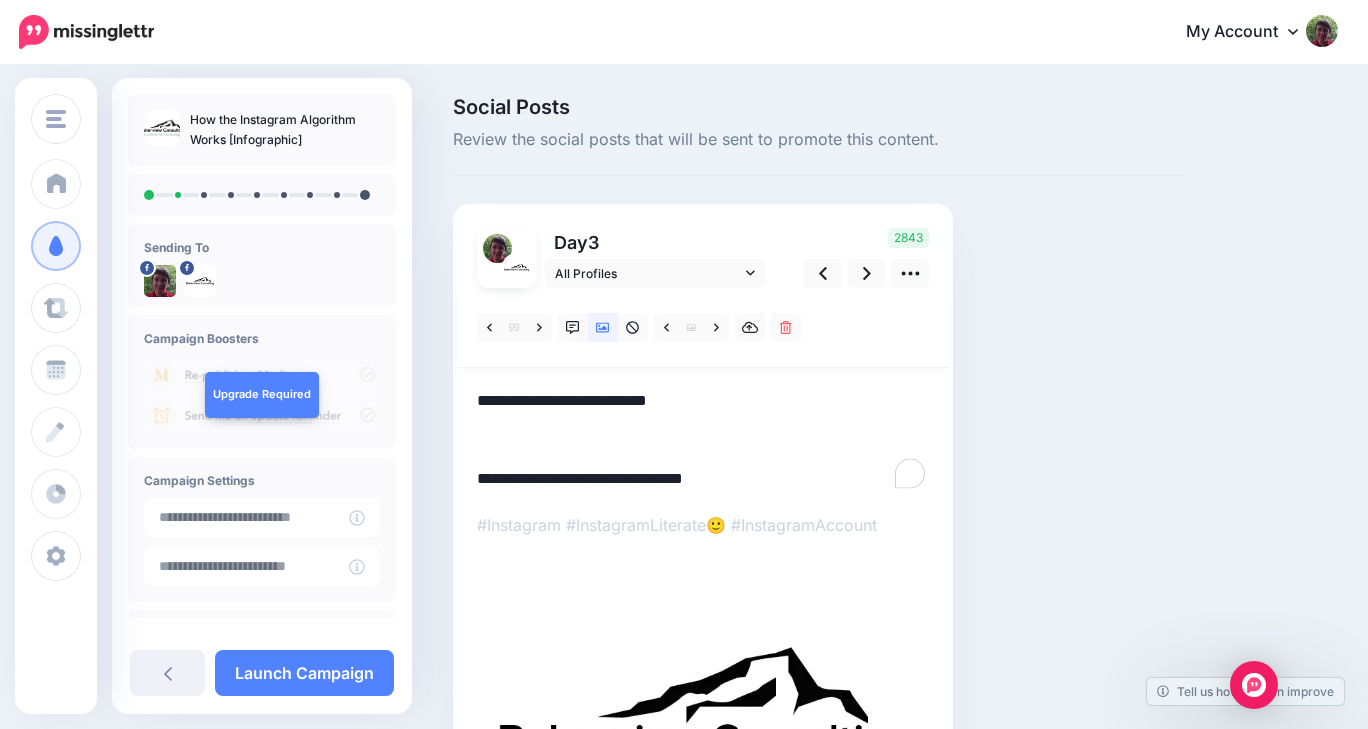 paste on "**********" 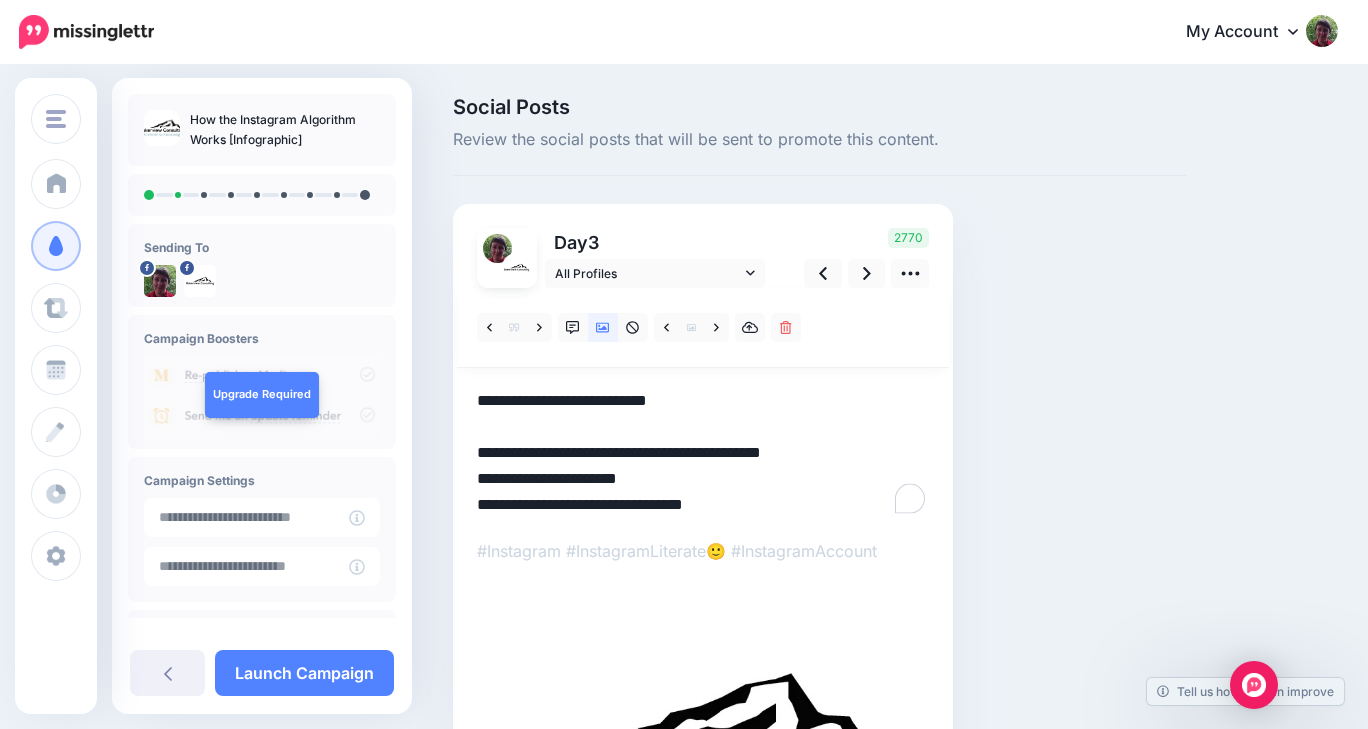 drag, startPoint x: 644, startPoint y: 480, endPoint x: 475, endPoint y: 488, distance: 169.18924 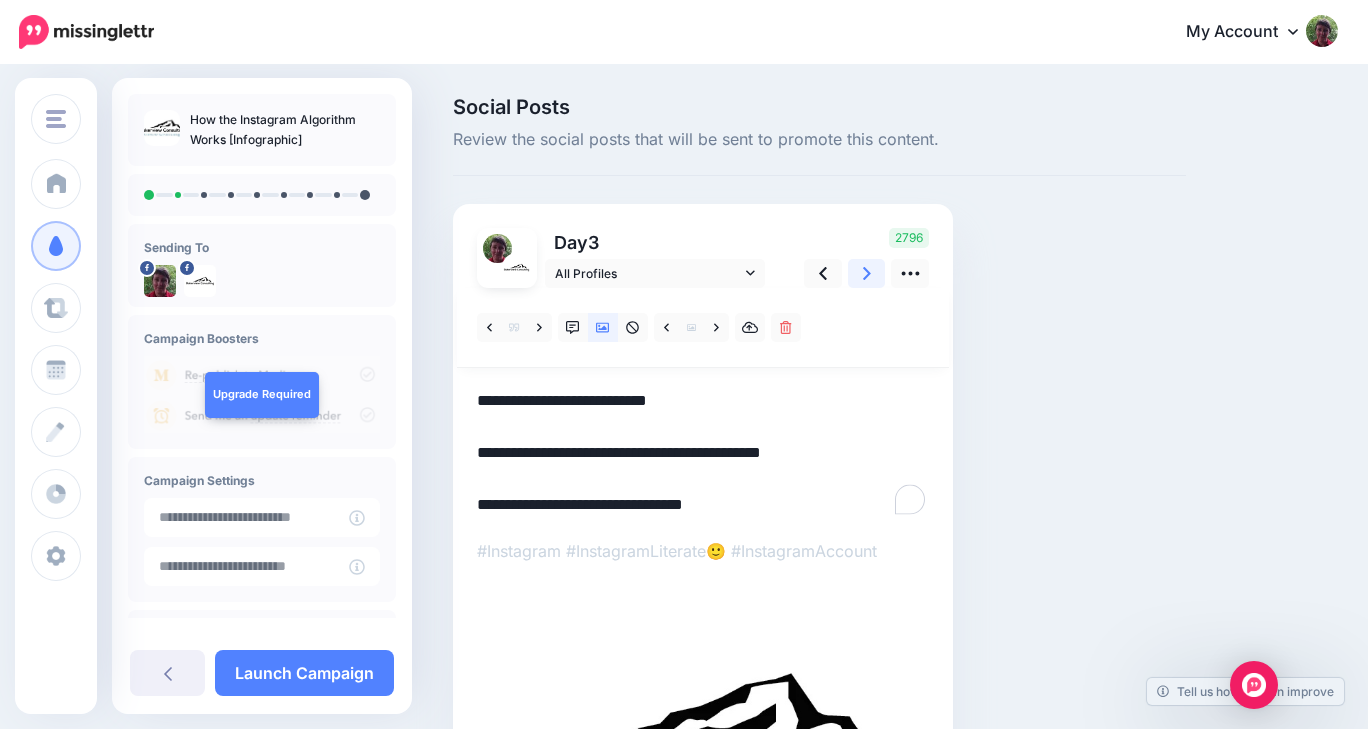 click 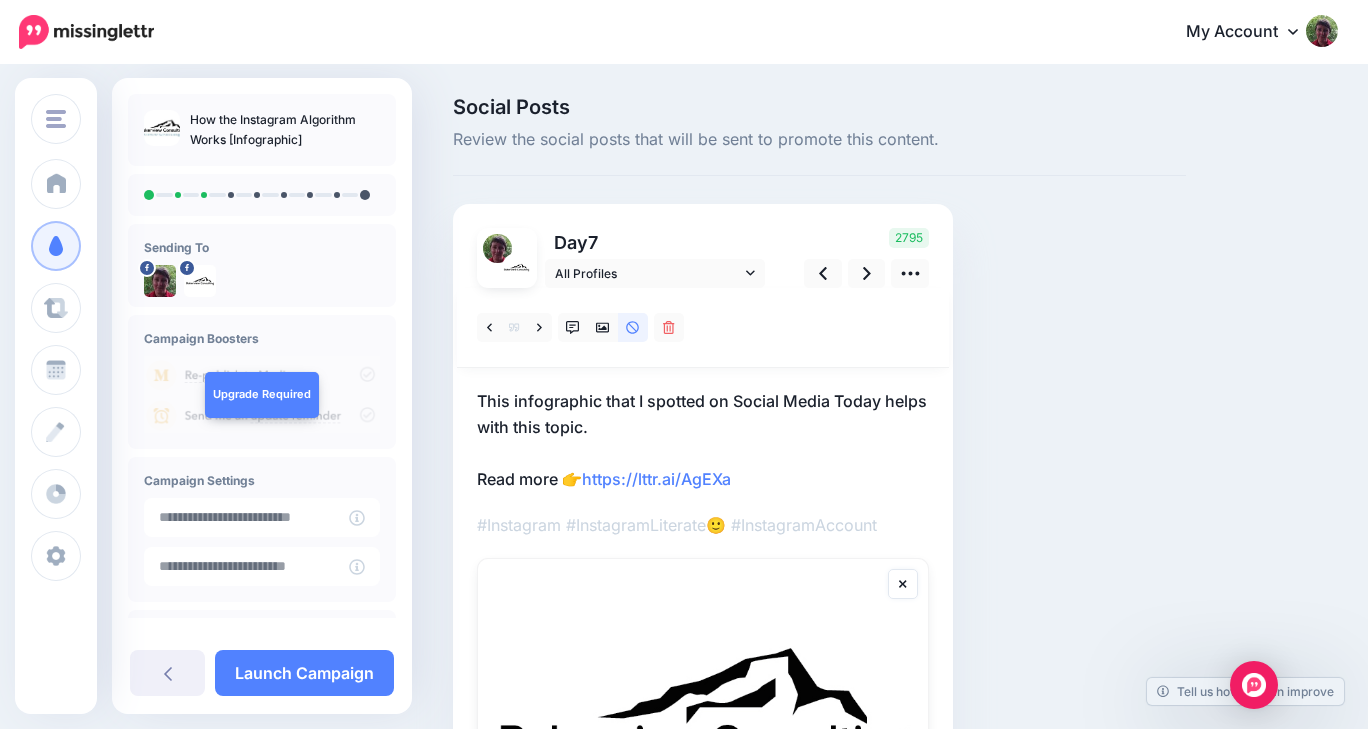 click on "This infographic that I spotted on Social Media Today helps with this topic. Read more 👉  https://lttr.ai/AgEXa" at bounding box center (703, 440) 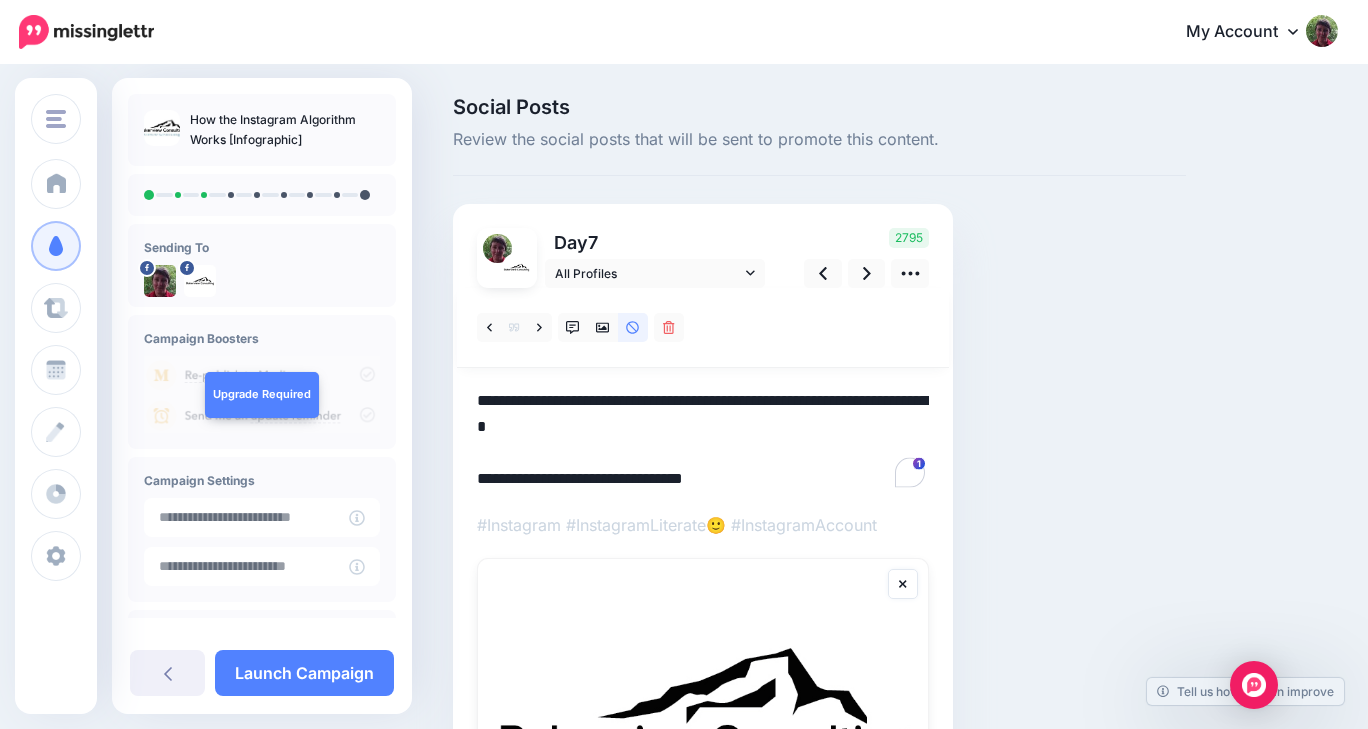 click on "**********" at bounding box center [703, 440] 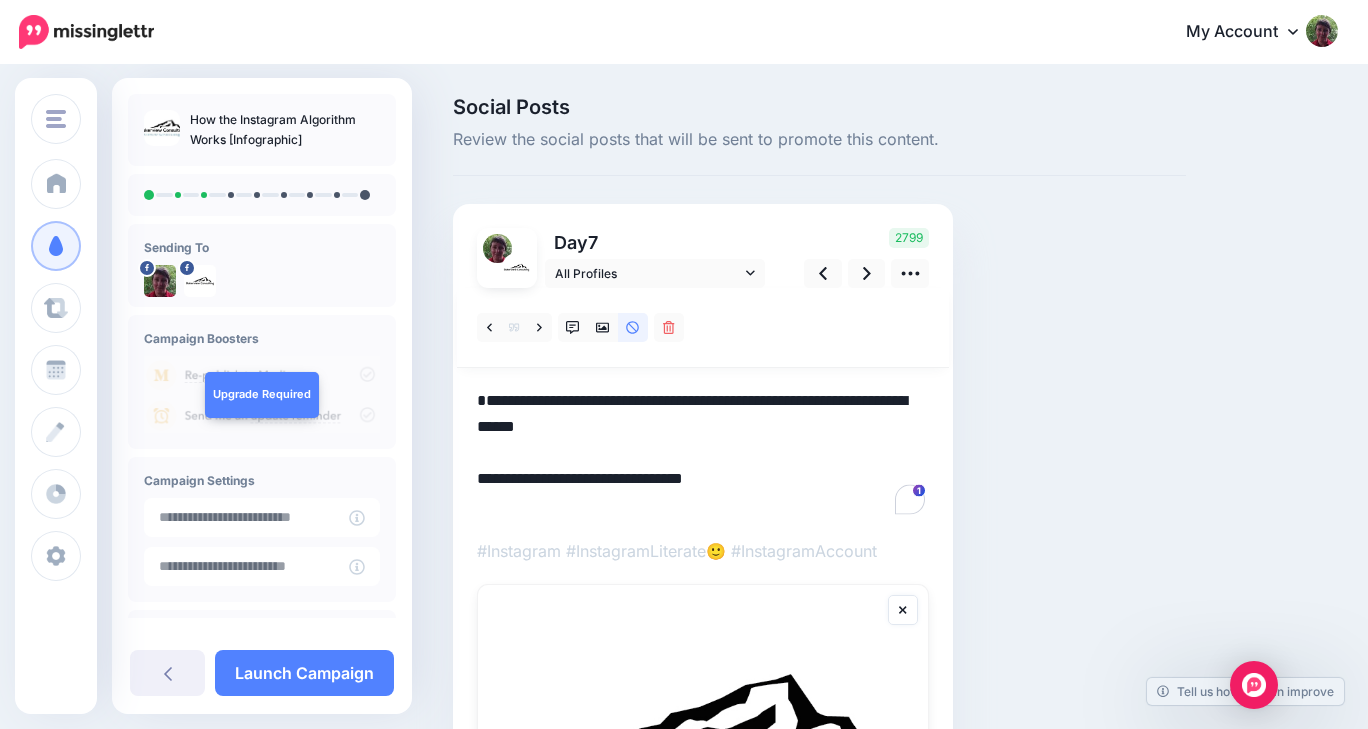 paste on "**********" 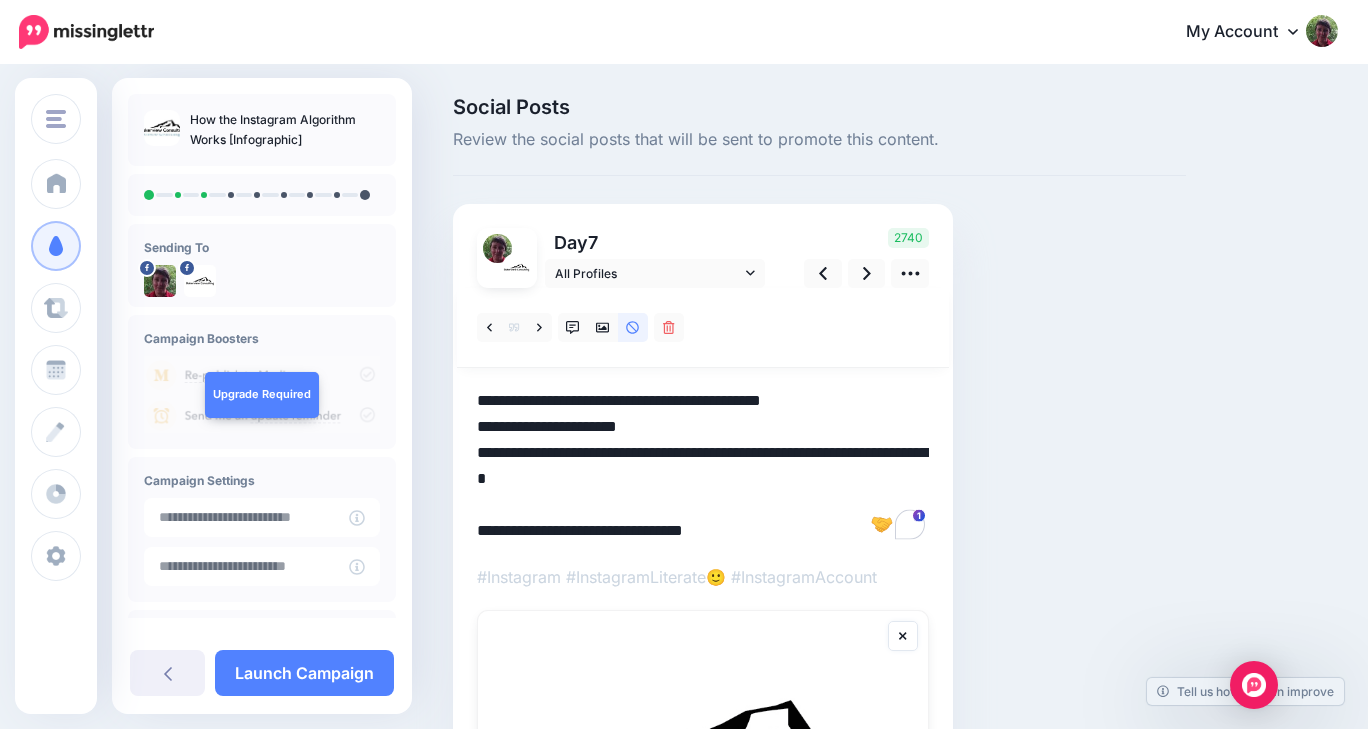 drag, startPoint x: 652, startPoint y: 427, endPoint x: 472, endPoint y: 429, distance: 180.01111 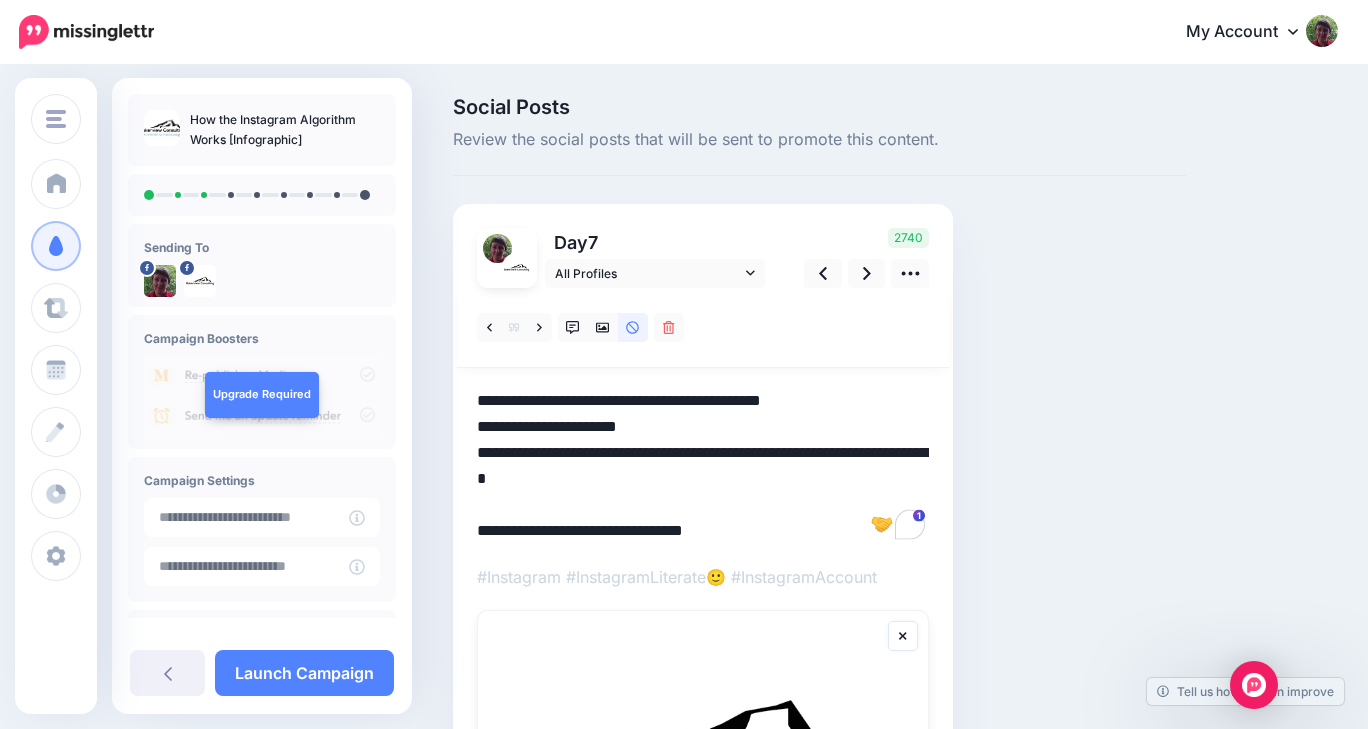 click on "Day  7
All
Profiles" at bounding box center [703, 619] 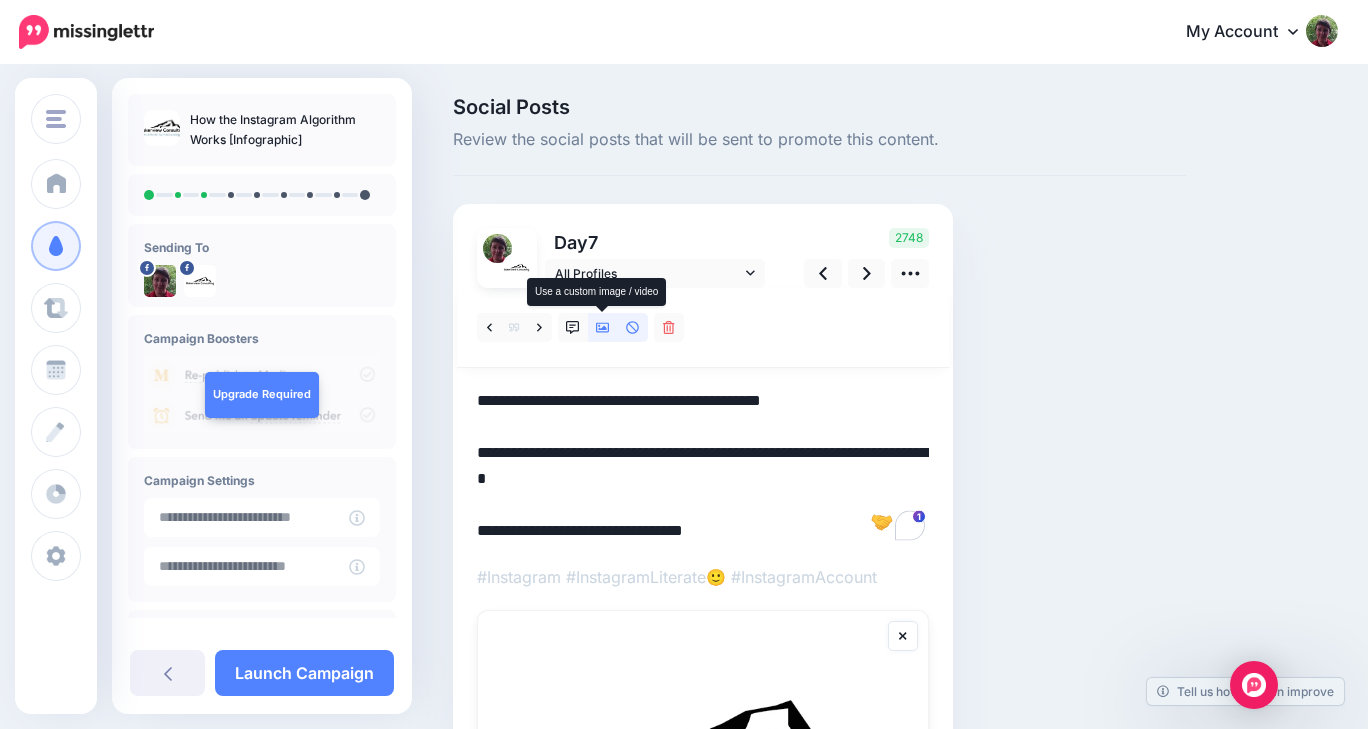 click 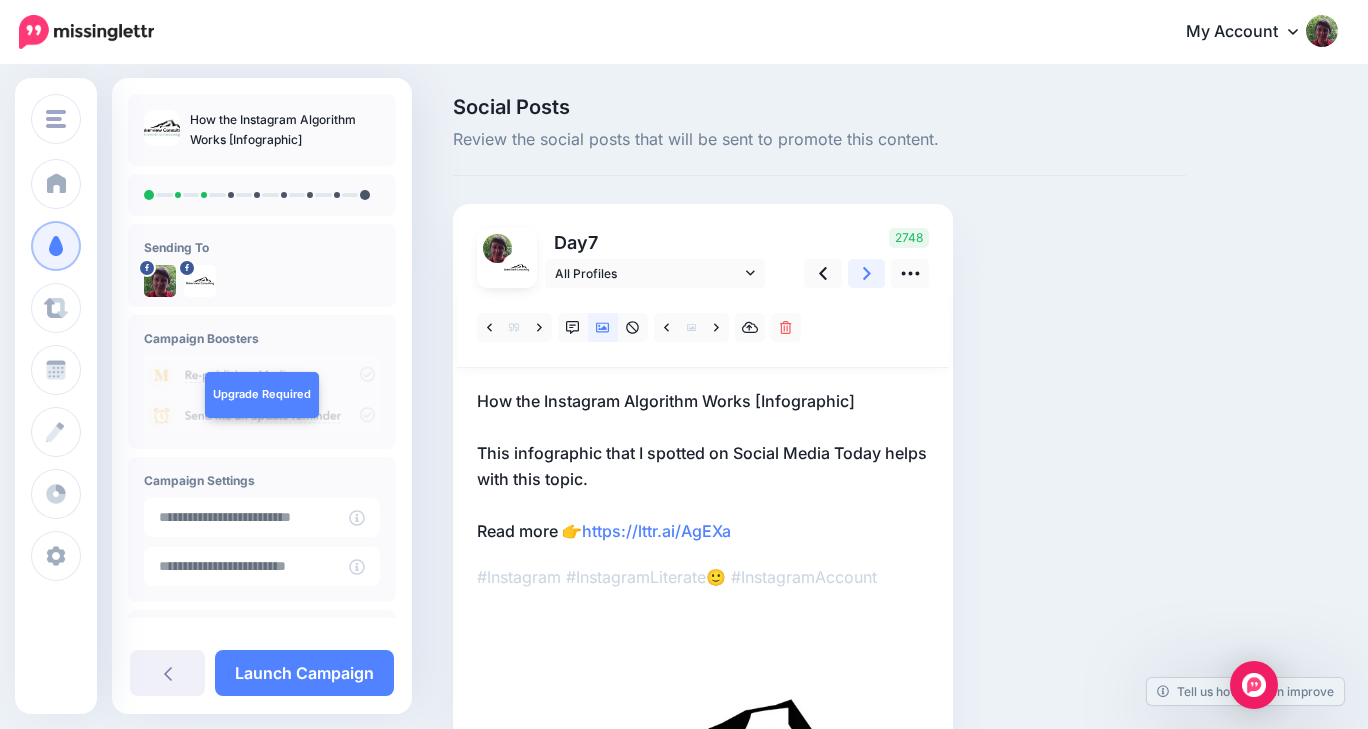 click 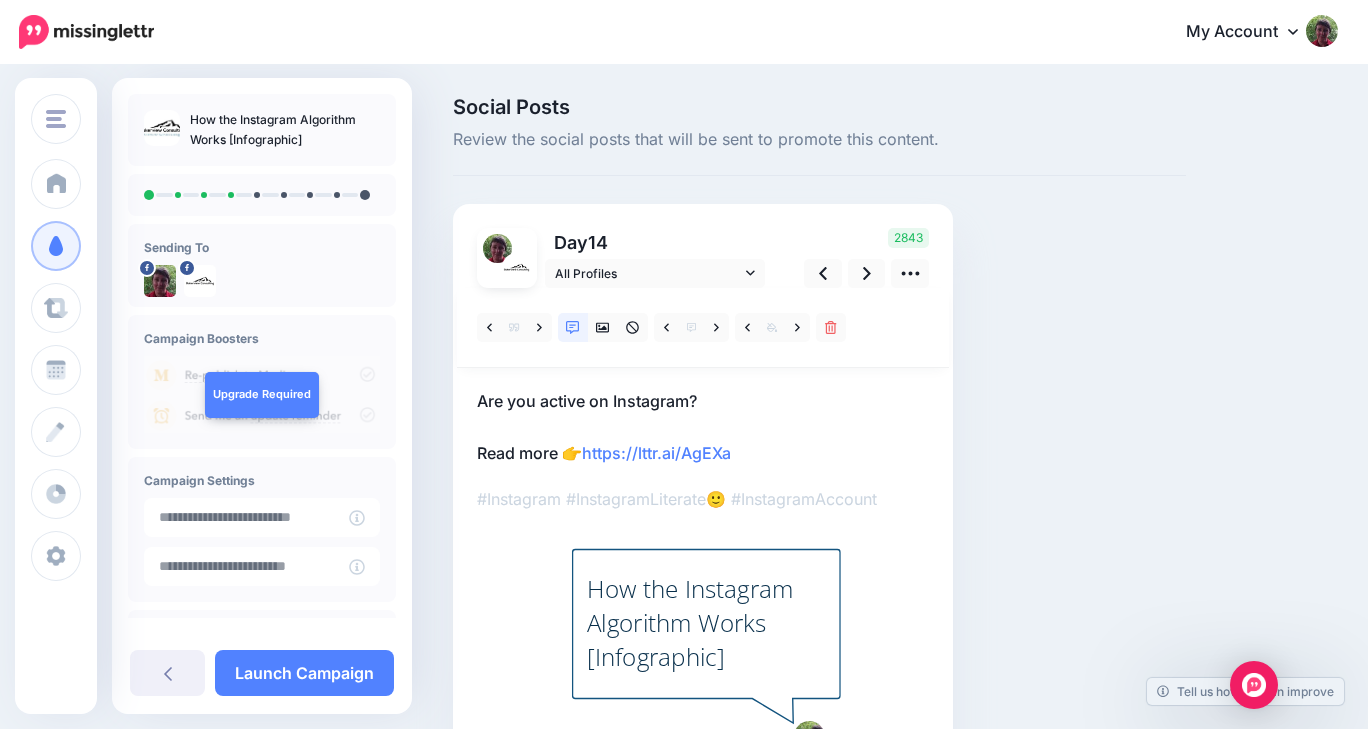 click on "Are you active on Instagram? Read more 👉  https://lttr.ai/AgEXa" at bounding box center [703, 427] 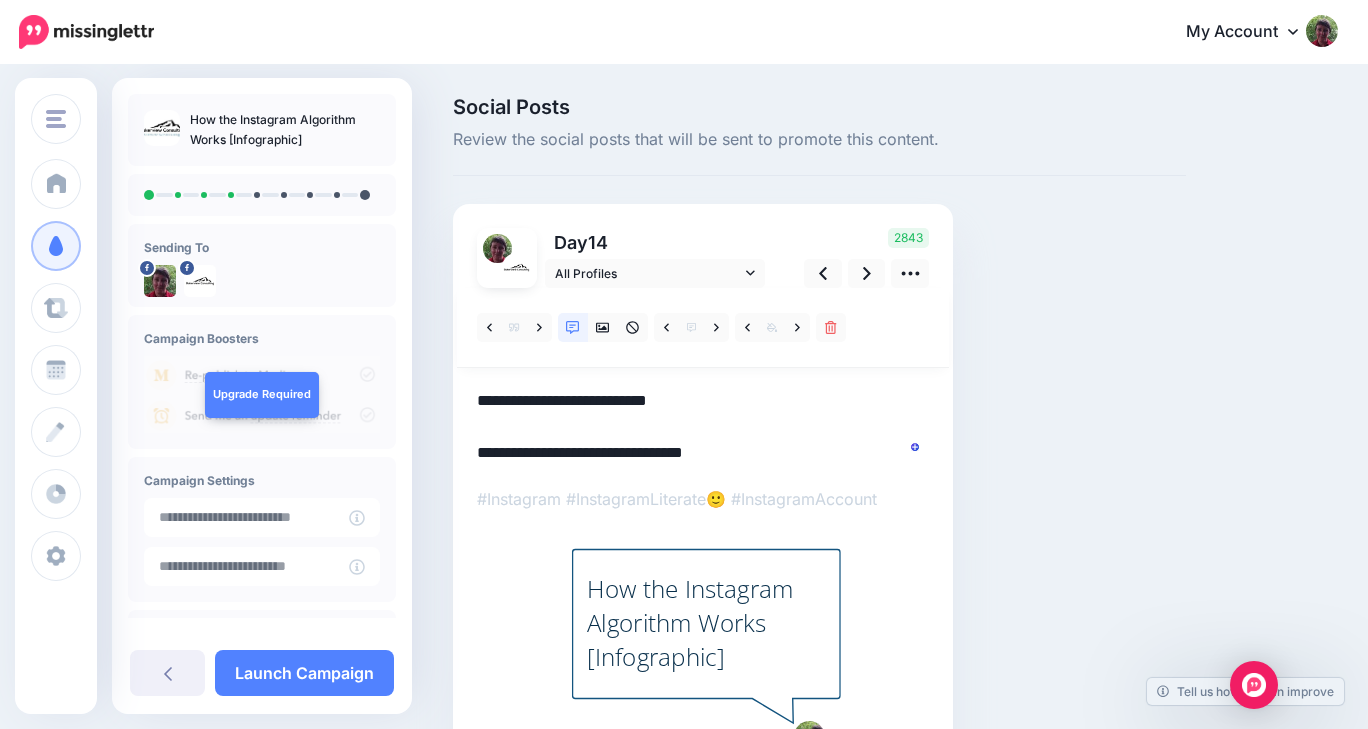 click on "**********" at bounding box center [703, 427] 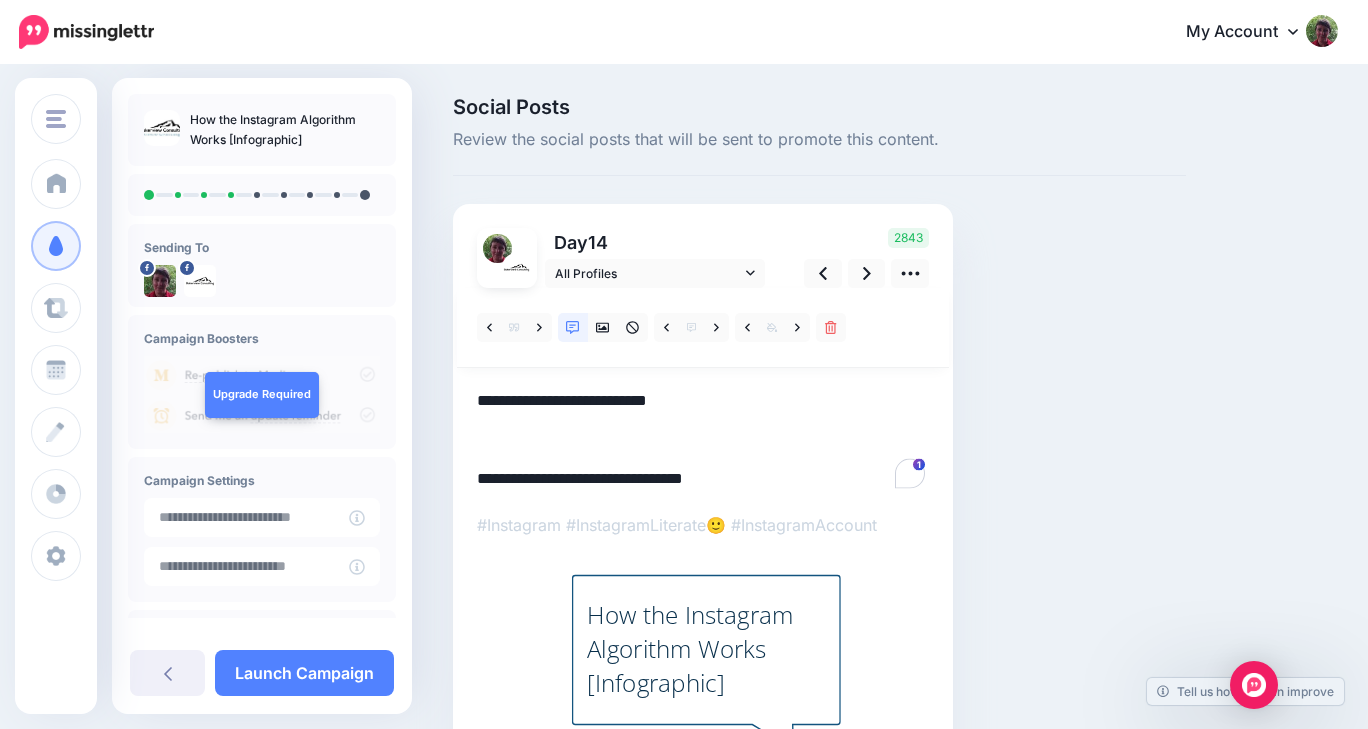 paste on "**********" 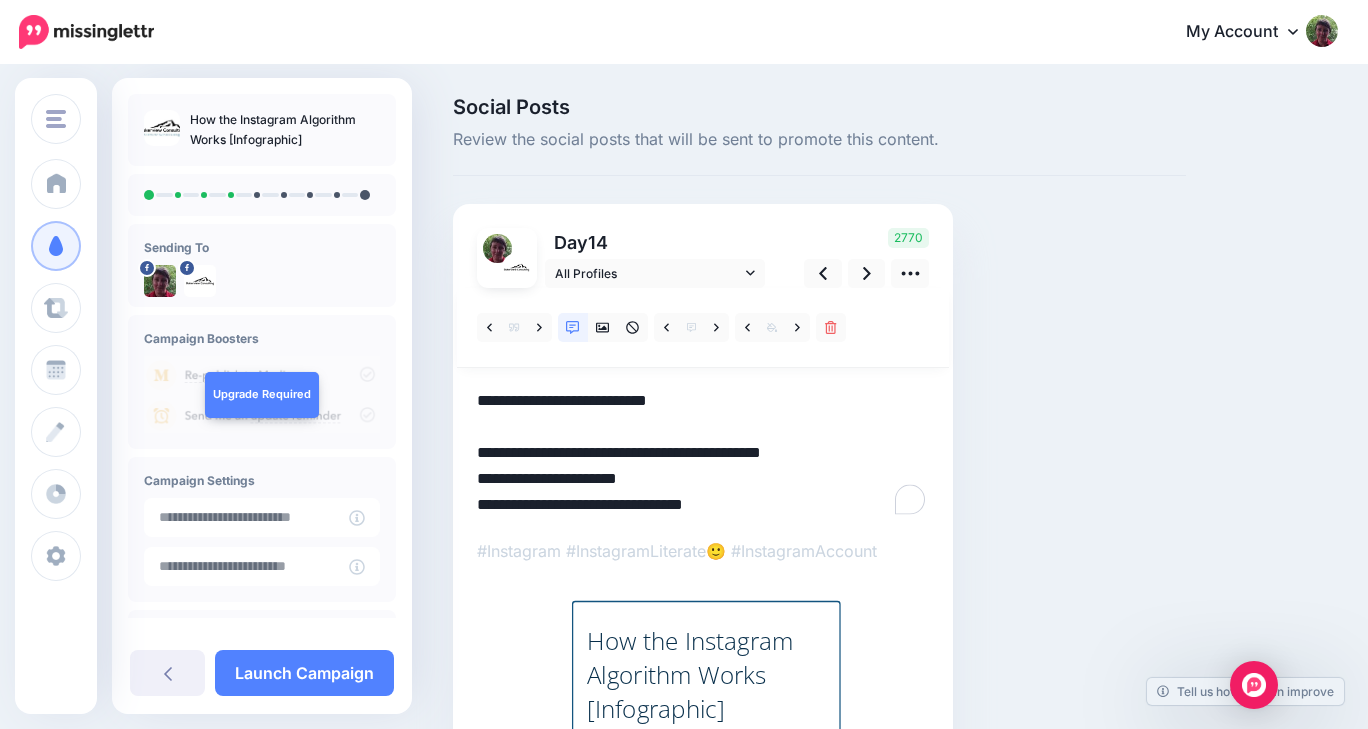 drag, startPoint x: 644, startPoint y: 478, endPoint x: 464, endPoint y: 482, distance: 180.04443 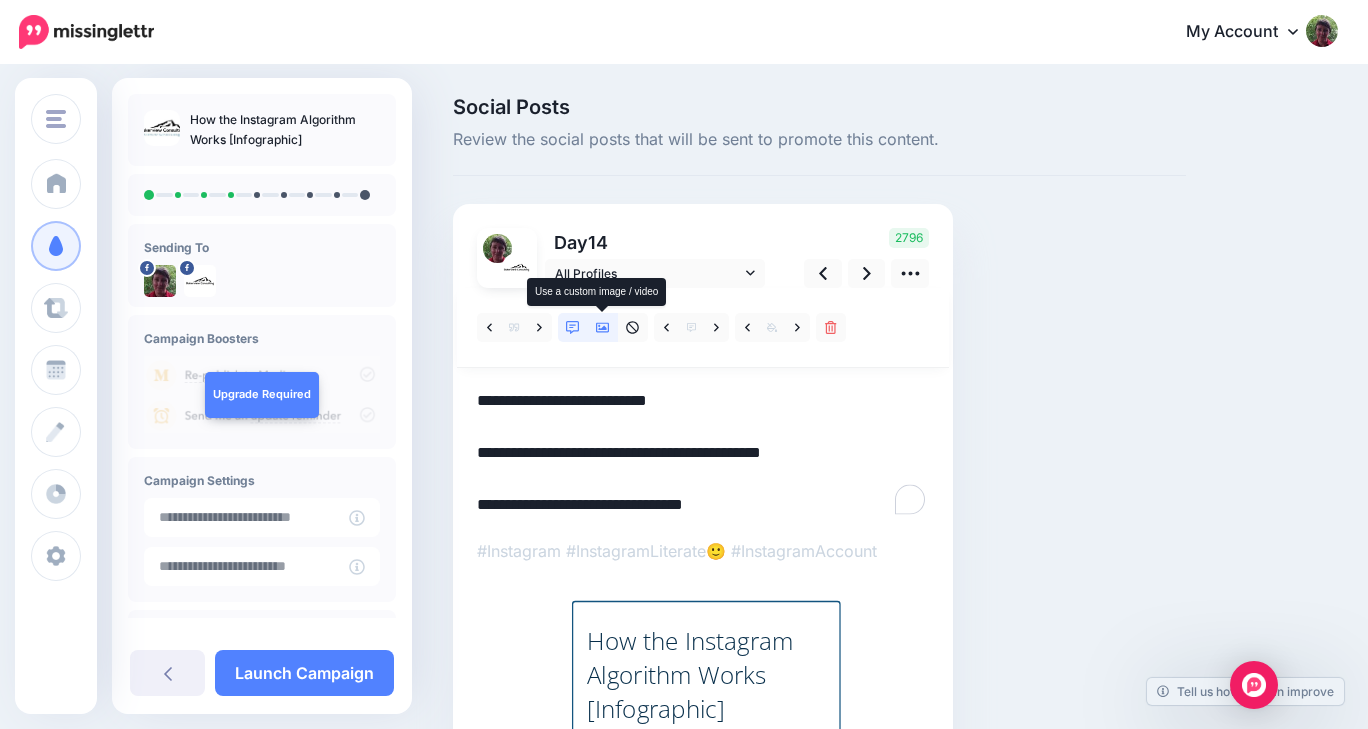 click 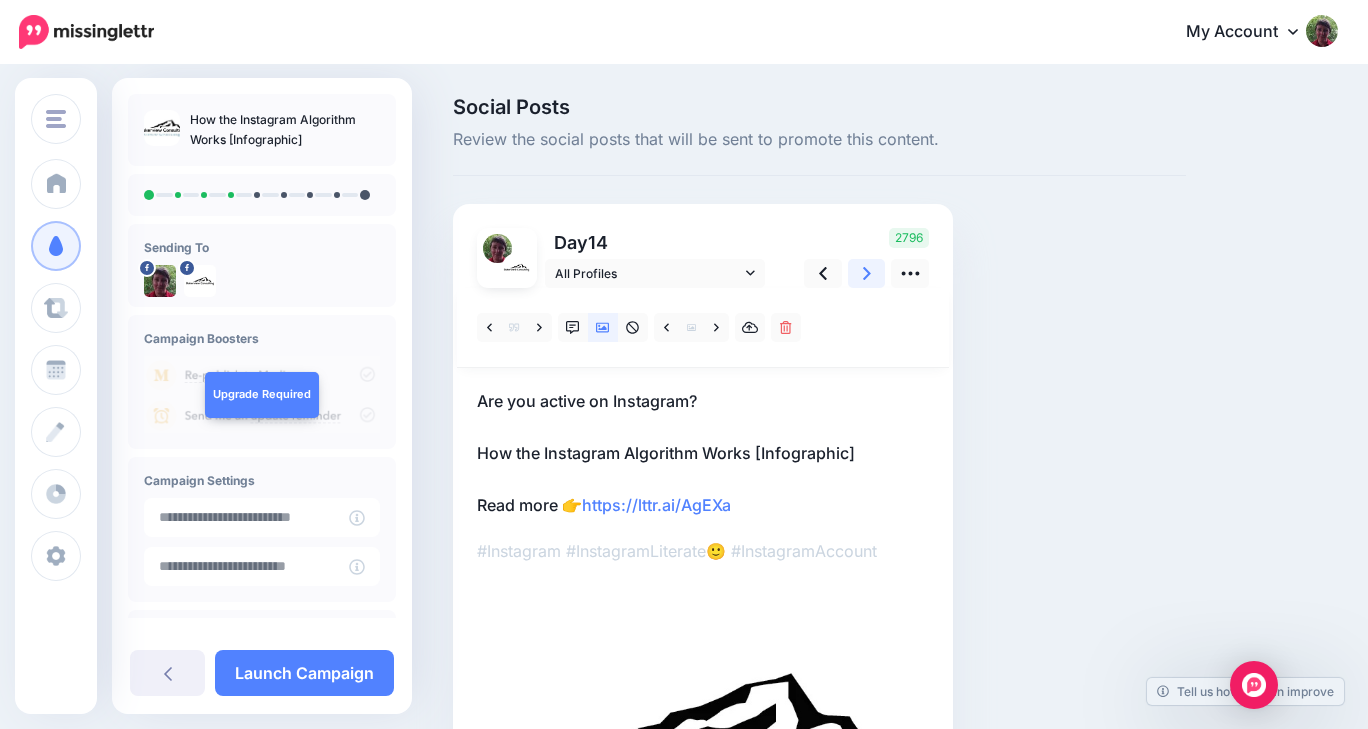 click 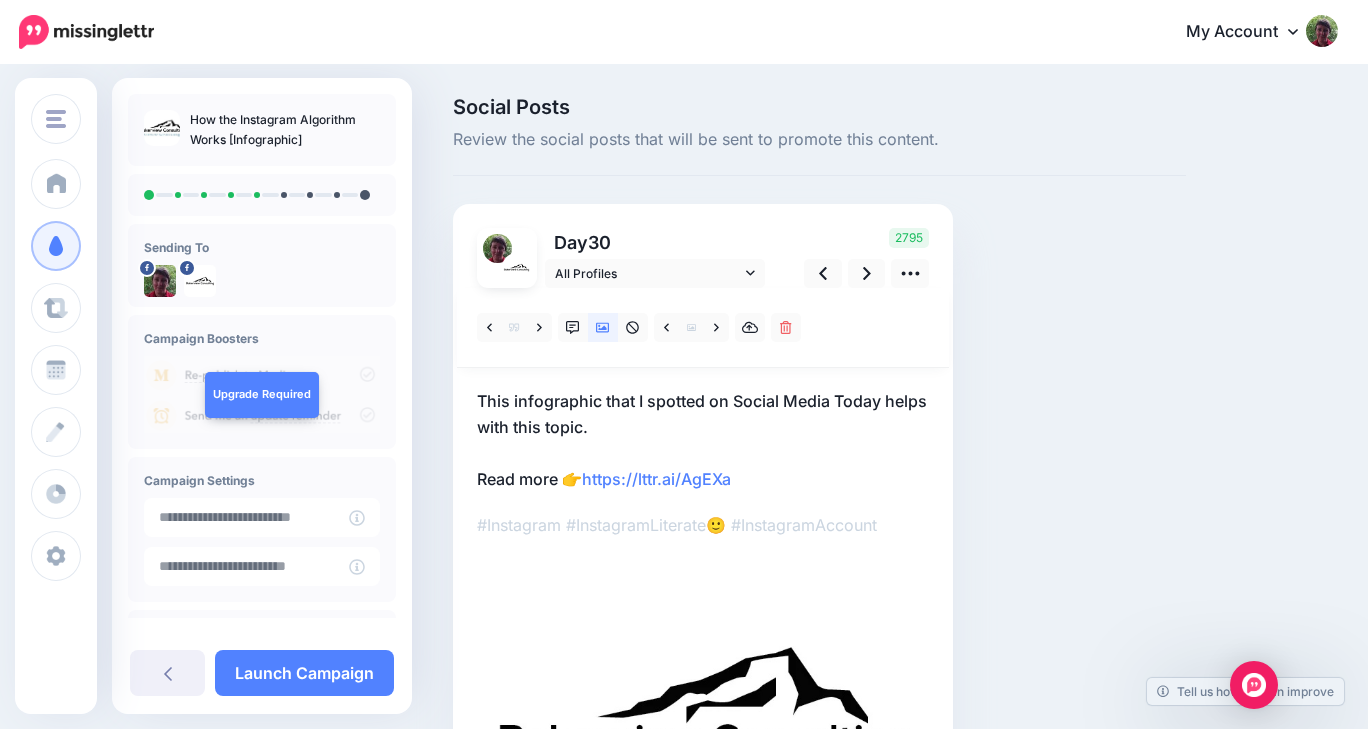click on "This infographic that I spotted on Social Media Today helps with this topic. Read more 👉  https://lttr.ai/AgEXa" at bounding box center [703, 440] 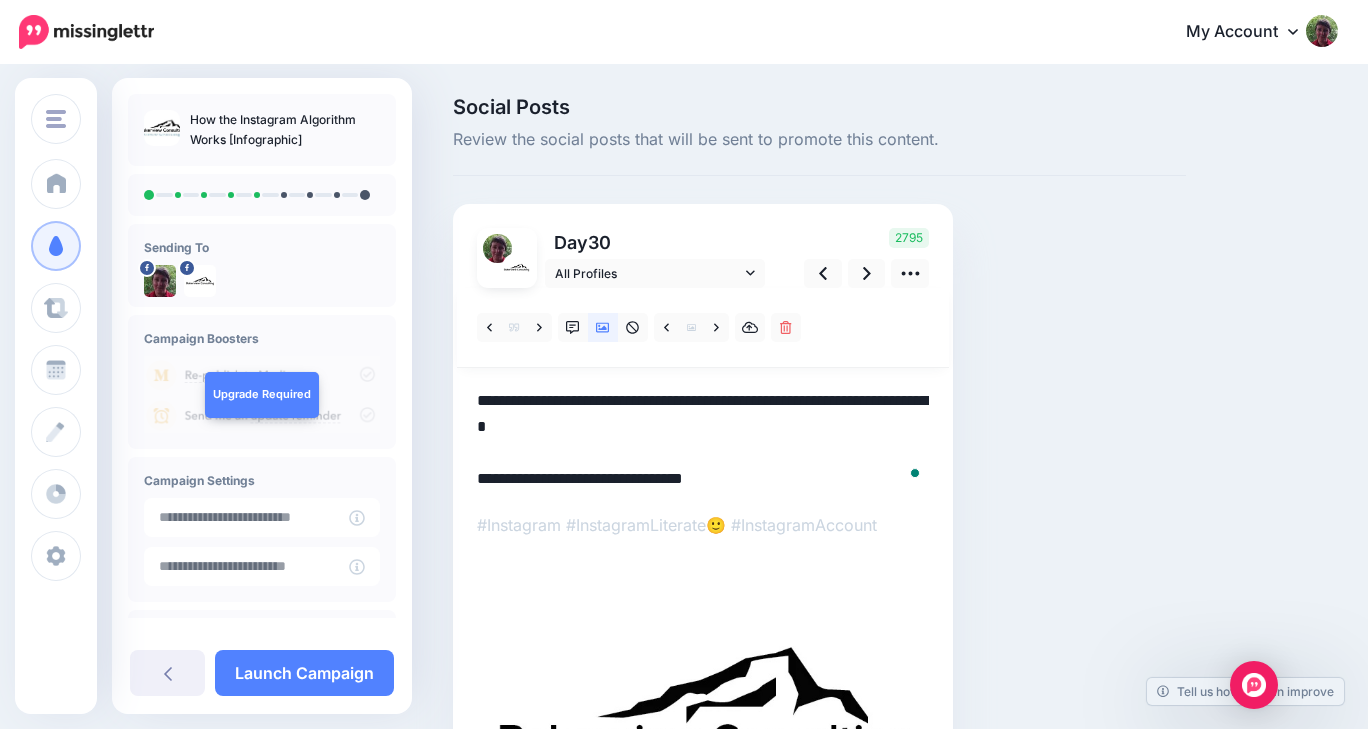 click on "**********" at bounding box center (703, 440) 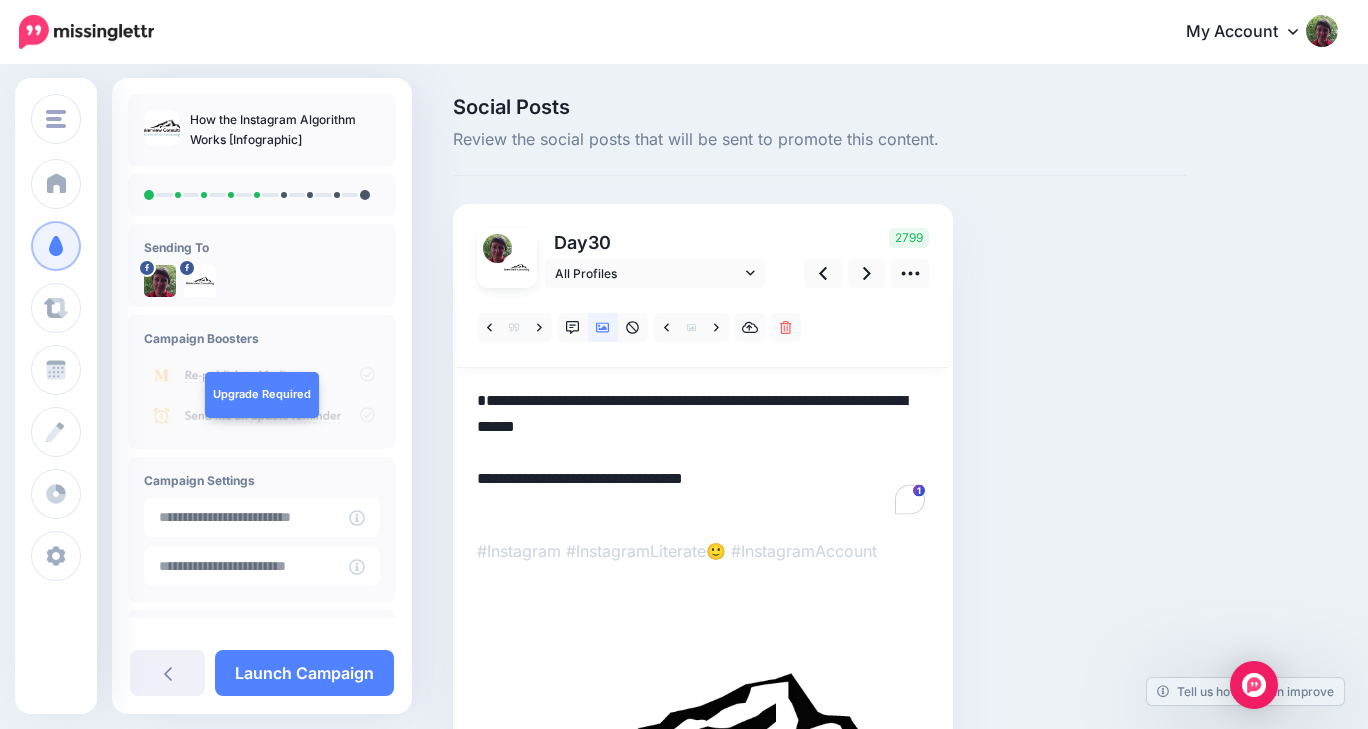 paste on "**********" 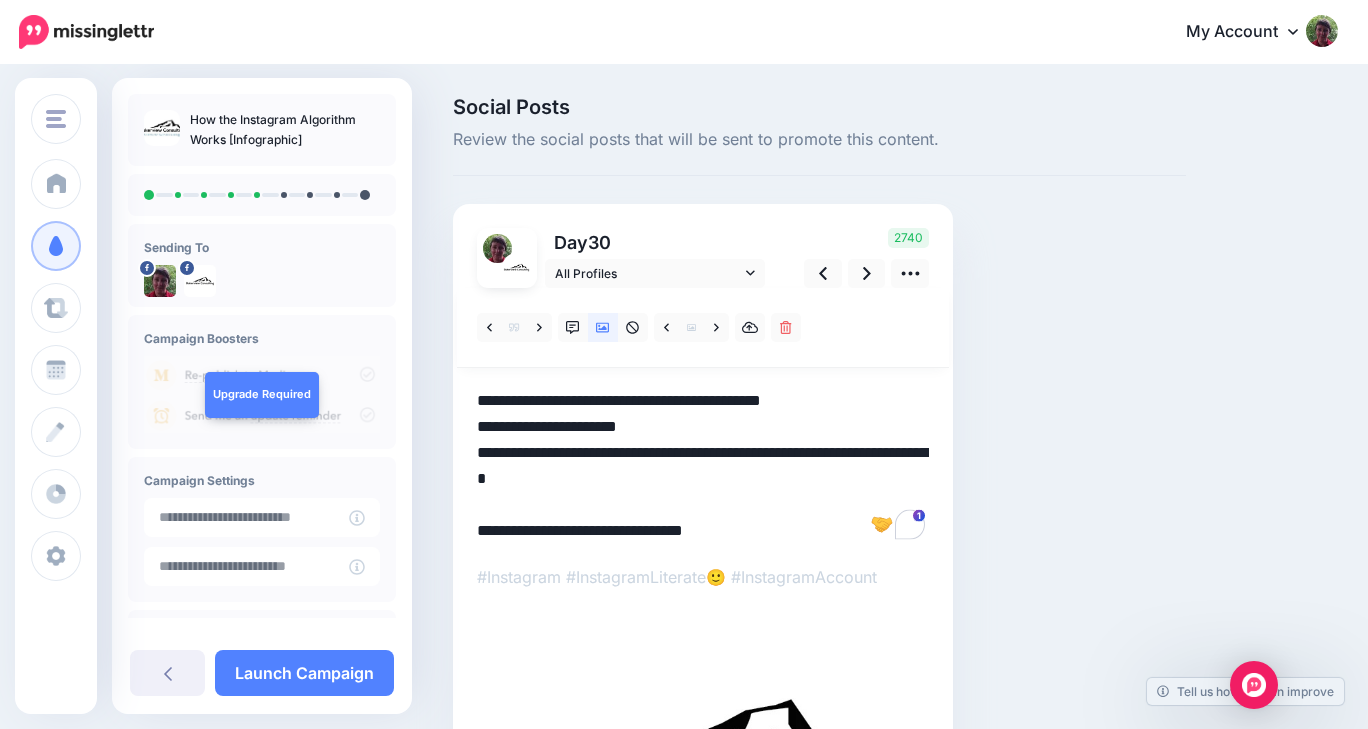 drag, startPoint x: 650, startPoint y: 419, endPoint x: 476, endPoint y: 432, distance: 174.48495 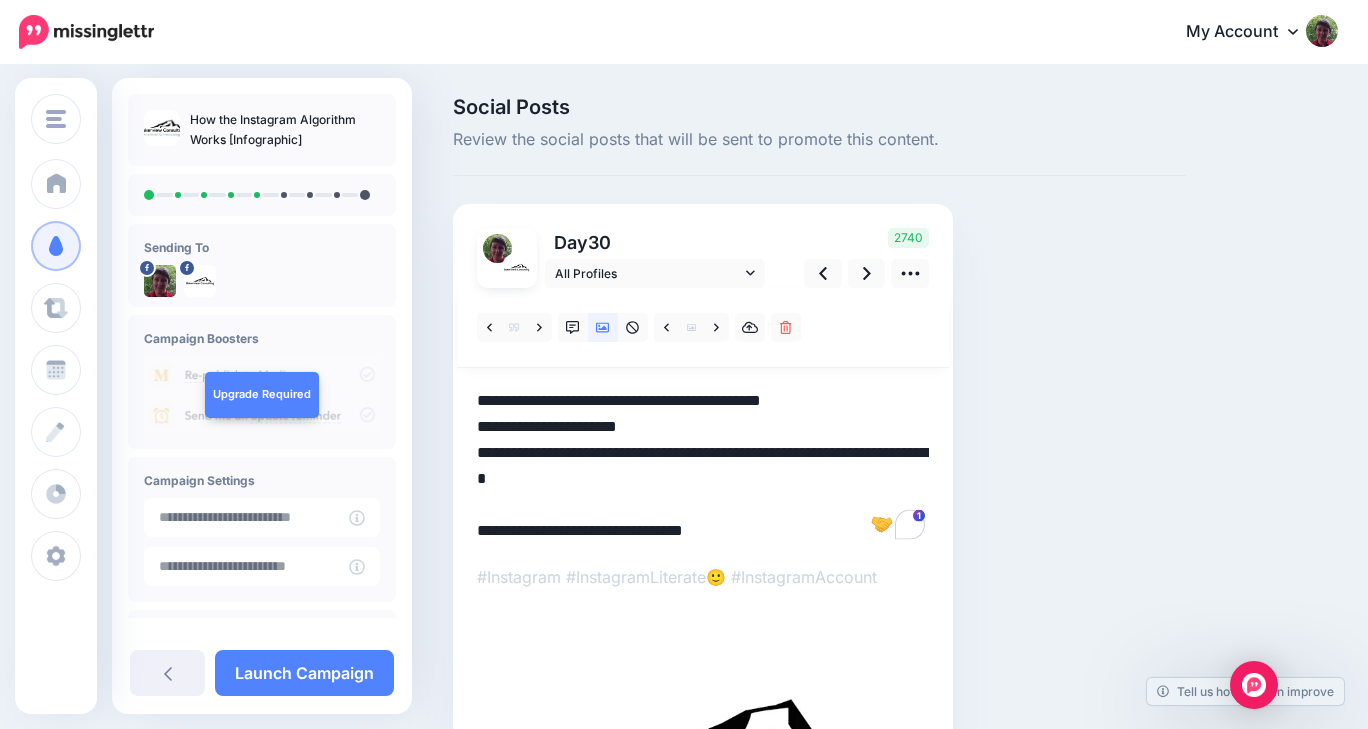 click on "**********" at bounding box center [703, 466] 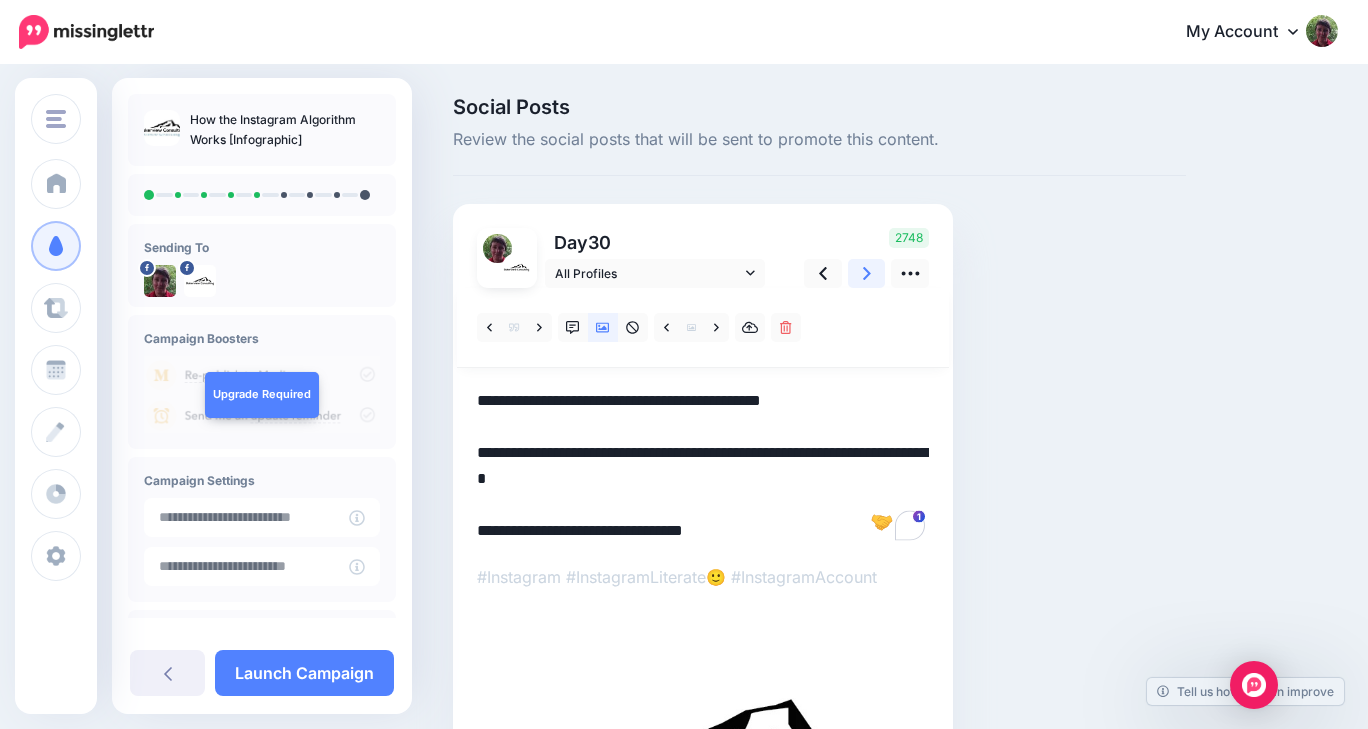 click at bounding box center (867, 273) 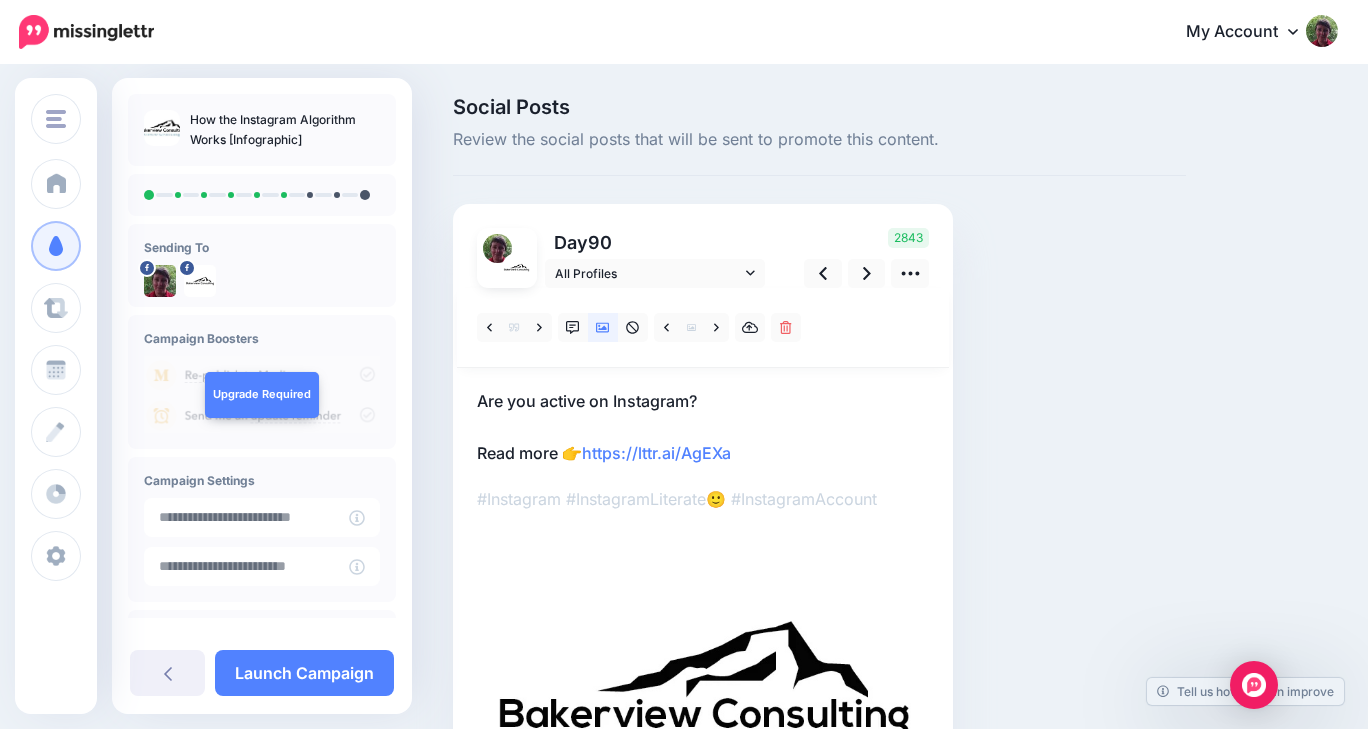 click on "Are you active on Instagram? Read more 👉  https://lttr.ai/AgEXa" at bounding box center [703, 427] 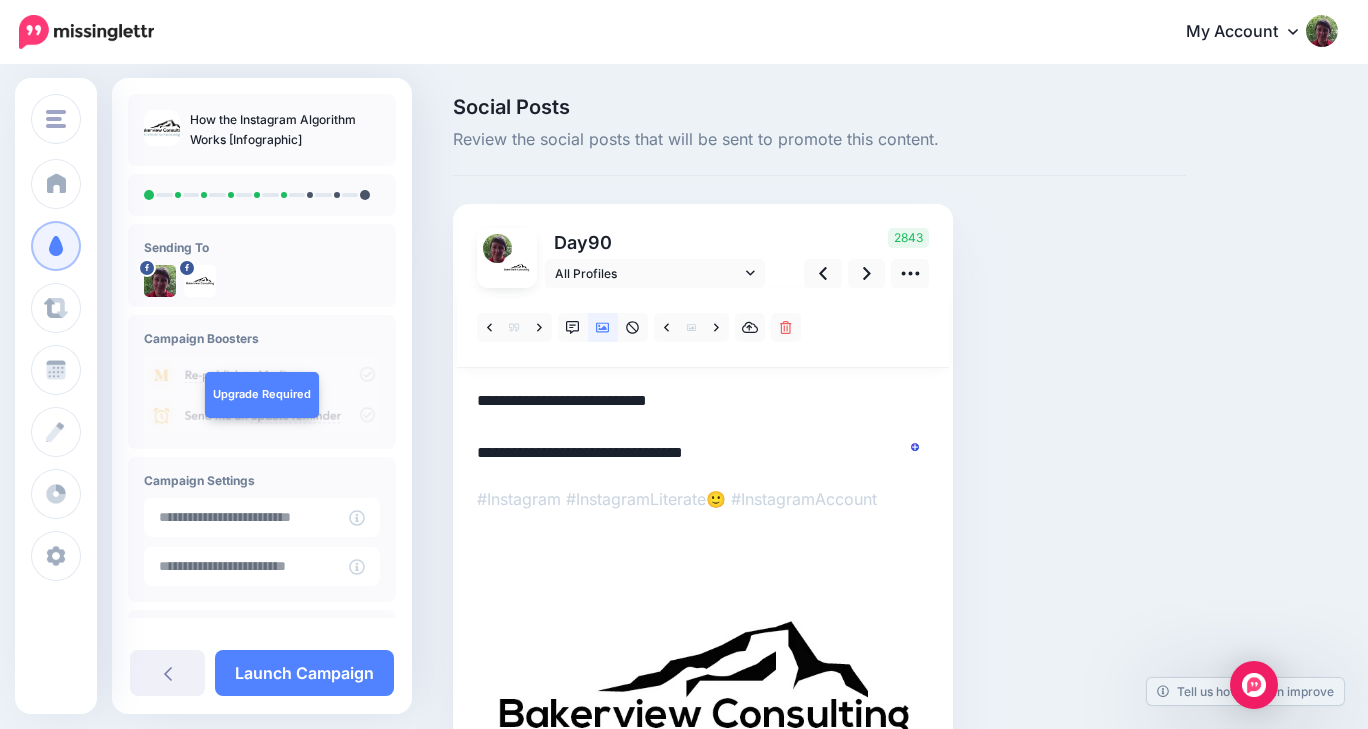 click on "**********" at bounding box center [703, 427] 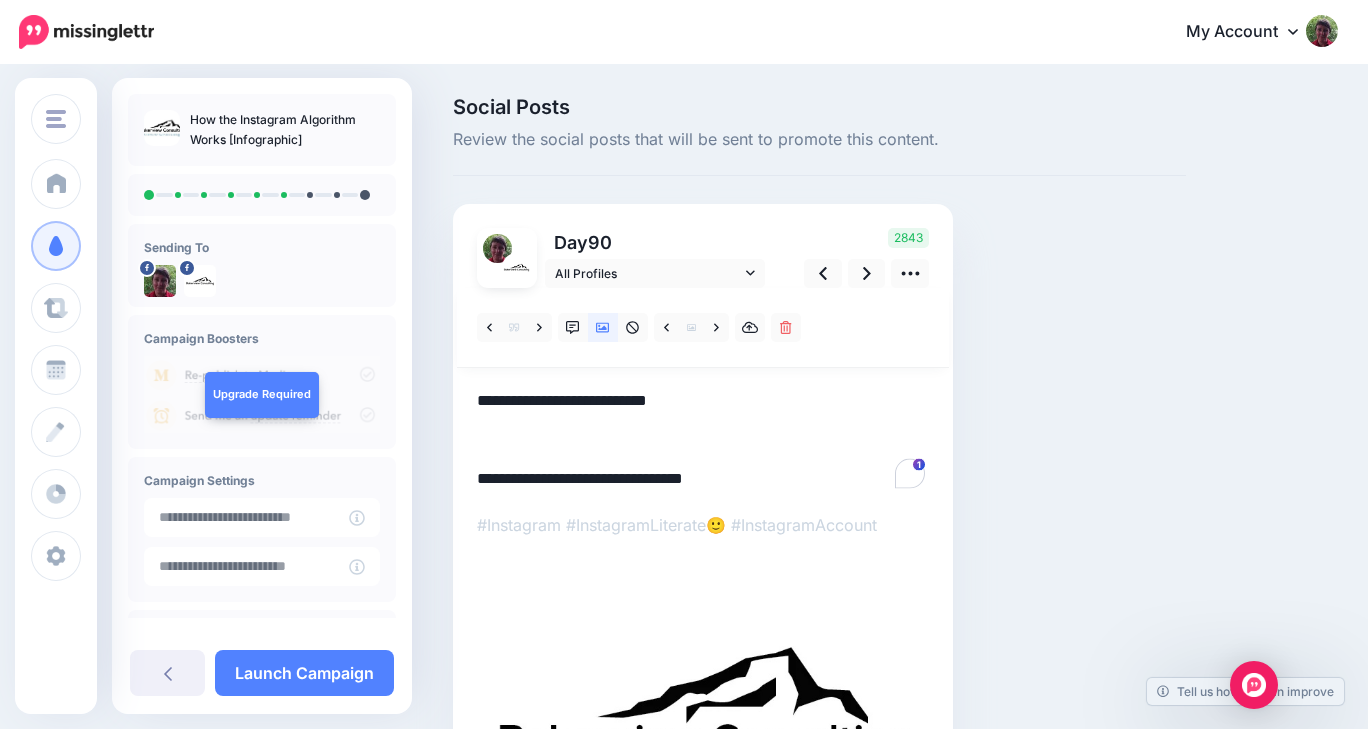 paste on "**********" 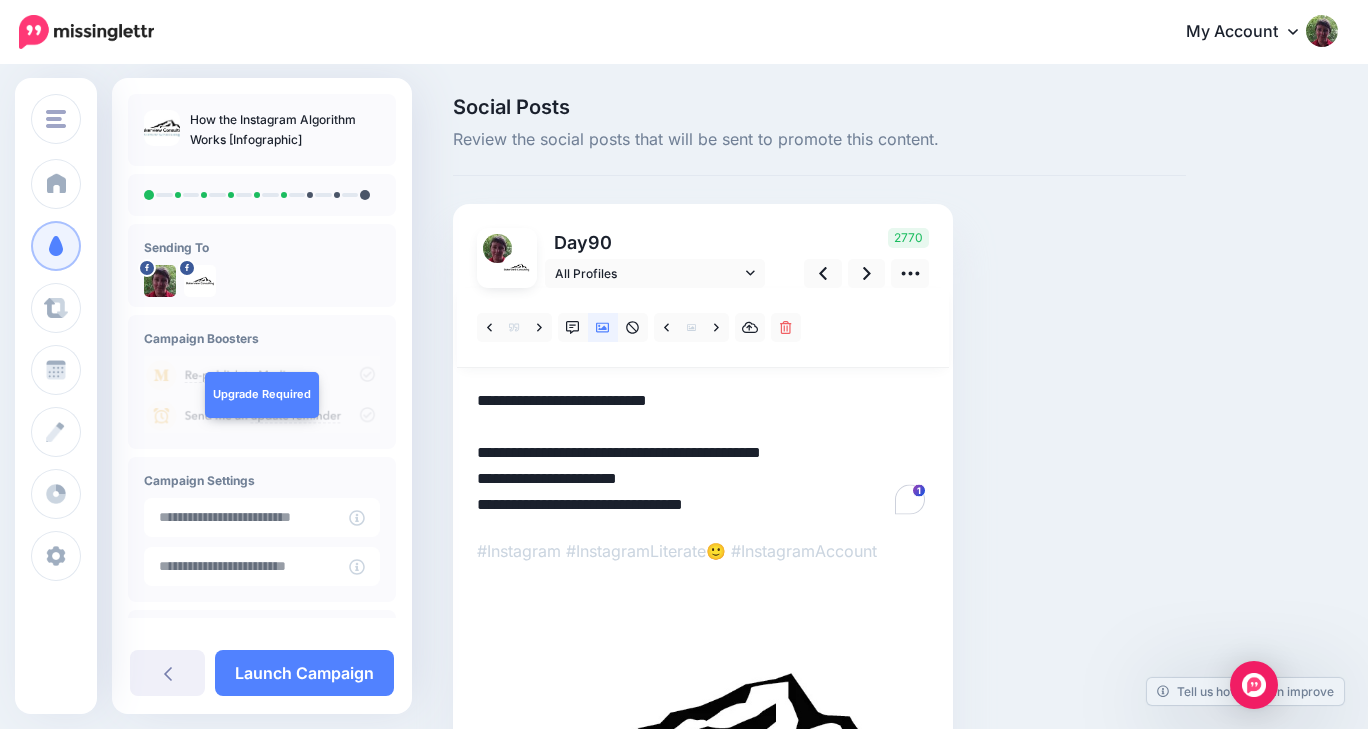 drag, startPoint x: 644, startPoint y: 481, endPoint x: 452, endPoint y: 483, distance: 192.01042 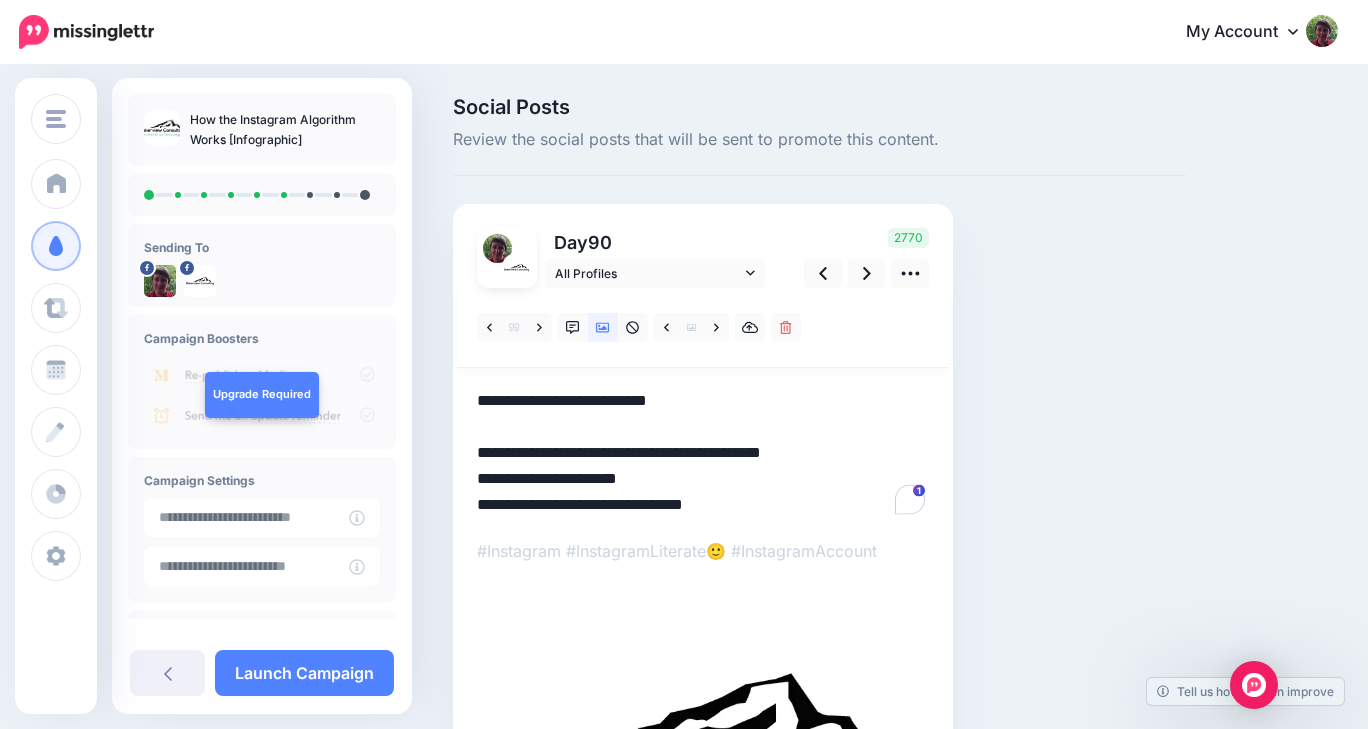 click on "Social Posts
Review the social posts that will be sent to promote this content.
Day  90" at bounding box center (819, 545) 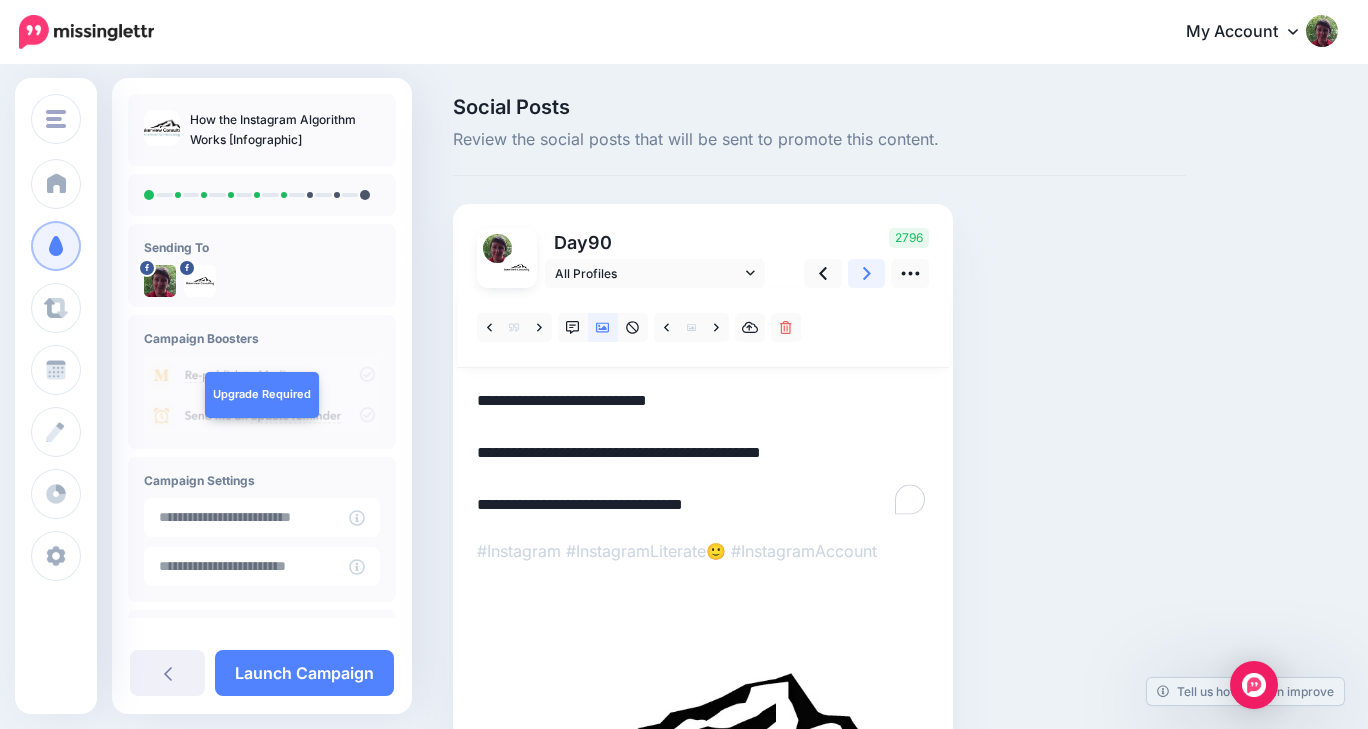 click at bounding box center (867, 273) 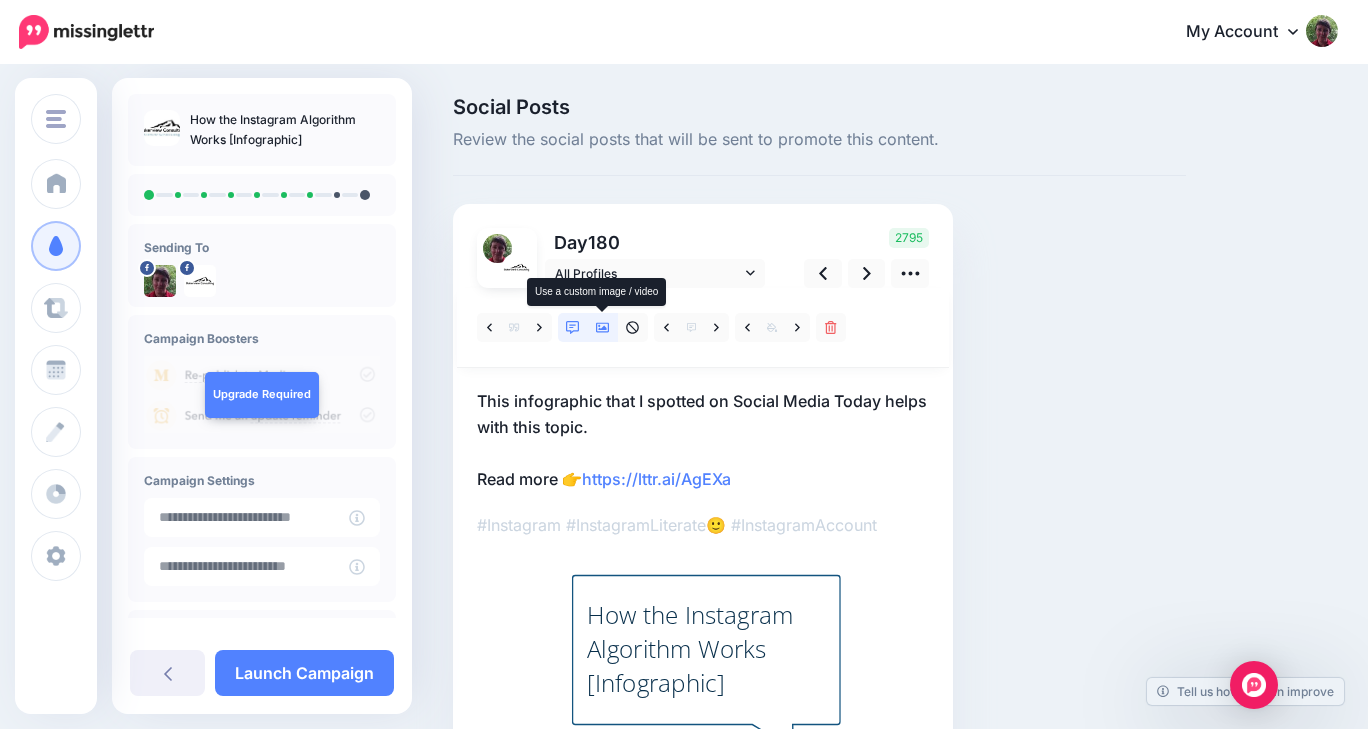 click 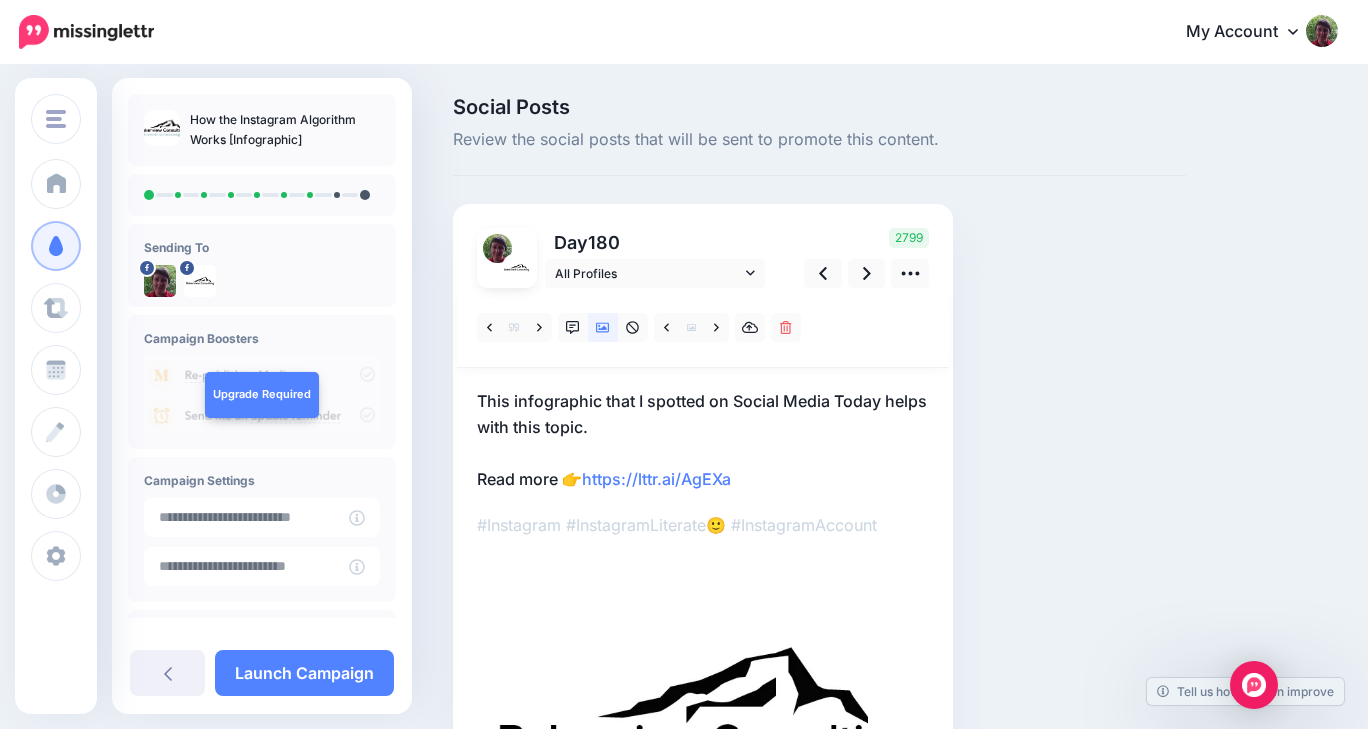 click on "This infographic that I spotted on Social Media Today helps with this topic. Read more 👉  https://lttr.ai/AgEXa" at bounding box center (703, 440) 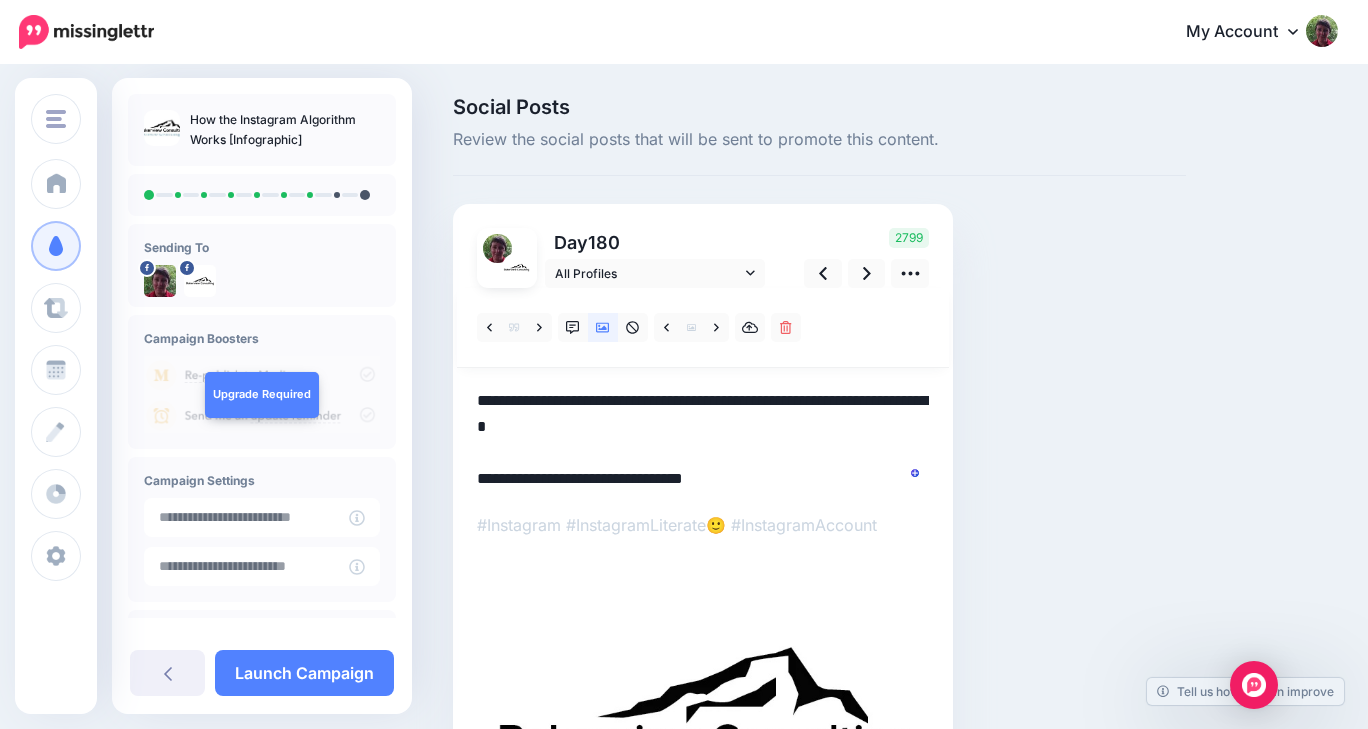 click on "**********" at bounding box center (703, 440) 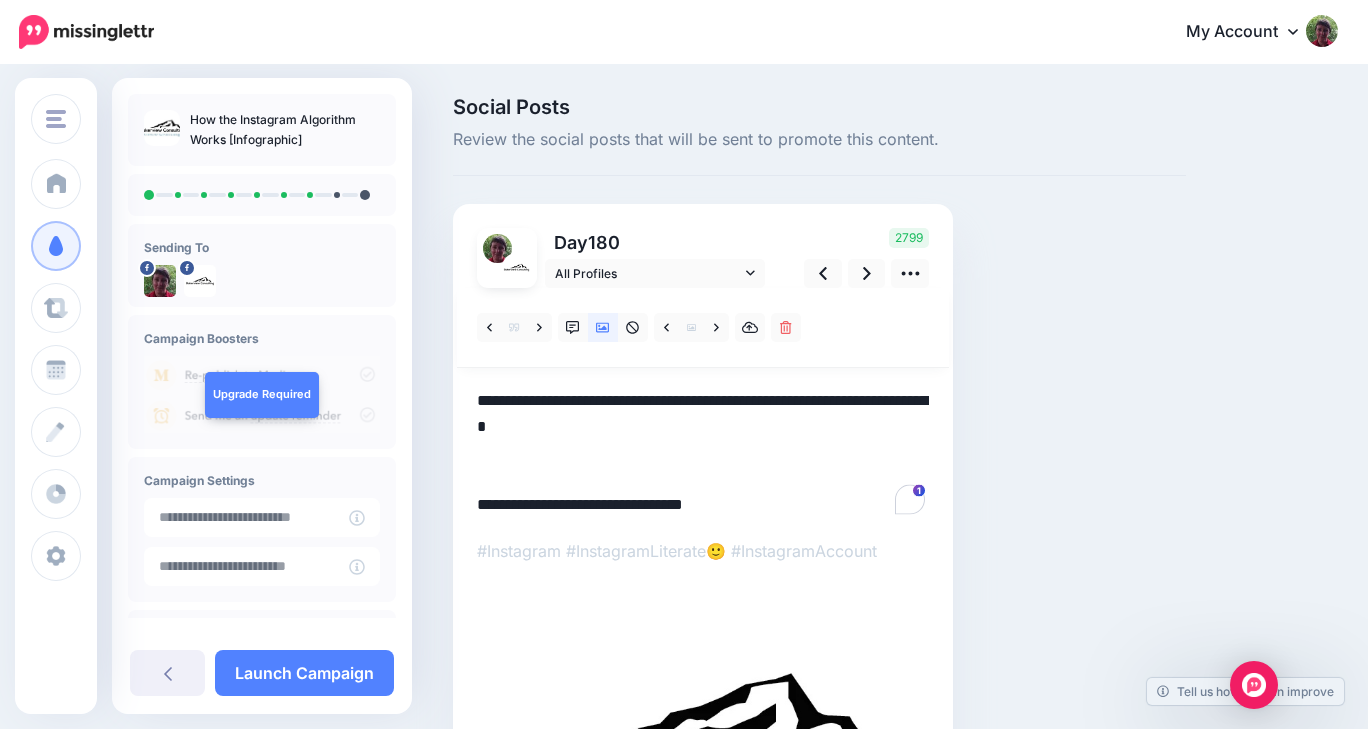 paste on "**********" 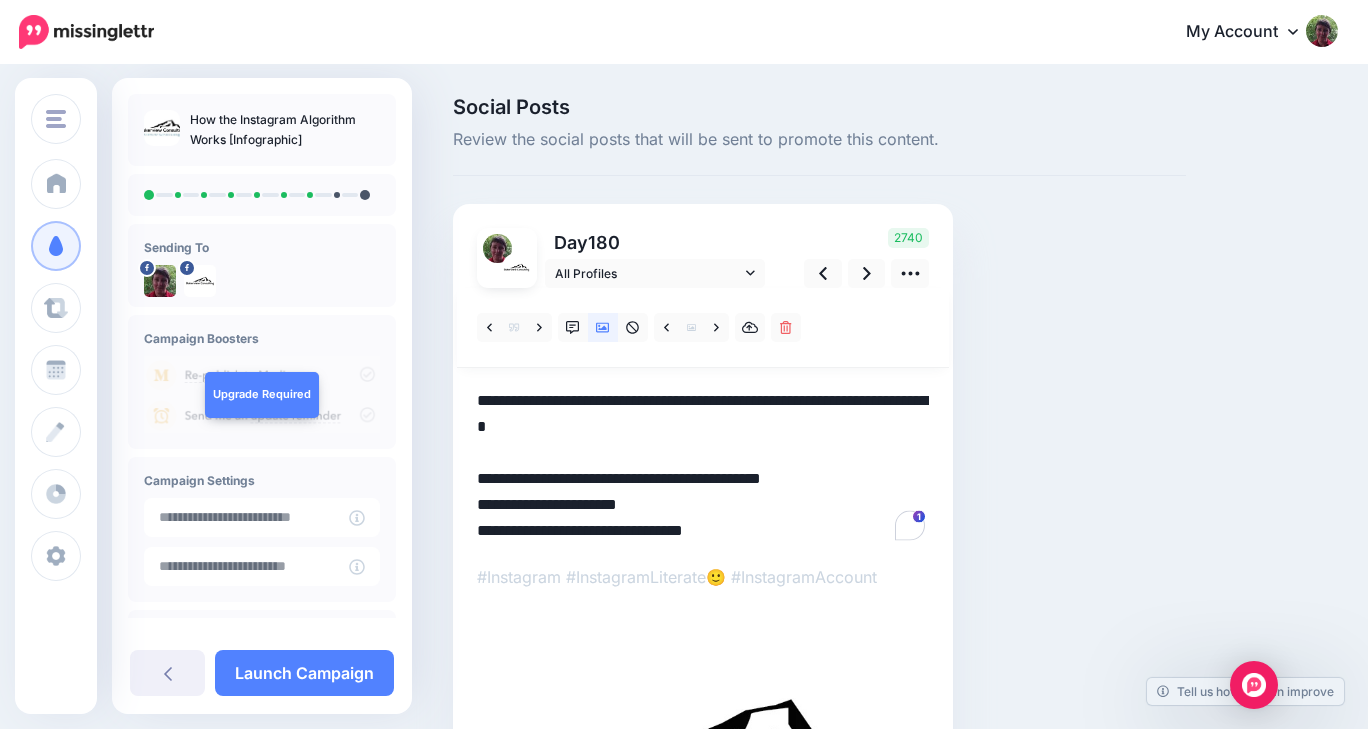 drag, startPoint x: 679, startPoint y: 506, endPoint x: 474, endPoint y: 518, distance: 205.35092 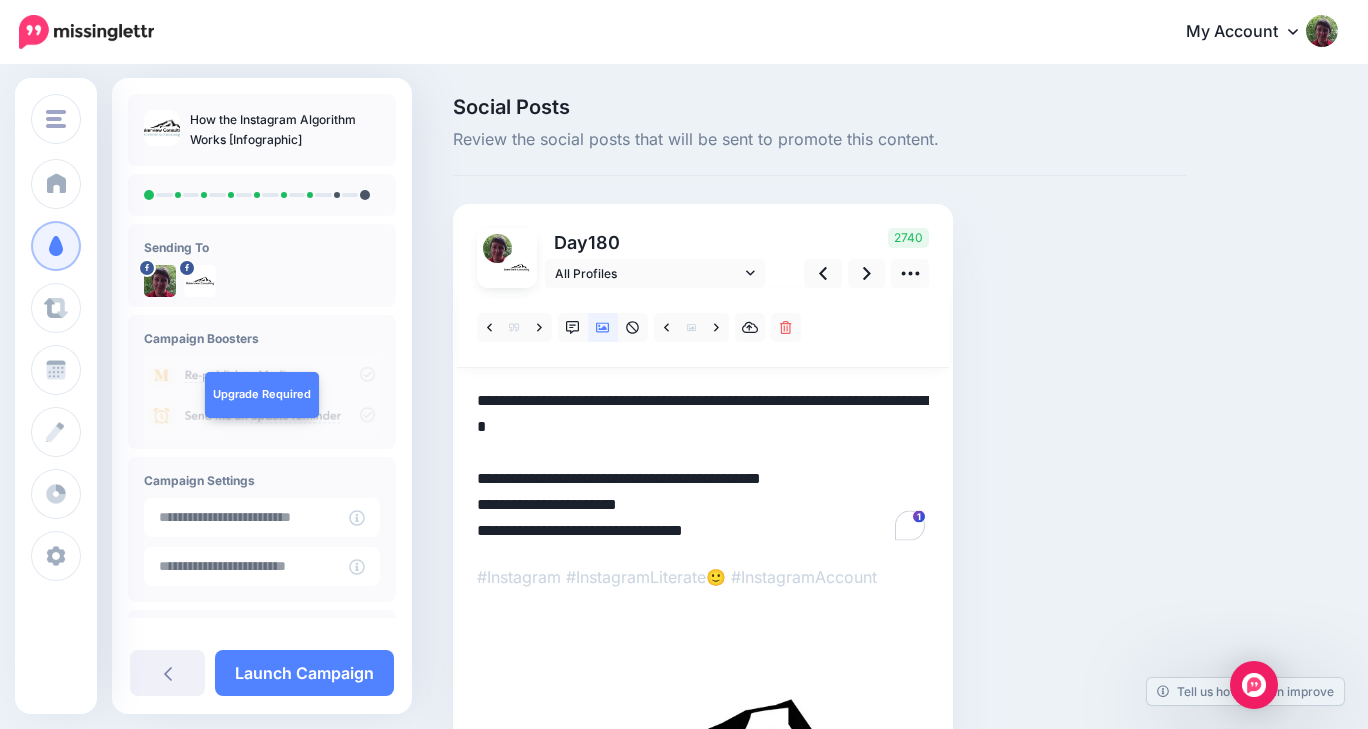 click on "Day  180
All
Profiles" at bounding box center [703, 581] 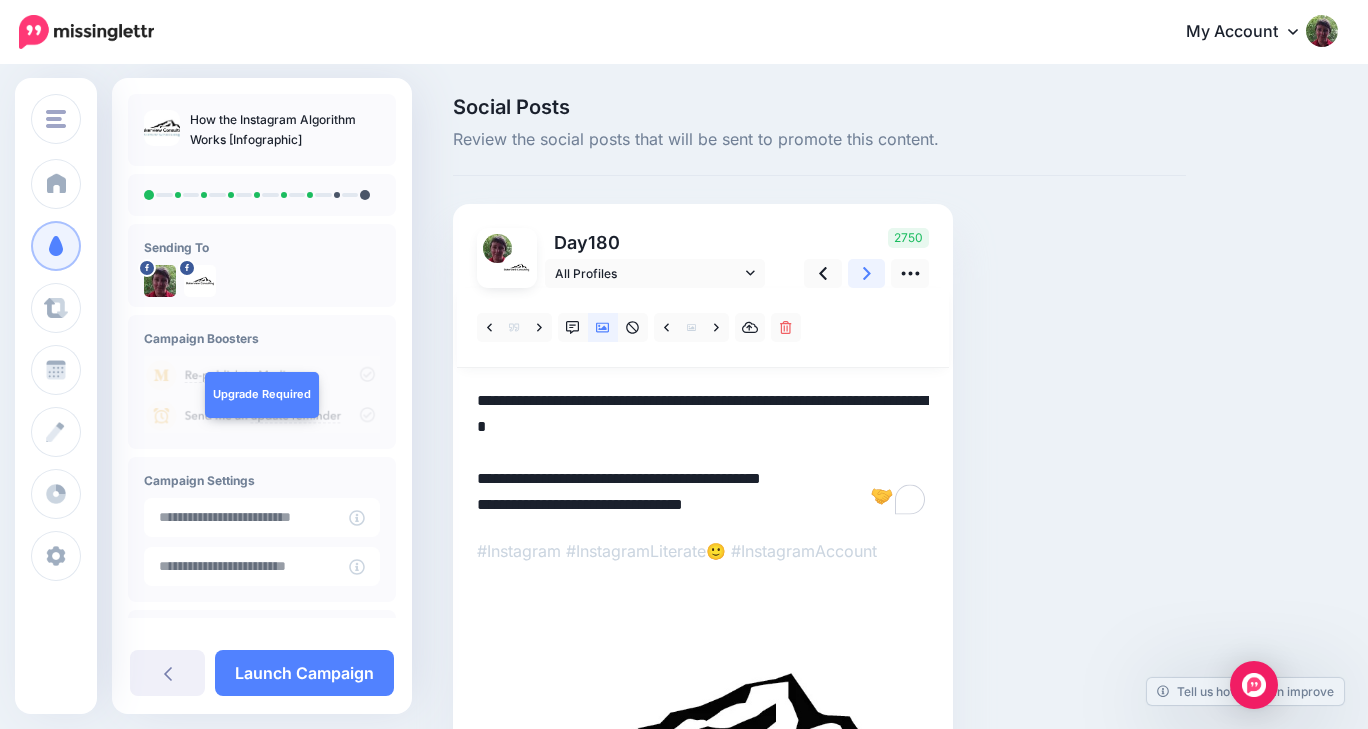 click 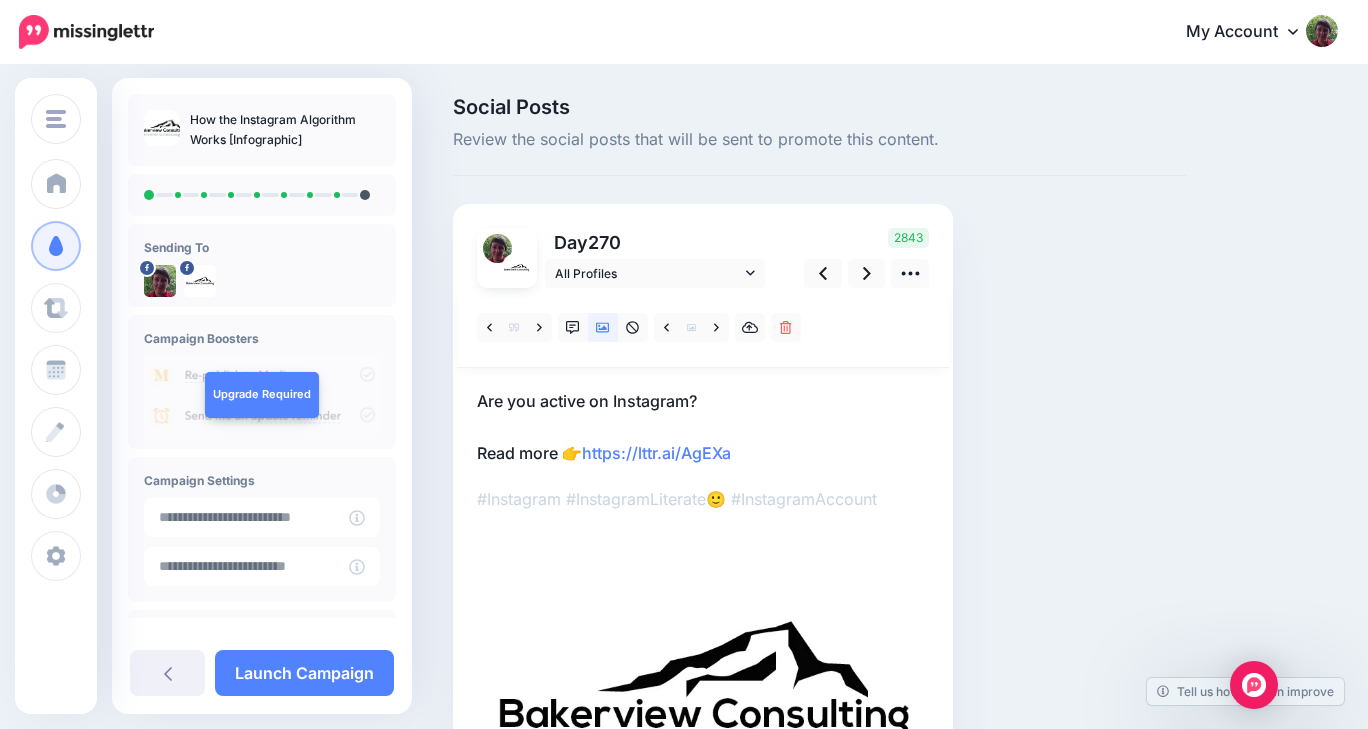 click on "Are you active on Instagram? Read more 👉  https://lttr.ai/AgEXa" at bounding box center [703, 427] 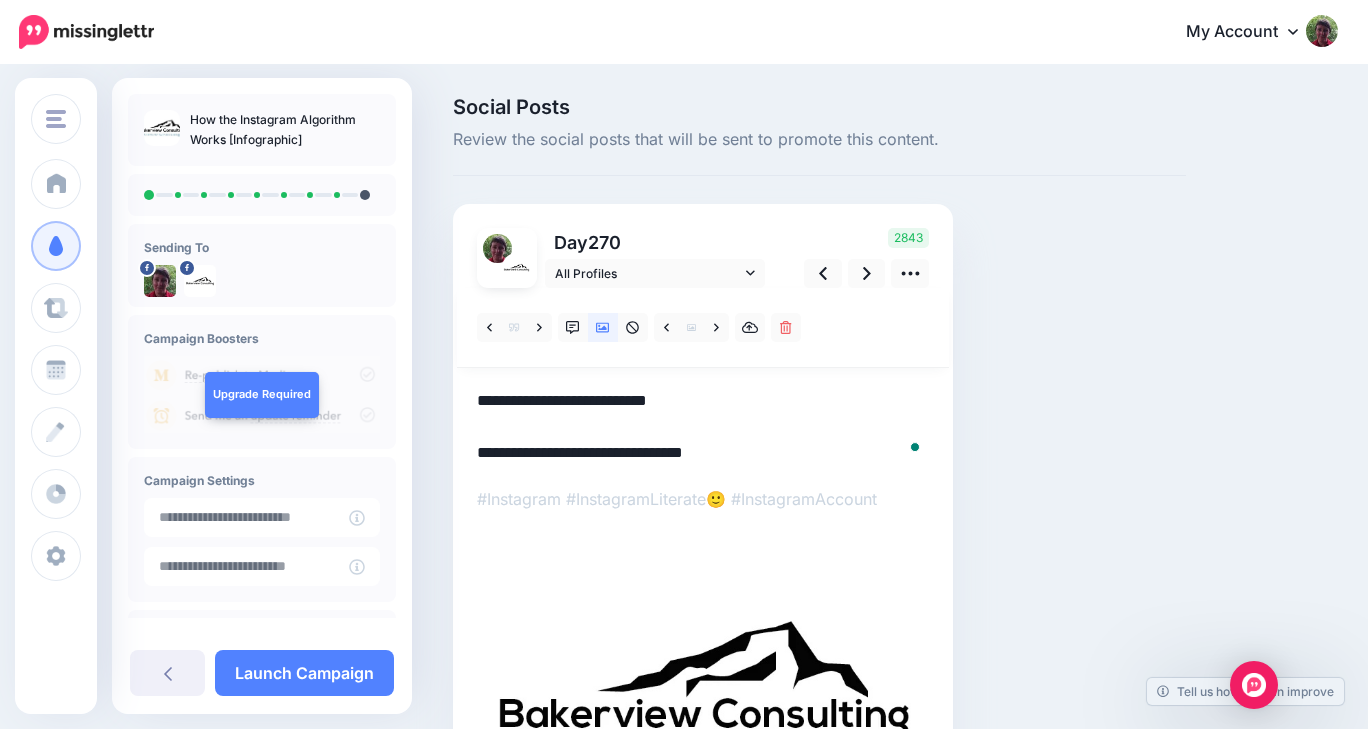 click on "**********" at bounding box center (703, 427) 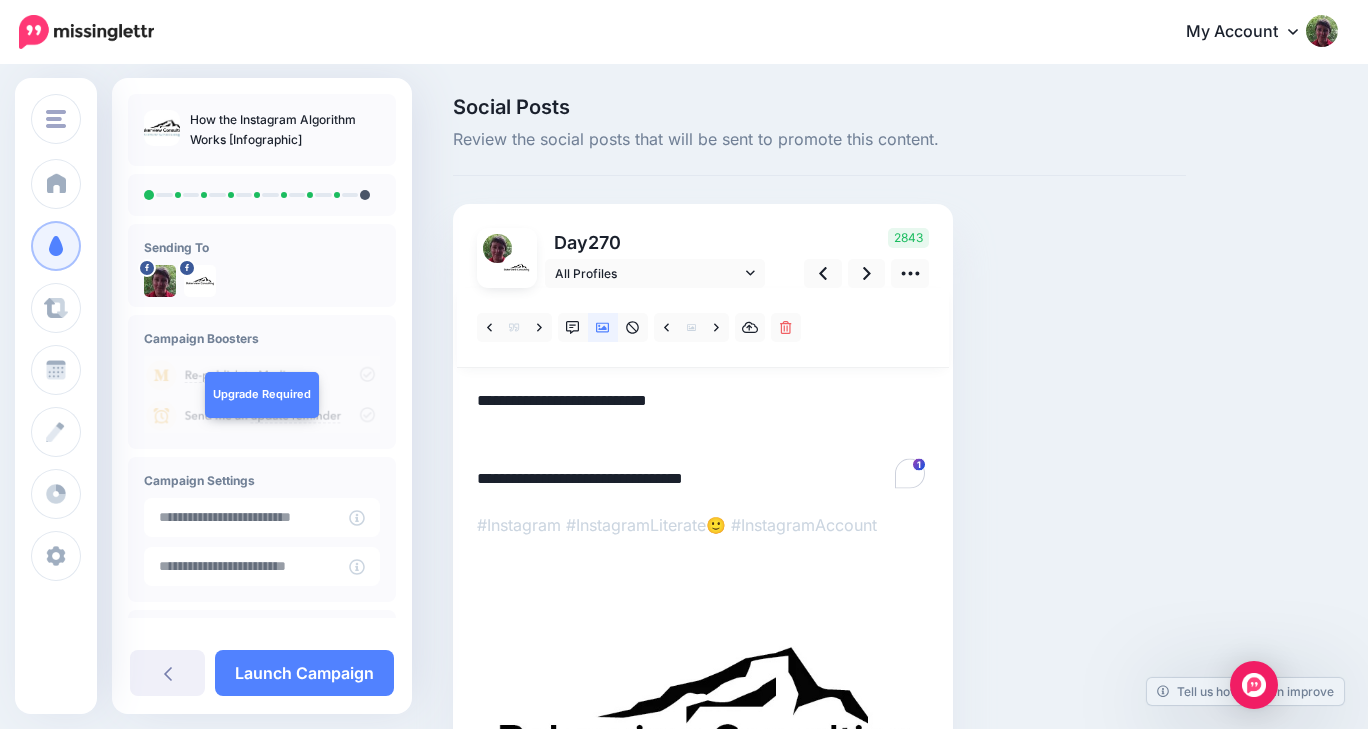 paste on "**********" 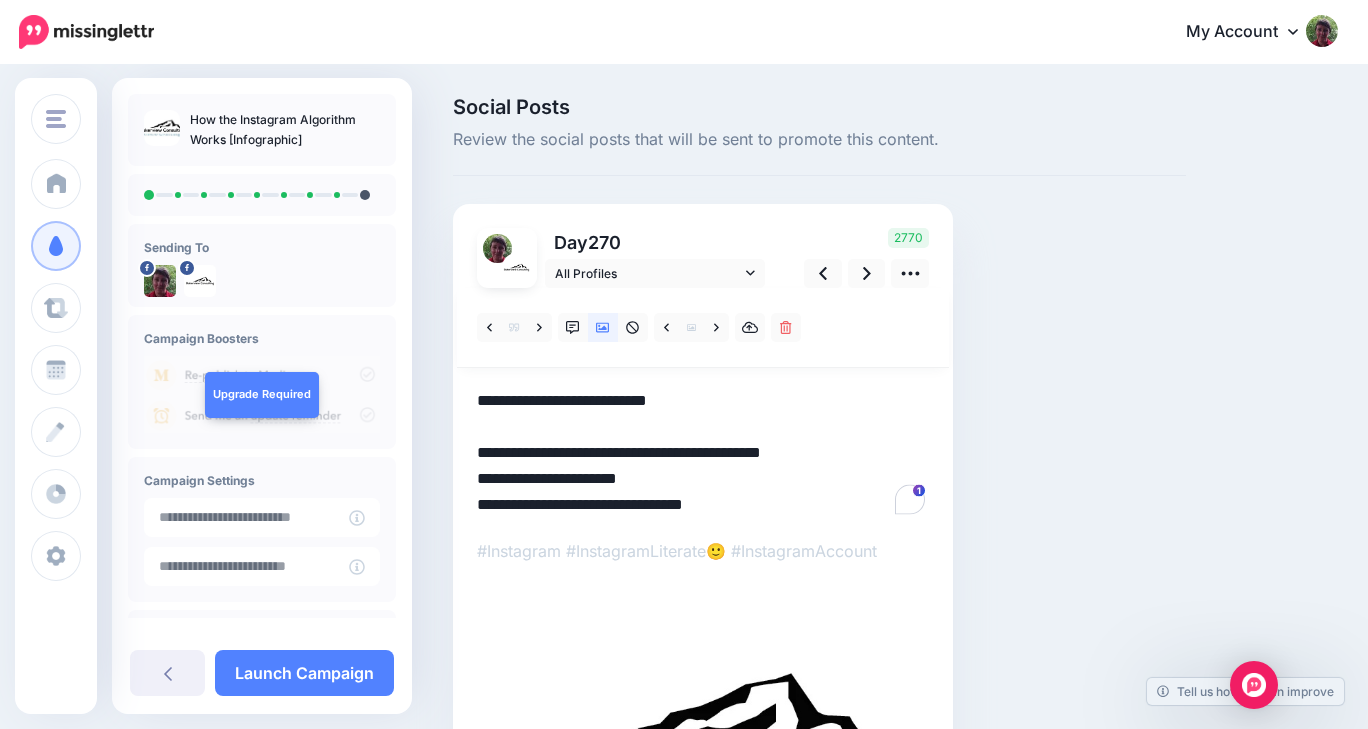 drag, startPoint x: 644, startPoint y: 482, endPoint x: 479, endPoint y: 483, distance: 165.00304 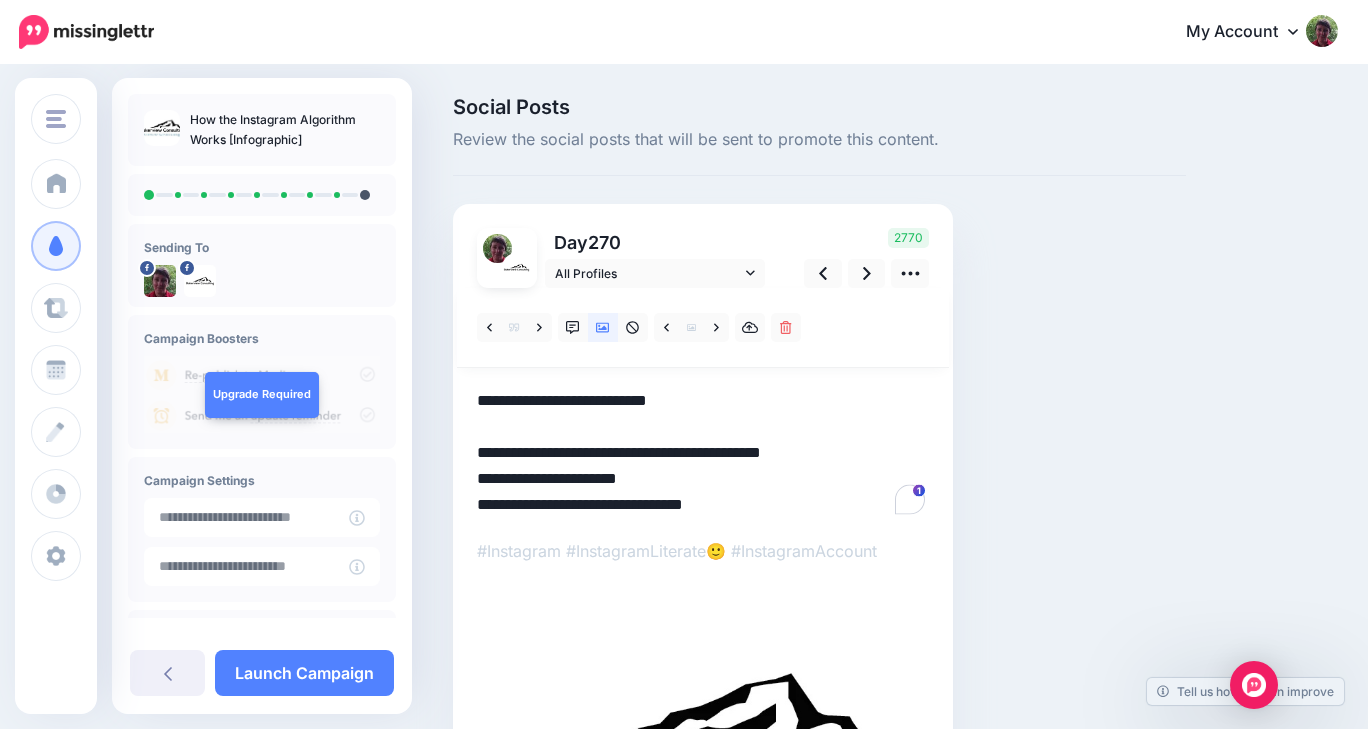 click on "**********" at bounding box center [703, 453] 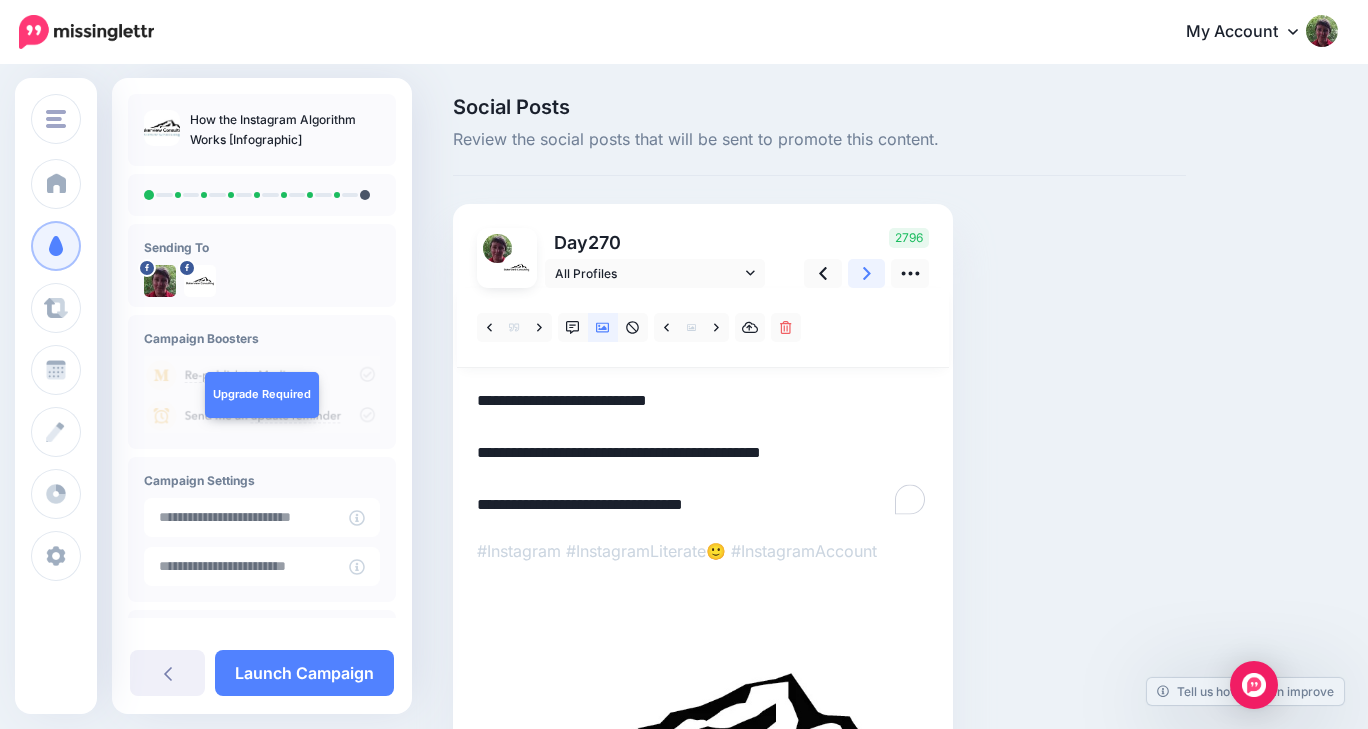 click 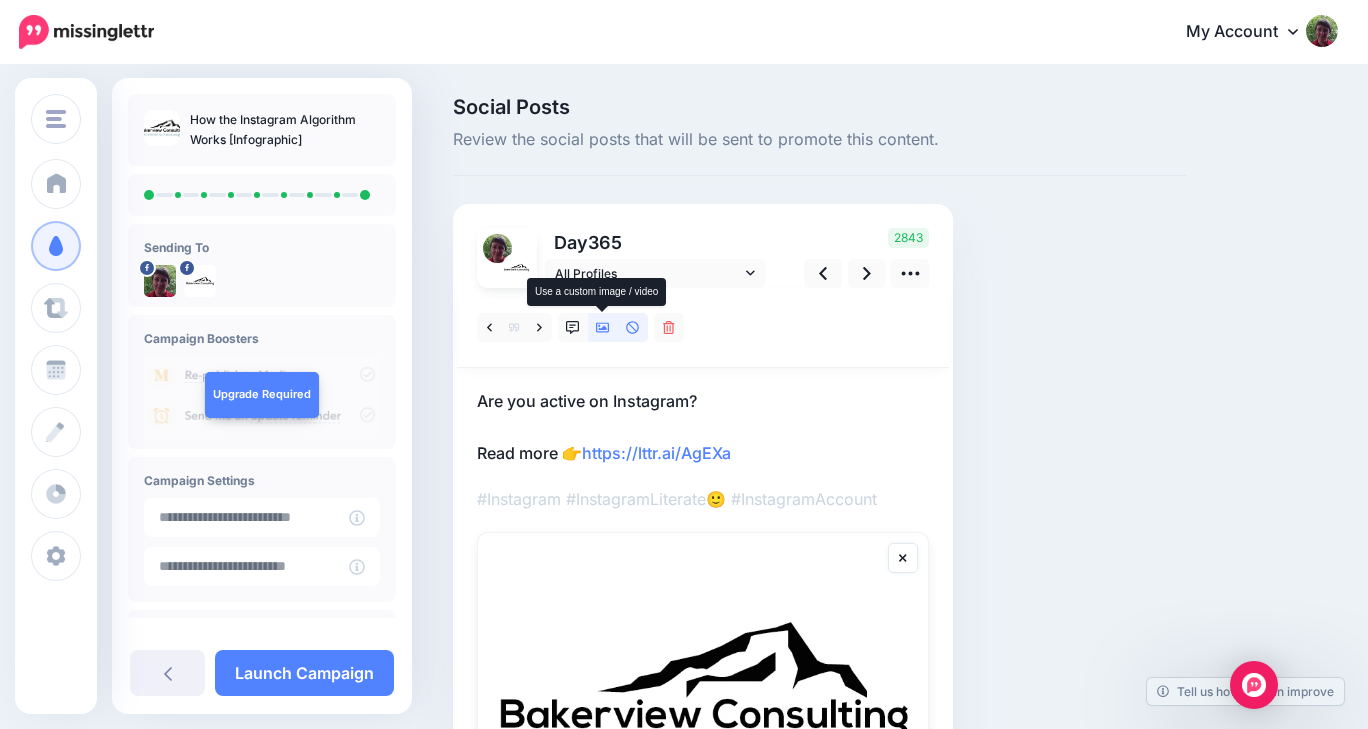 click 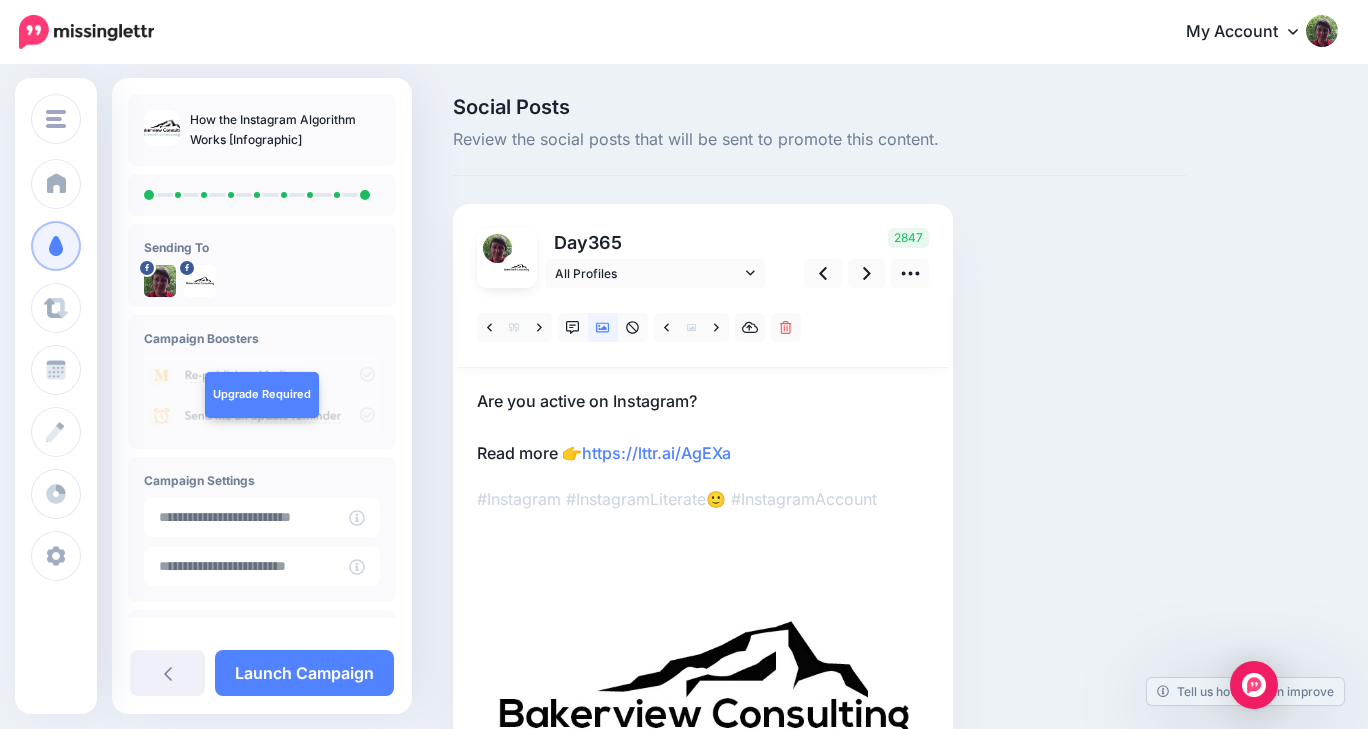click on "Are you active on Instagram? Read more 👉  https://lttr.ai/AgEXa" at bounding box center [703, 427] 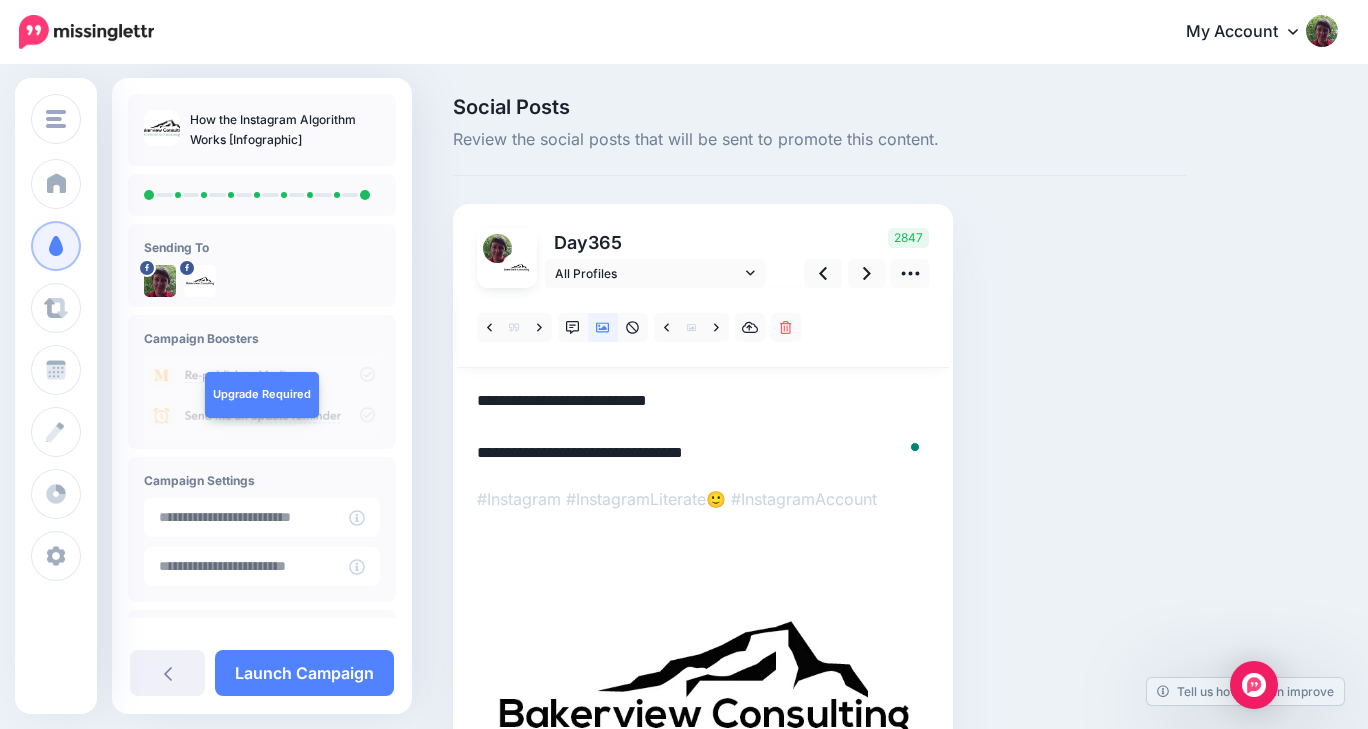 click on "**********" at bounding box center (703, 427) 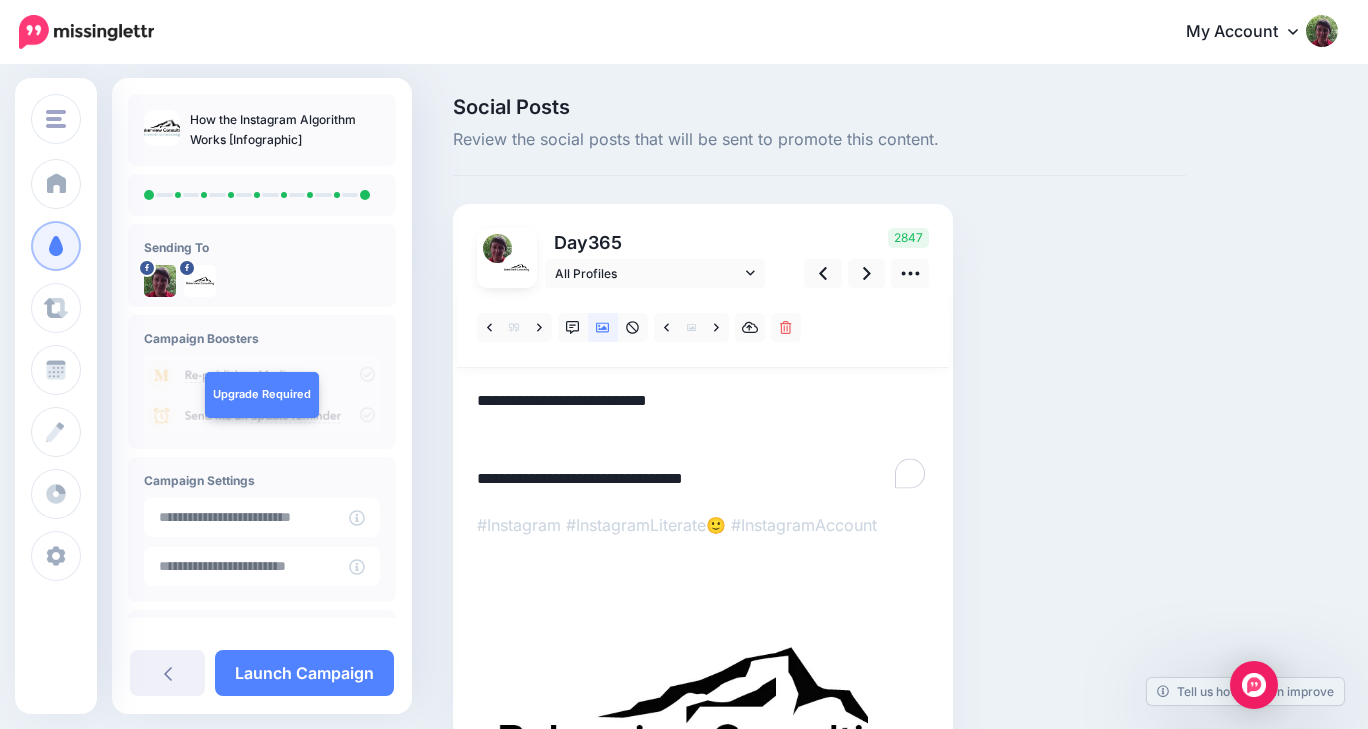 paste on "**********" 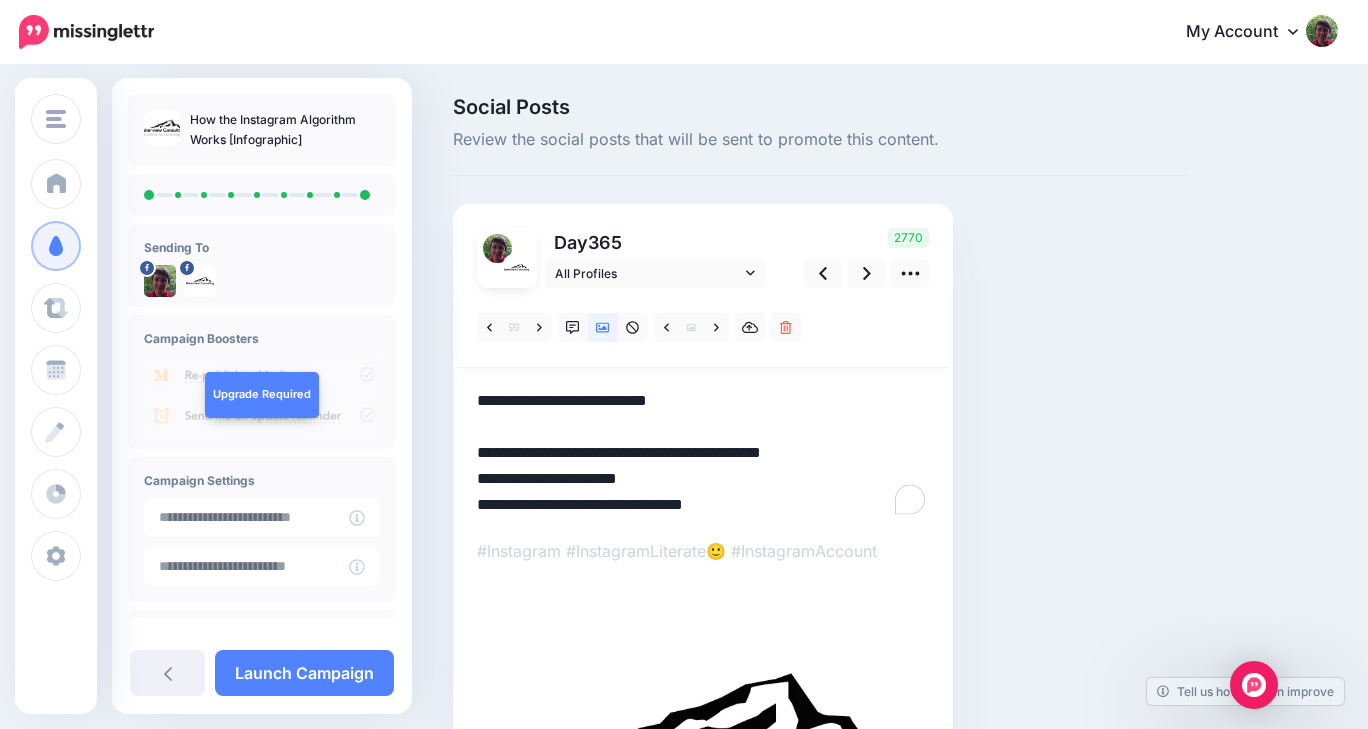 drag, startPoint x: 651, startPoint y: 483, endPoint x: 473, endPoint y: 477, distance: 178.10109 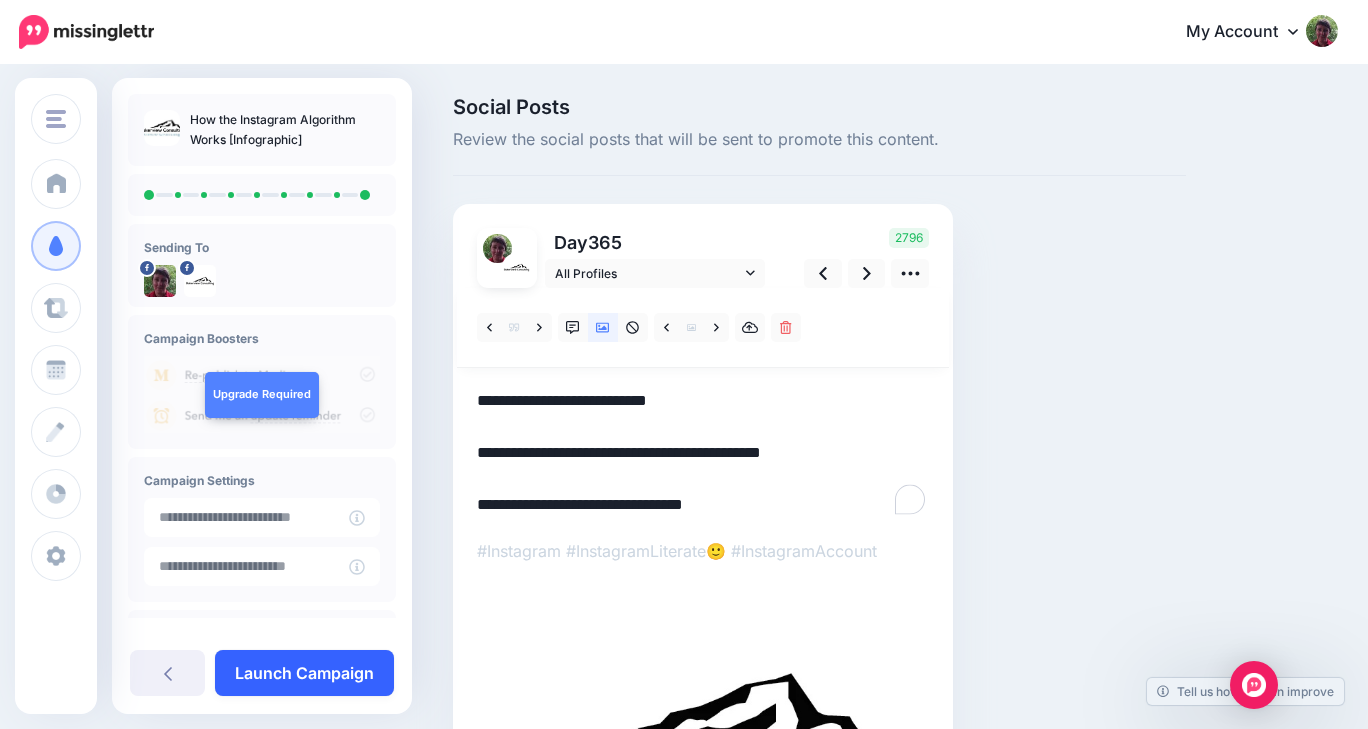 type on "**********" 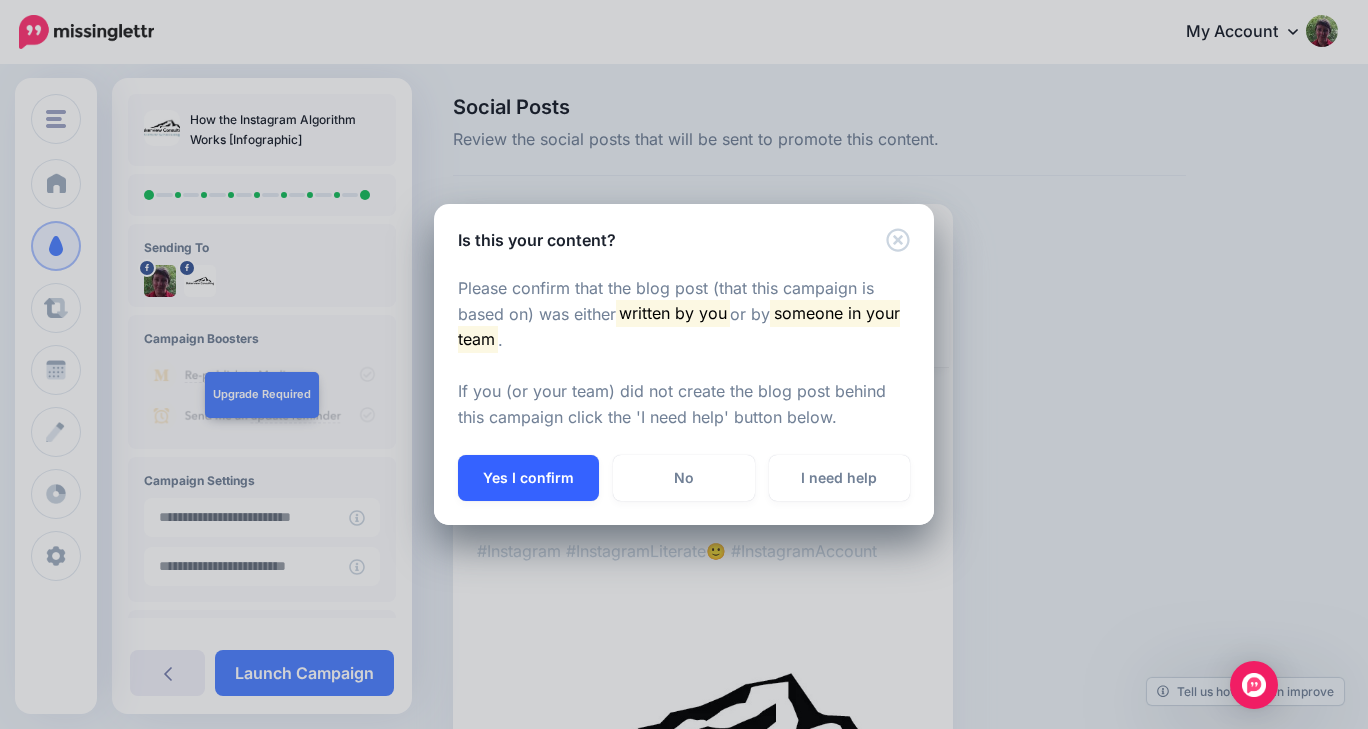 click on "Yes I confirm" at bounding box center (528, 478) 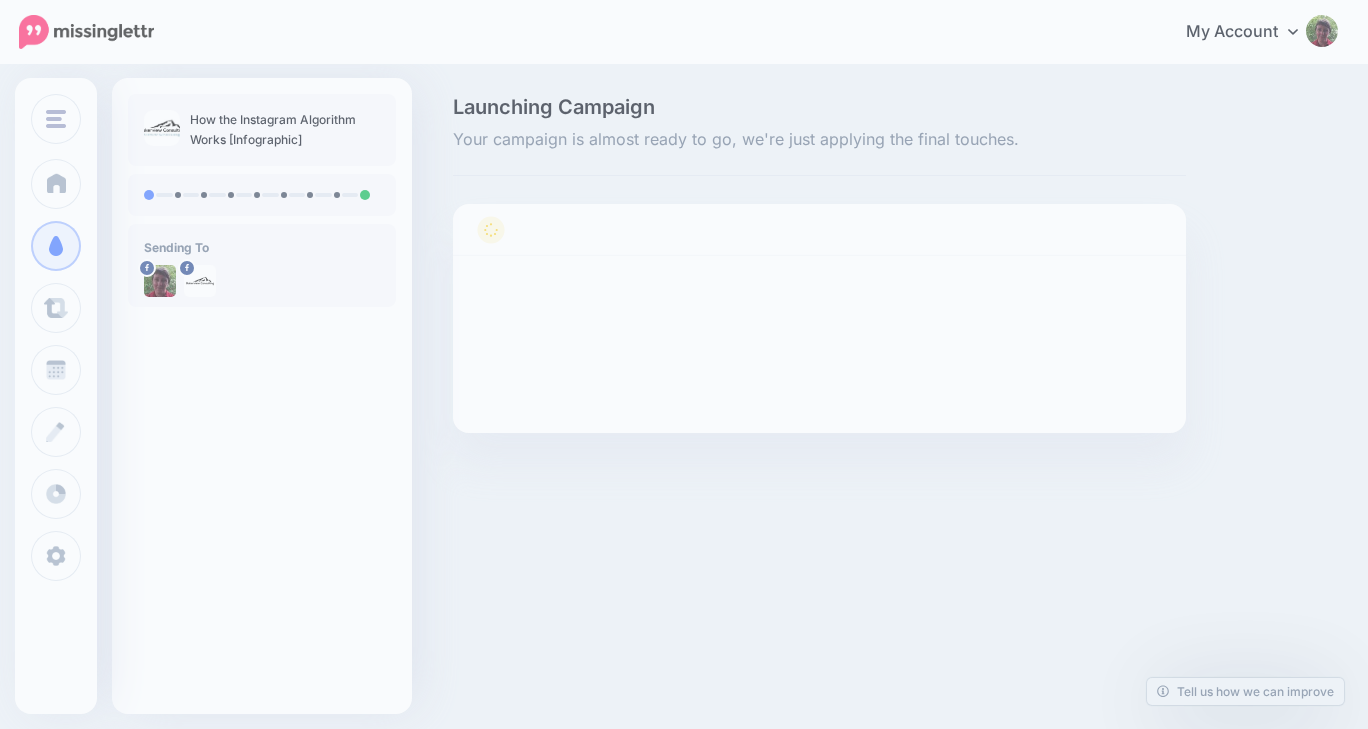 scroll, scrollTop: 0, scrollLeft: 0, axis: both 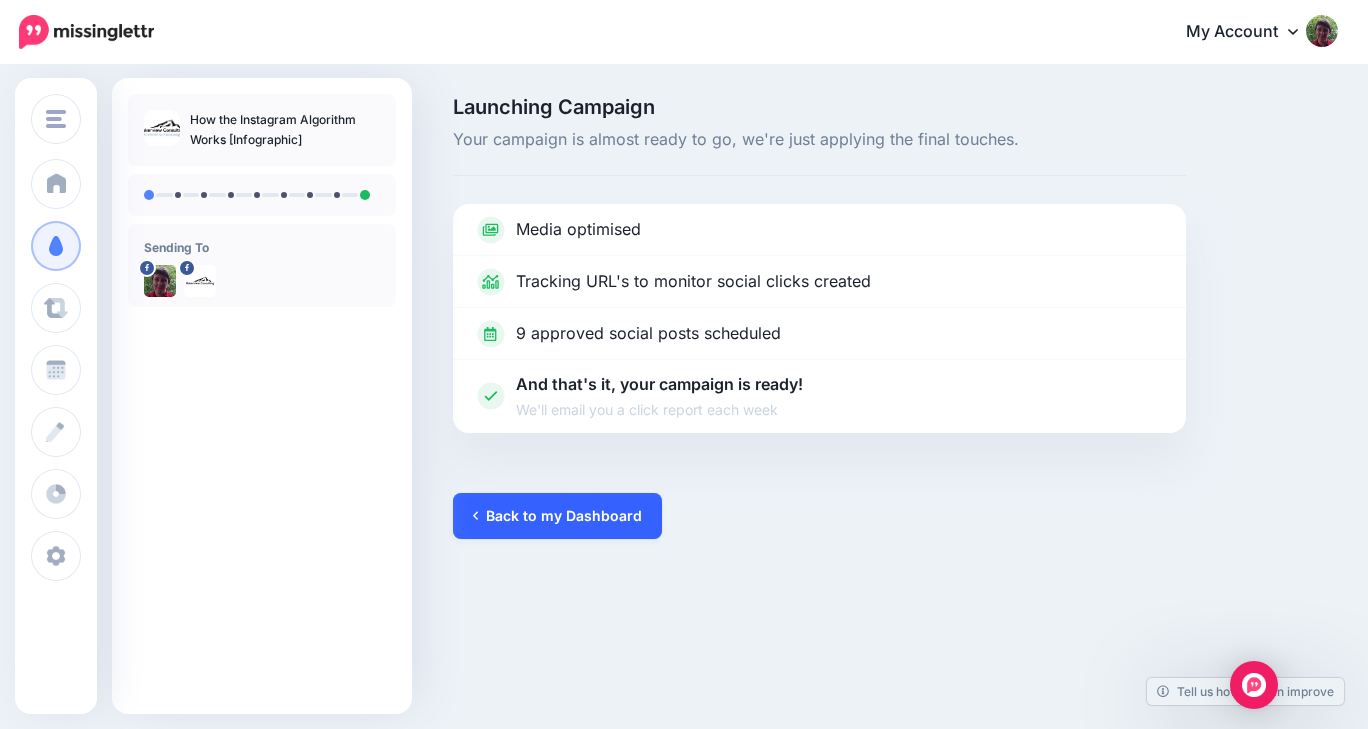 click on "Back to my Dashboard" at bounding box center [557, 516] 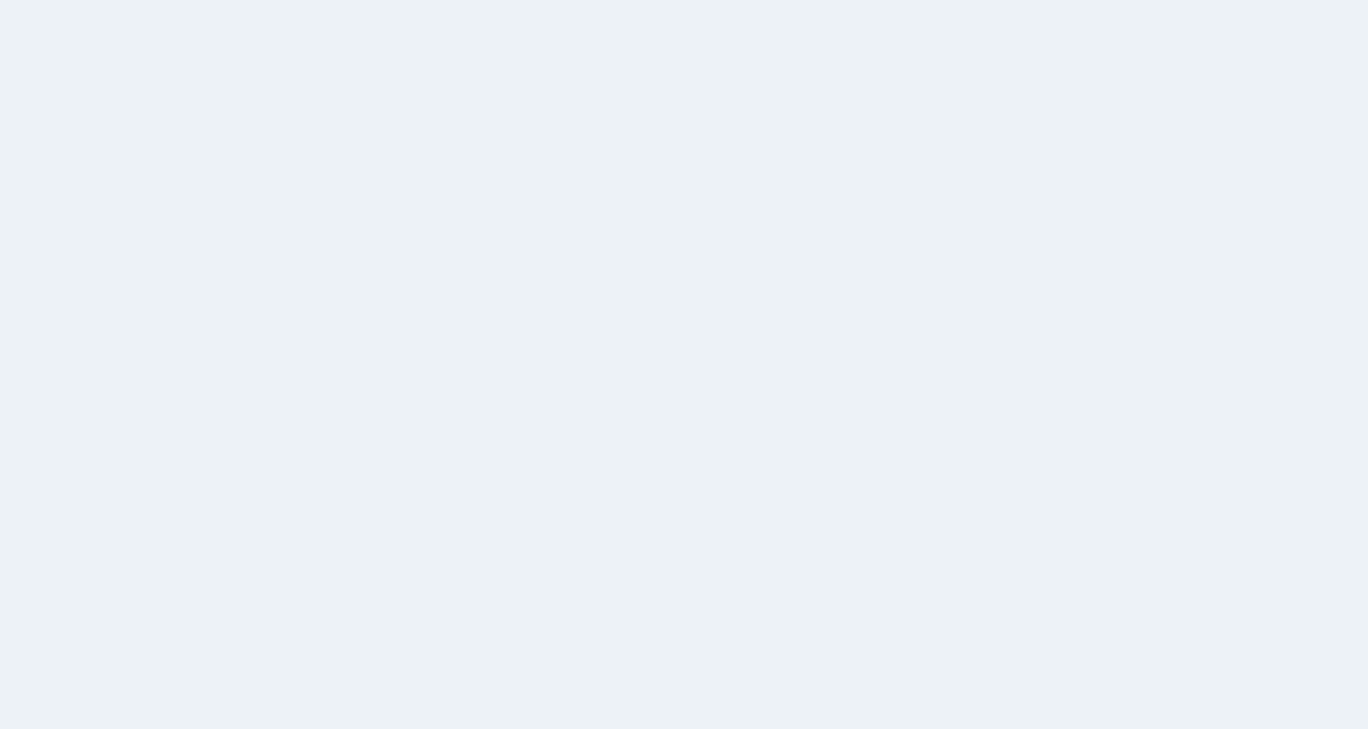 scroll, scrollTop: 0, scrollLeft: 0, axis: both 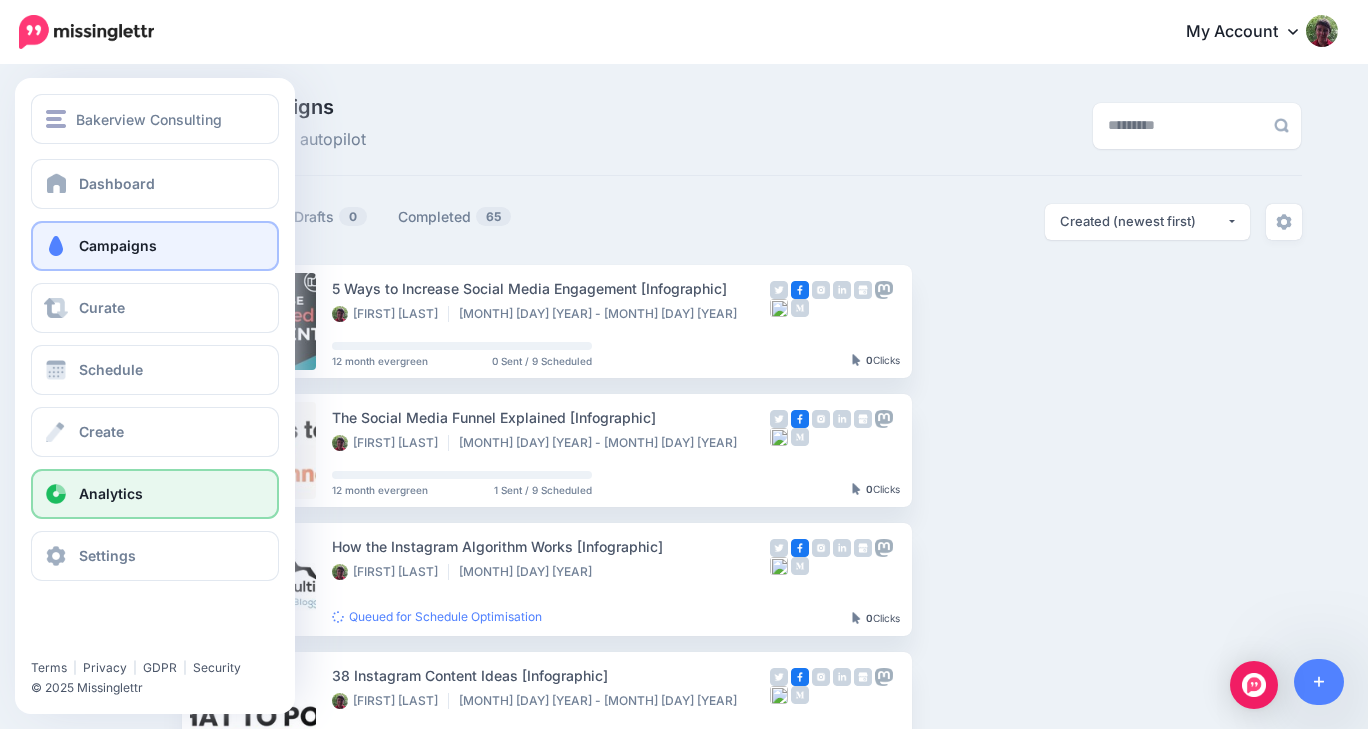 click on "Analytics" at bounding box center [155, 494] 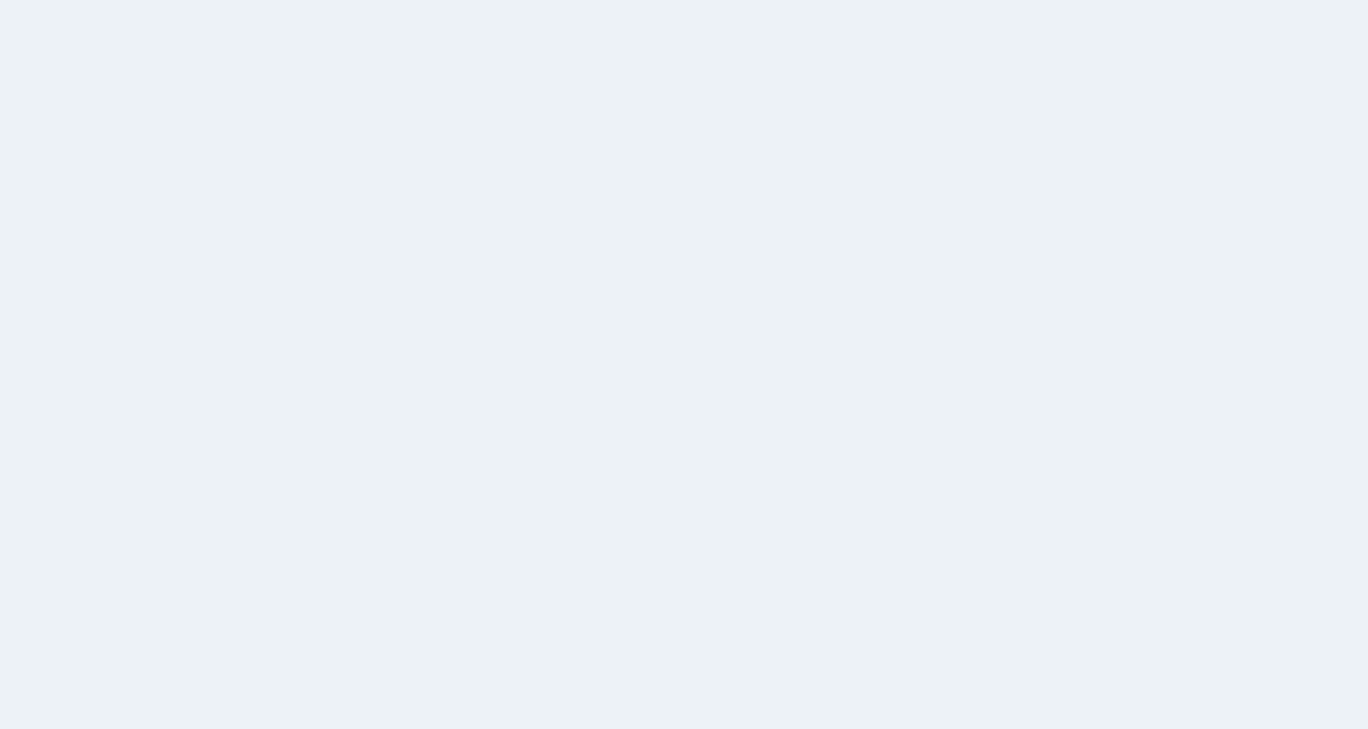 scroll, scrollTop: 0, scrollLeft: 0, axis: both 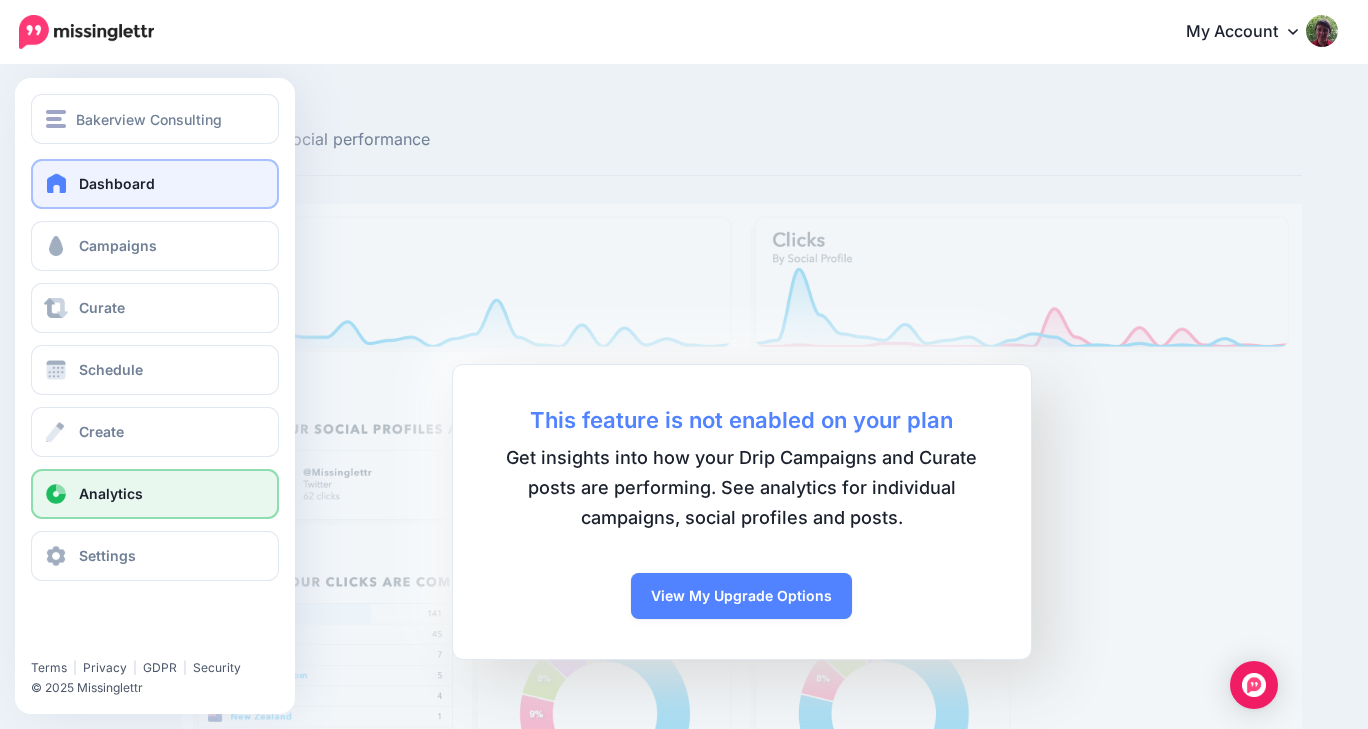 click on "Dashboard" at bounding box center (155, 184) 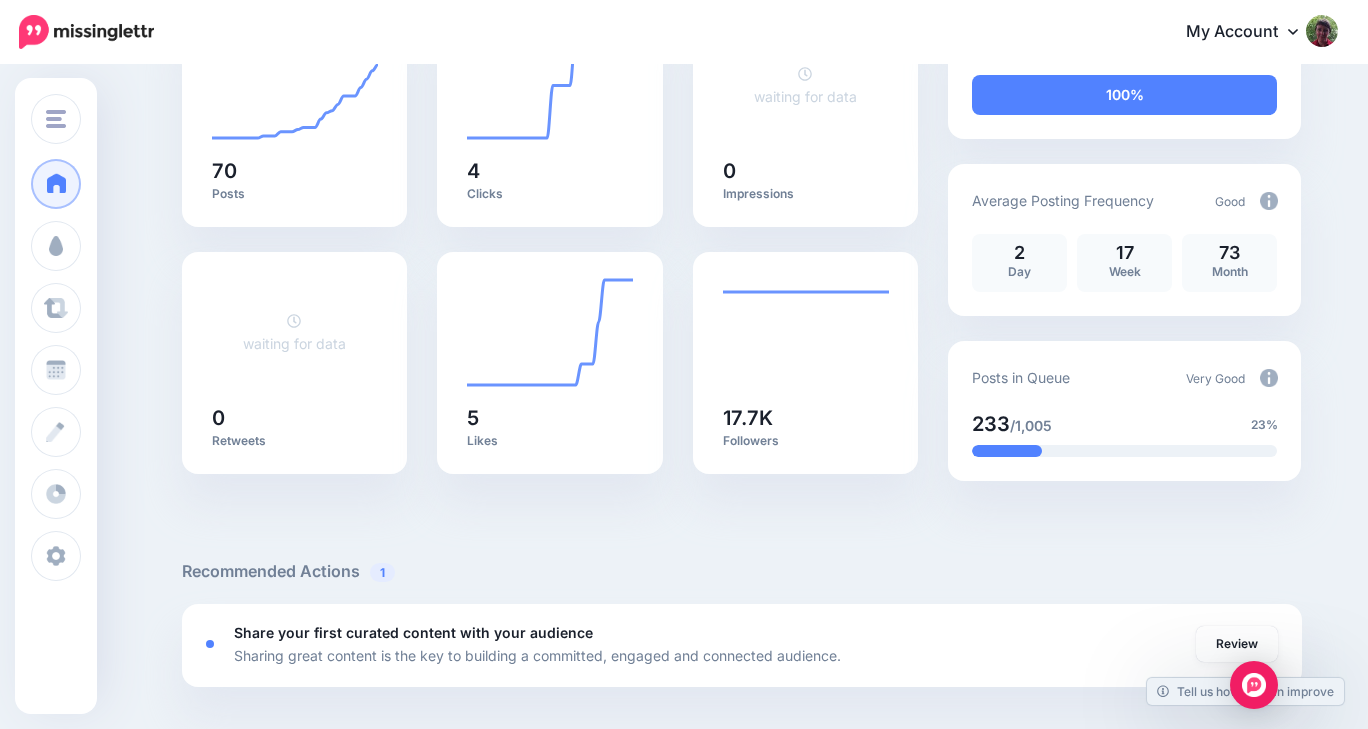 scroll, scrollTop: 249, scrollLeft: 0, axis: vertical 